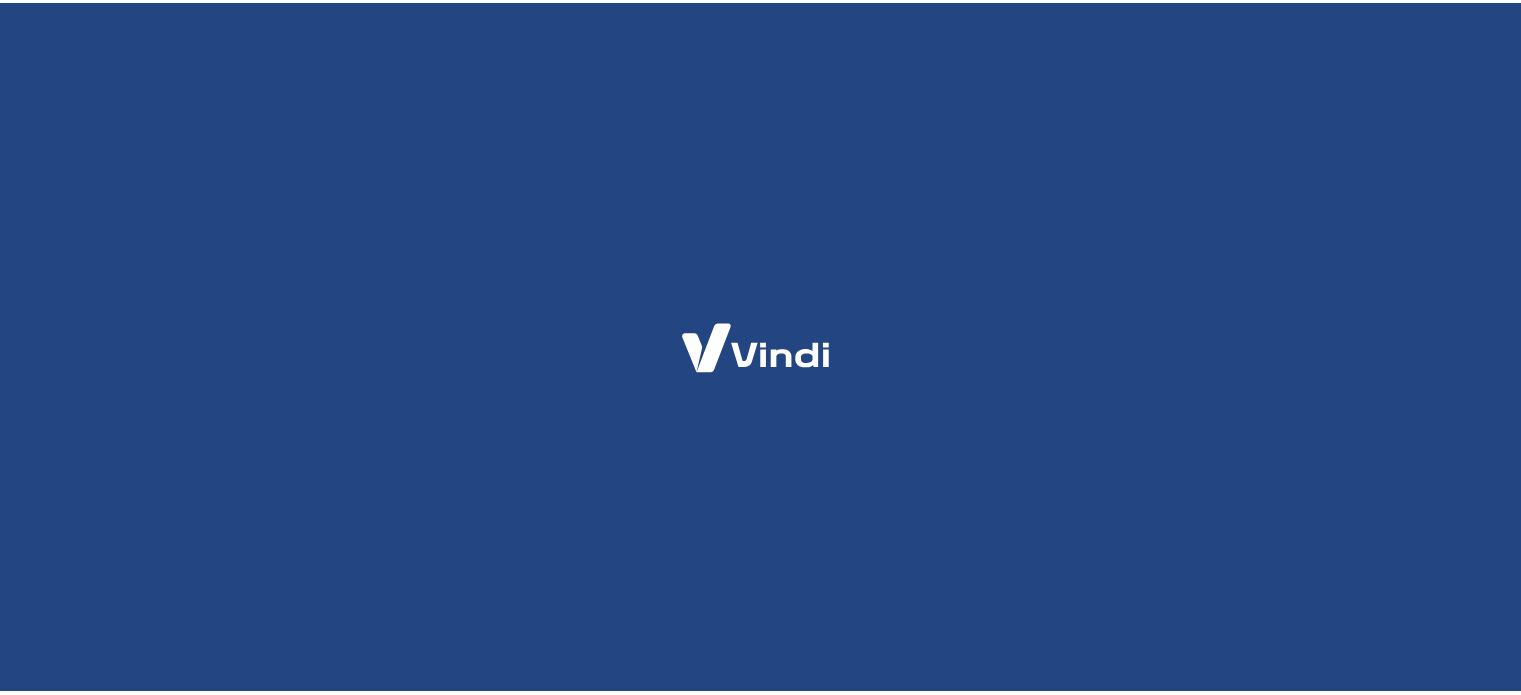 scroll, scrollTop: 0, scrollLeft: 0, axis: both 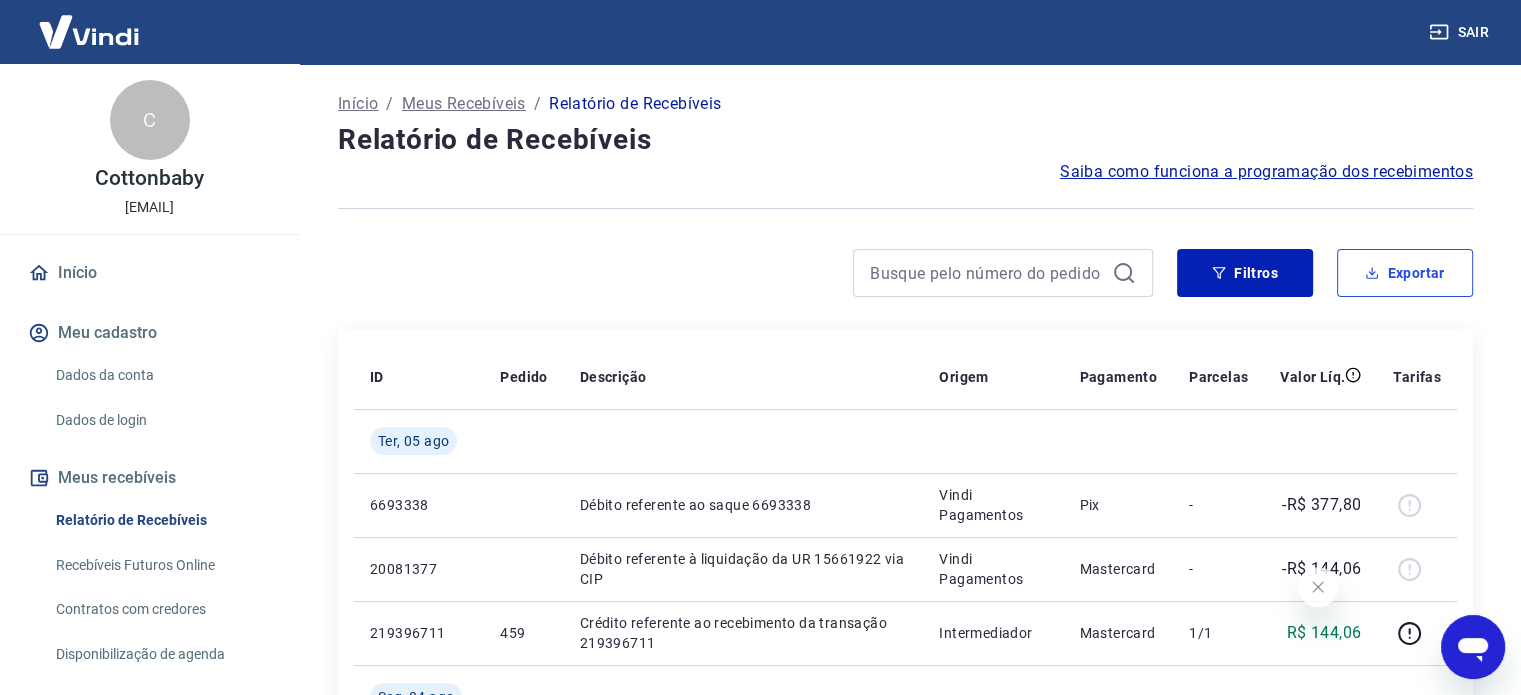 click on "Exportar" at bounding box center (1405, 273) 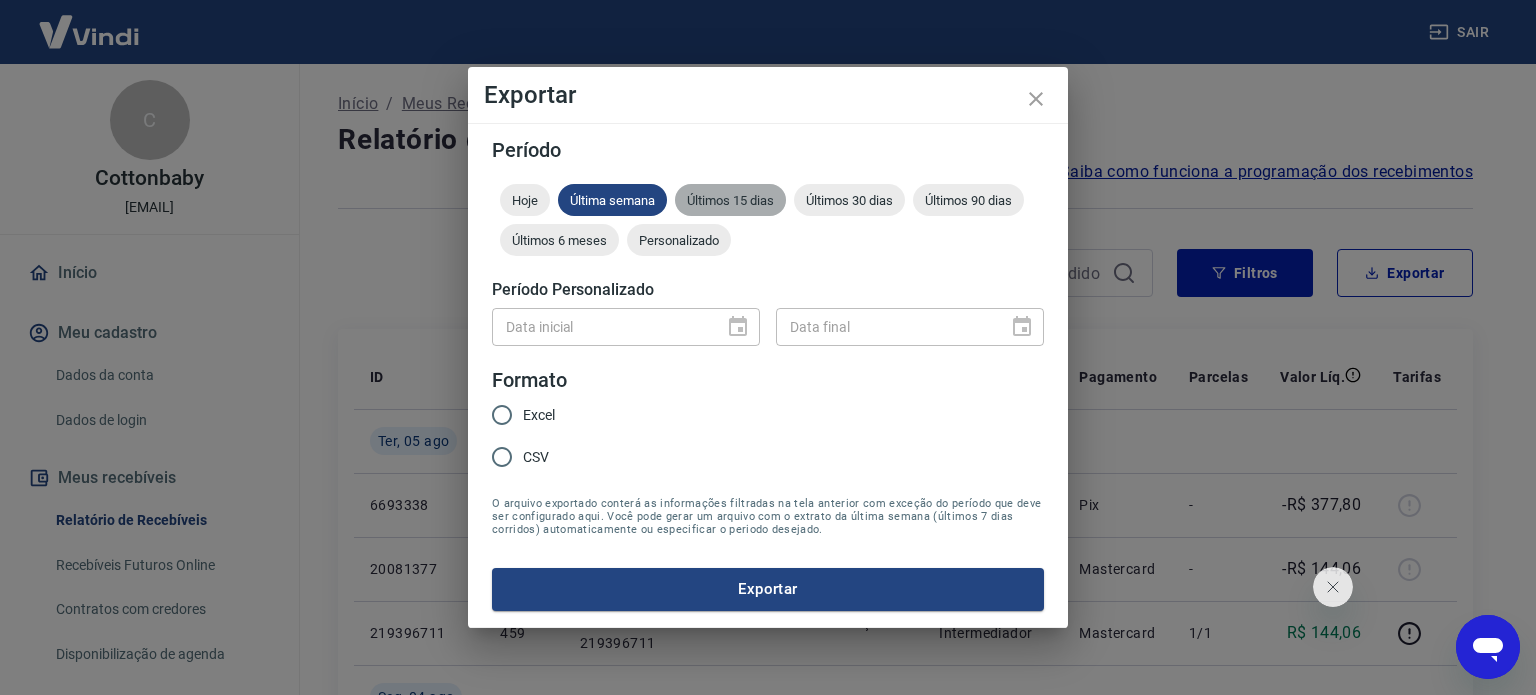 click on "Últimos 15 dias" at bounding box center [730, 200] 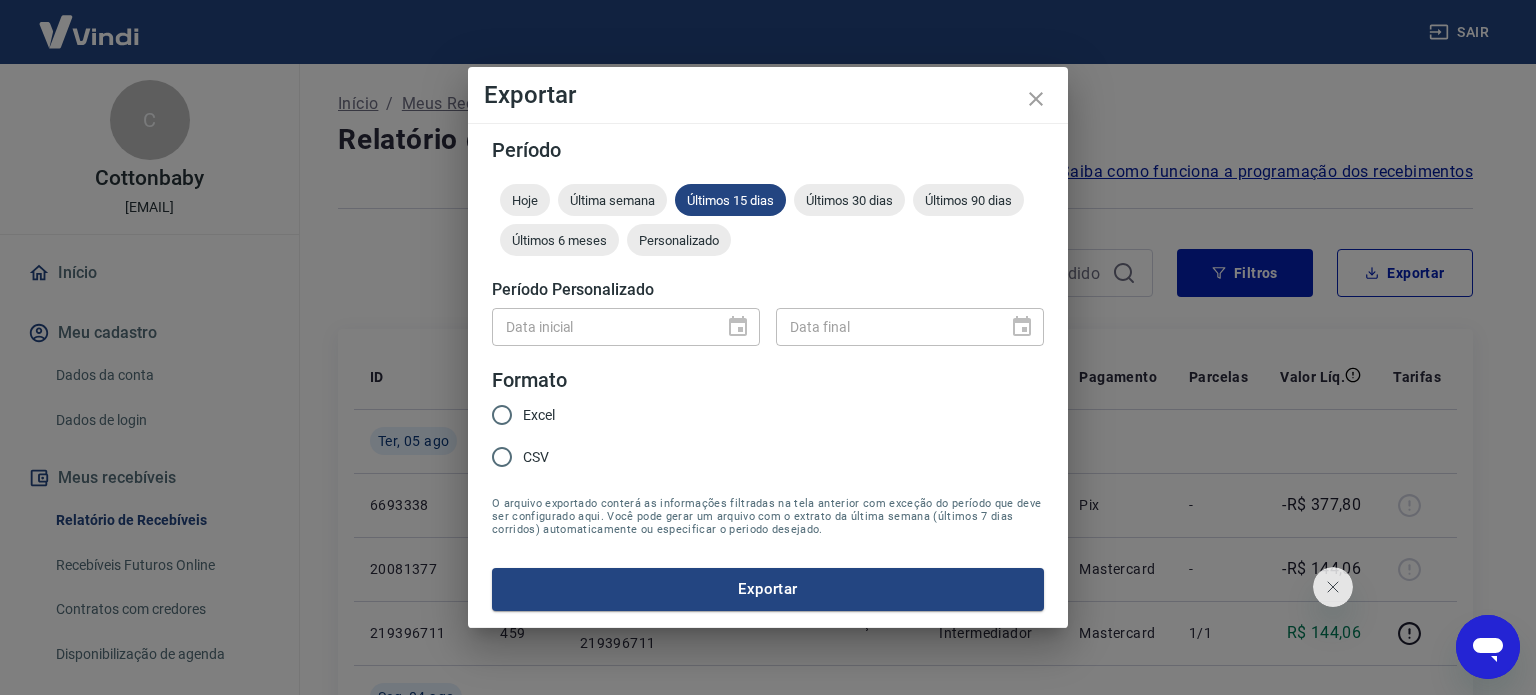 click on "Excel" at bounding box center (539, 415) 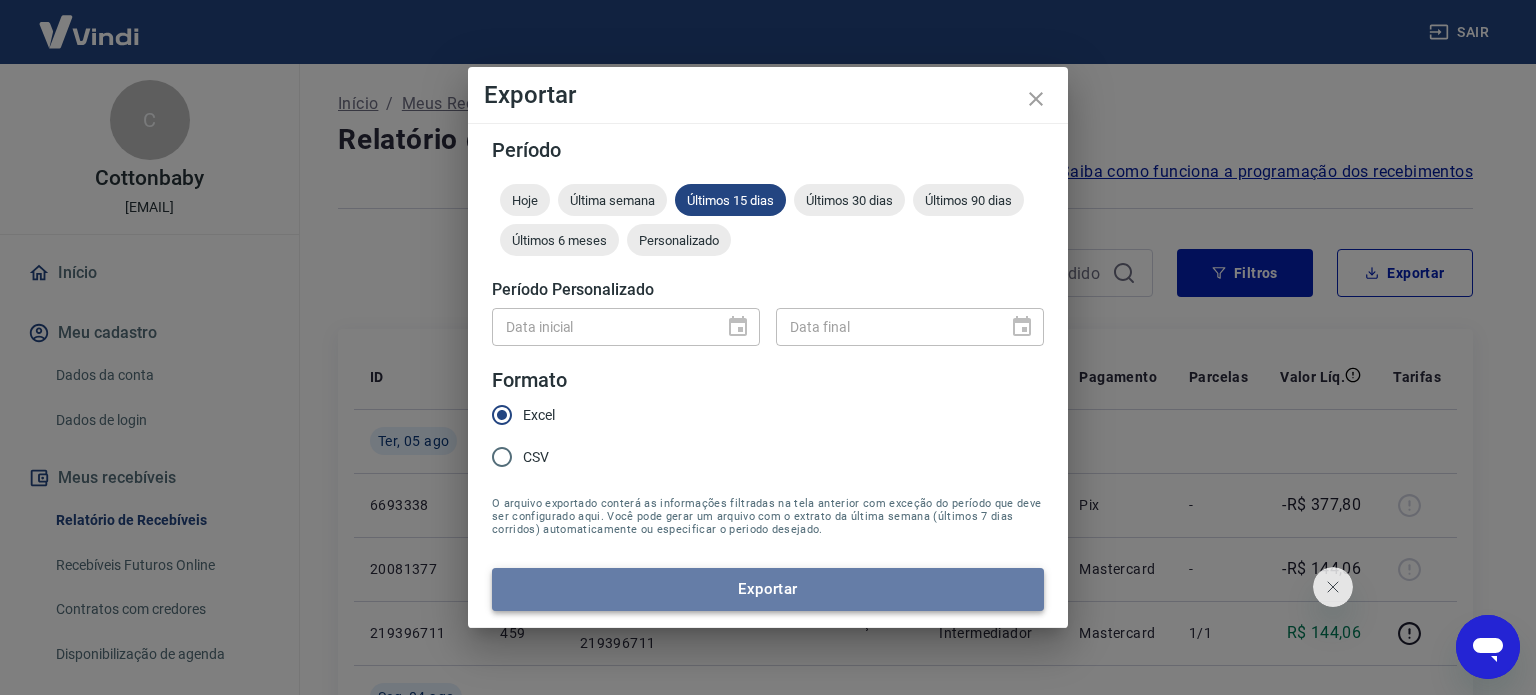 drag, startPoint x: 684, startPoint y: 583, endPoint x: 696, endPoint y: 586, distance: 12.369317 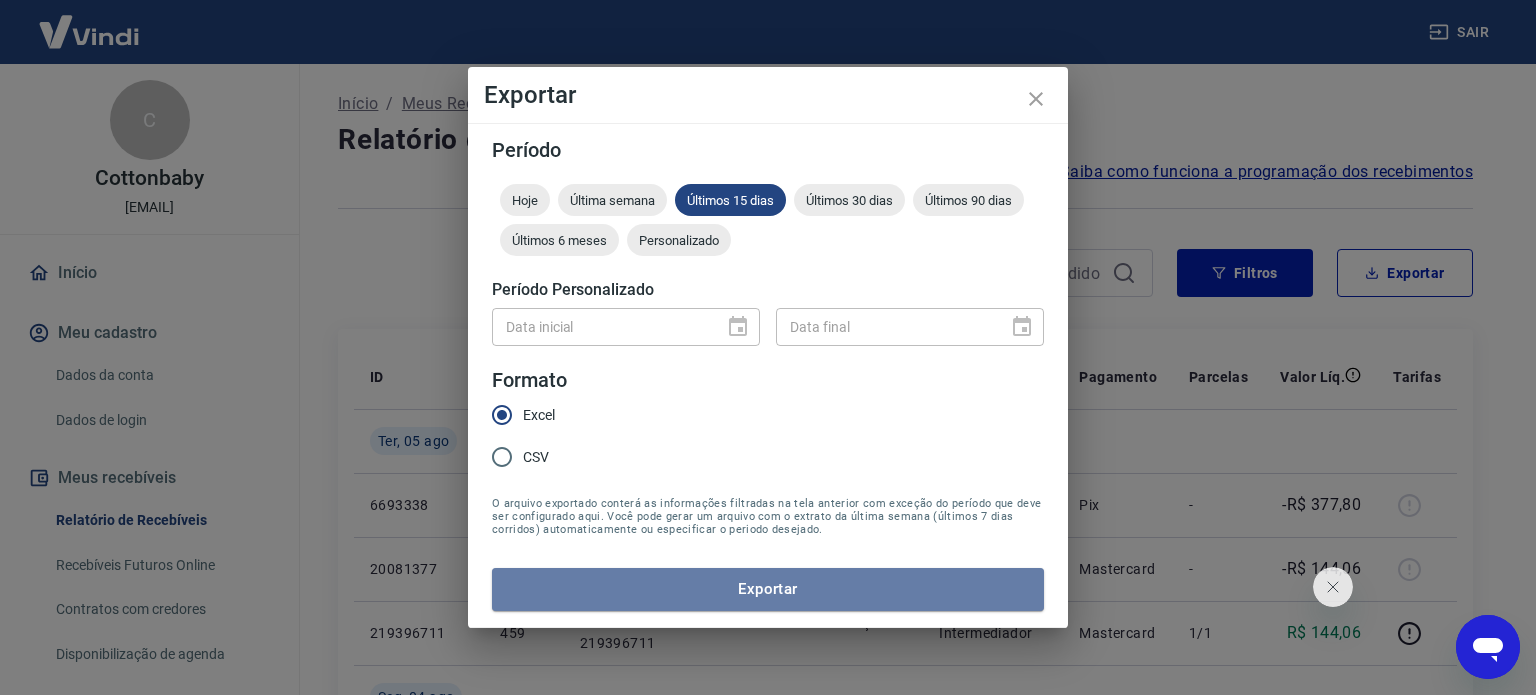 click on "Exportar" at bounding box center [768, 589] 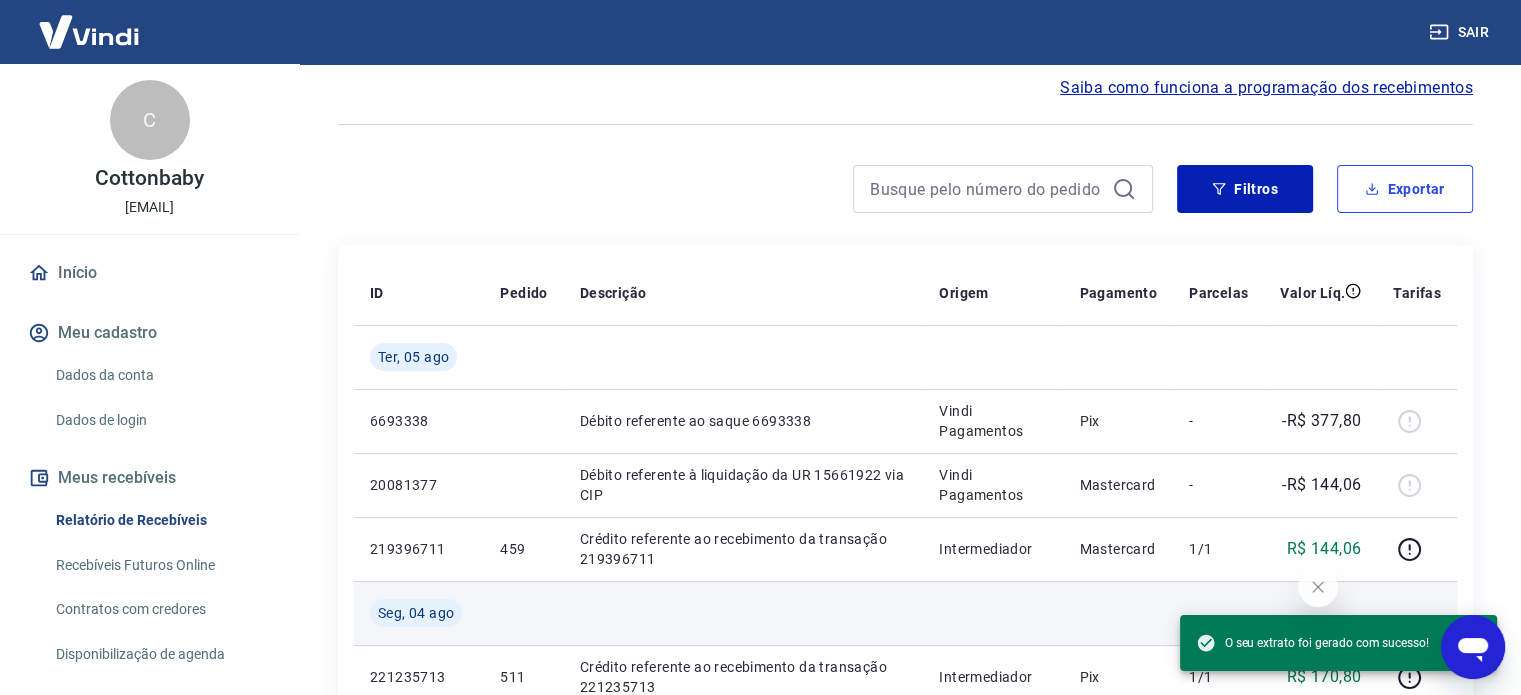 scroll, scrollTop: 200, scrollLeft: 0, axis: vertical 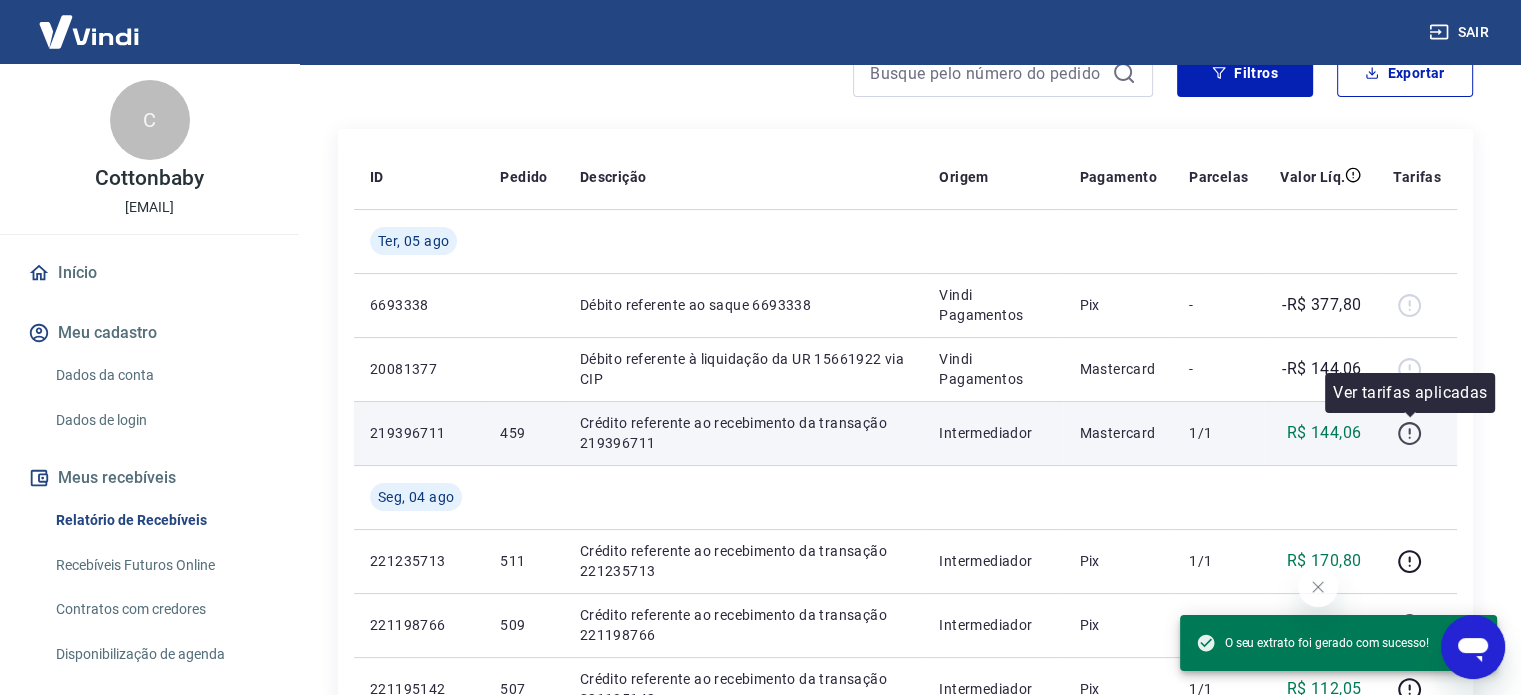 click 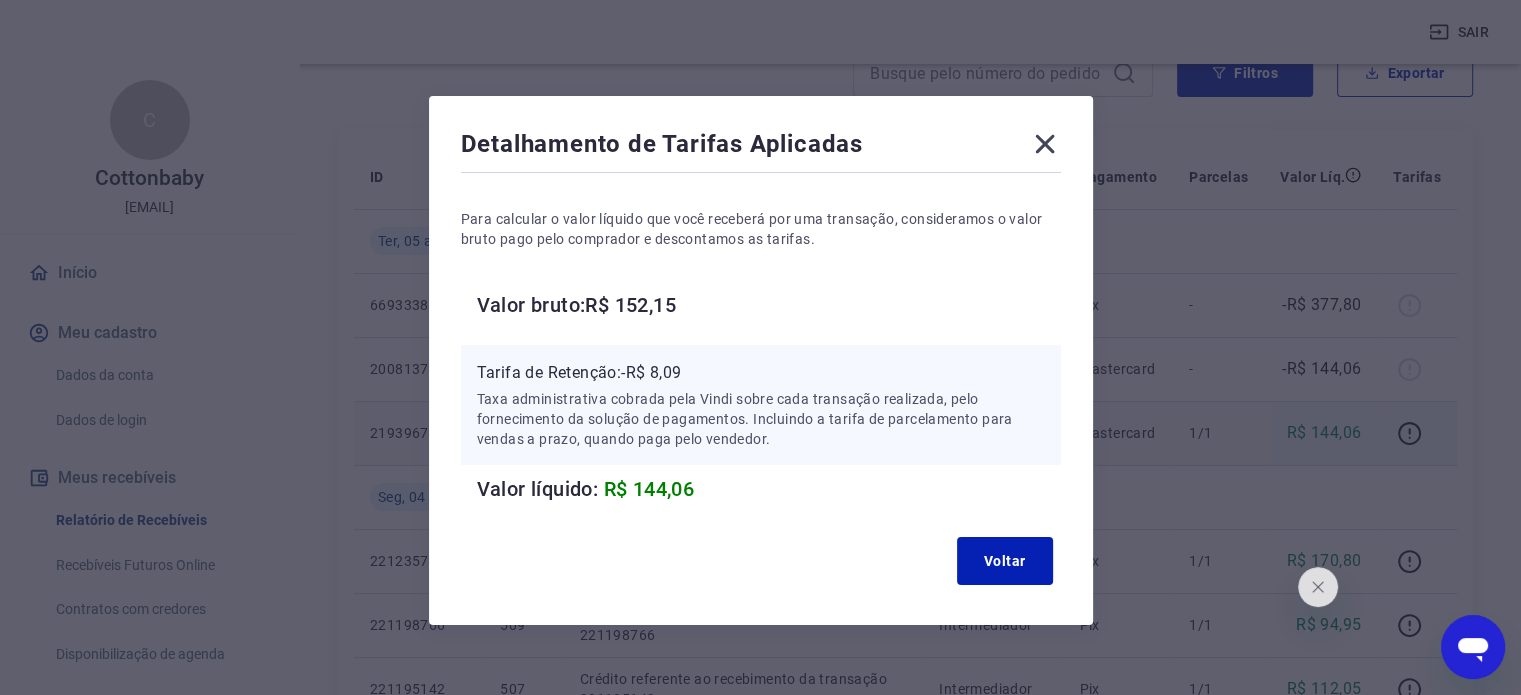 click 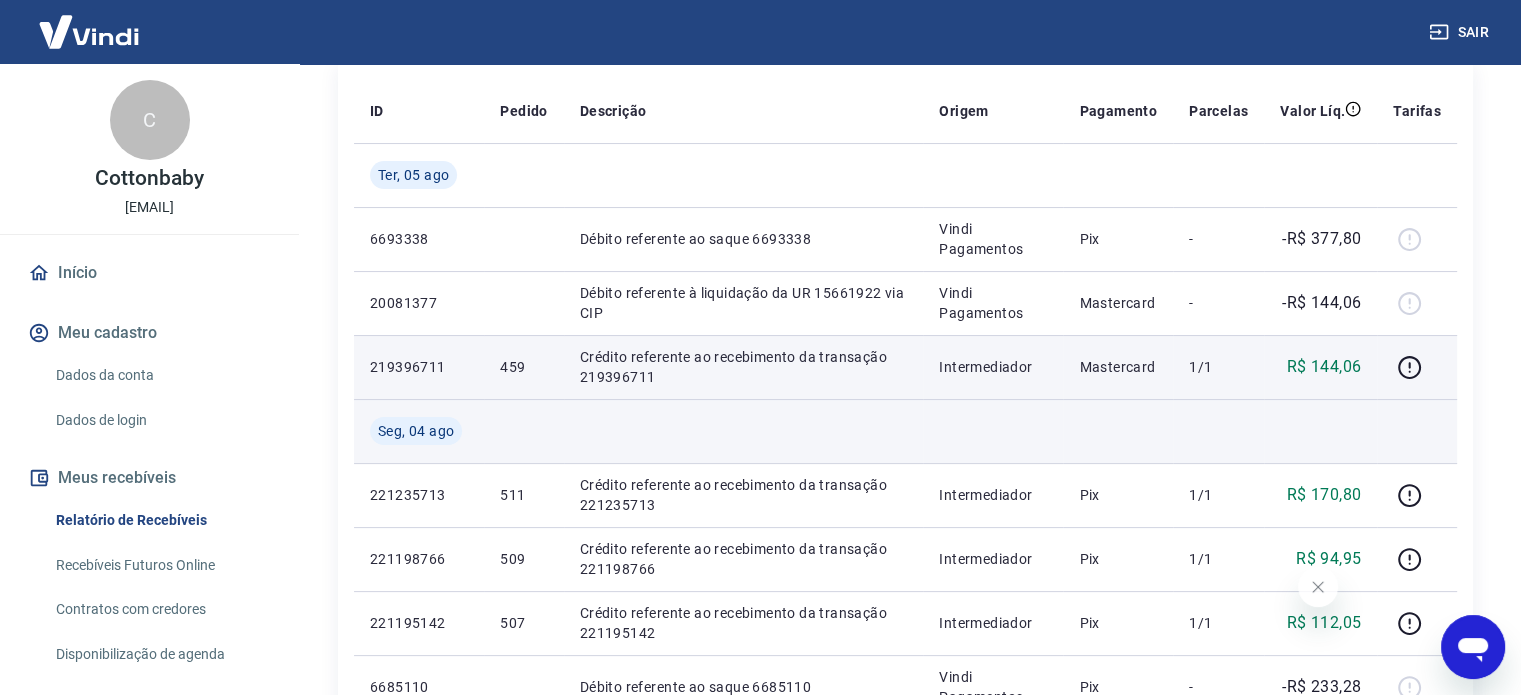 scroll, scrollTop: 300, scrollLeft: 0, axis: vertical 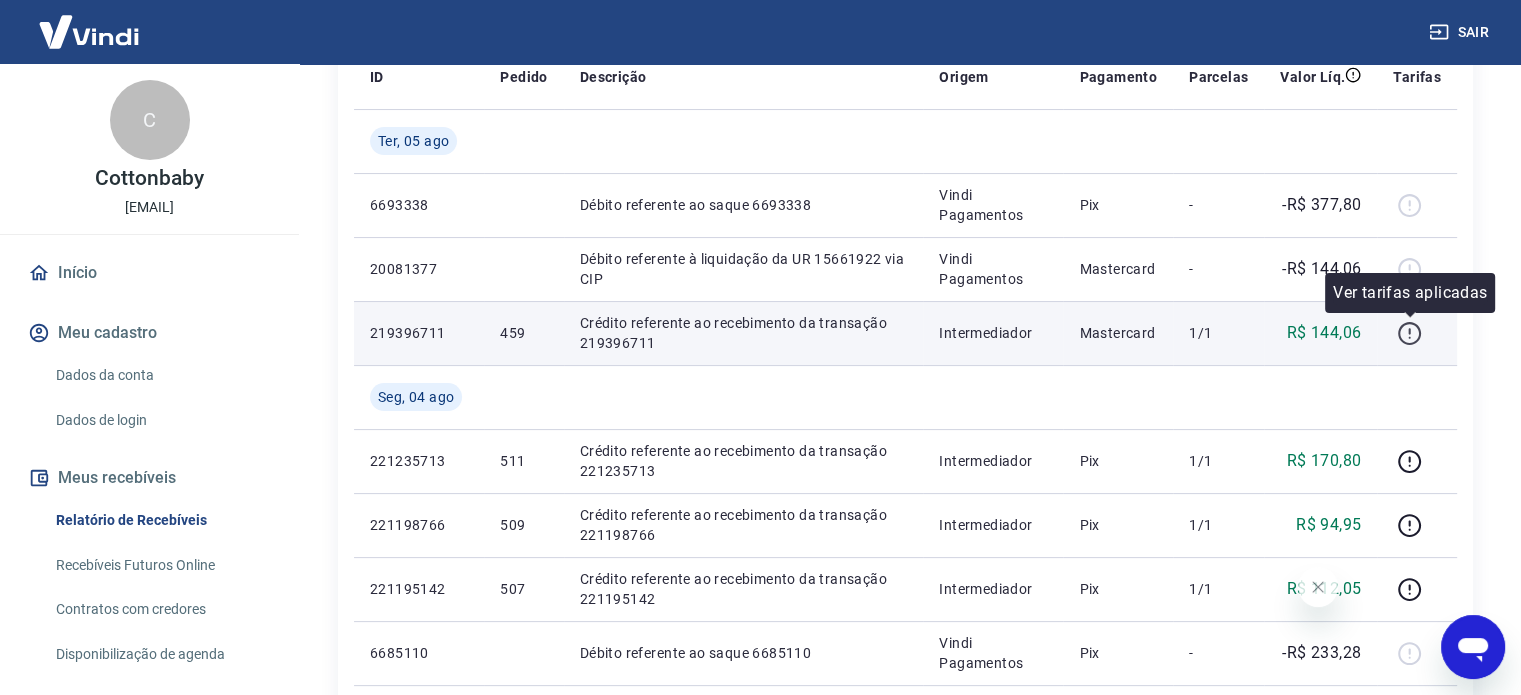 click 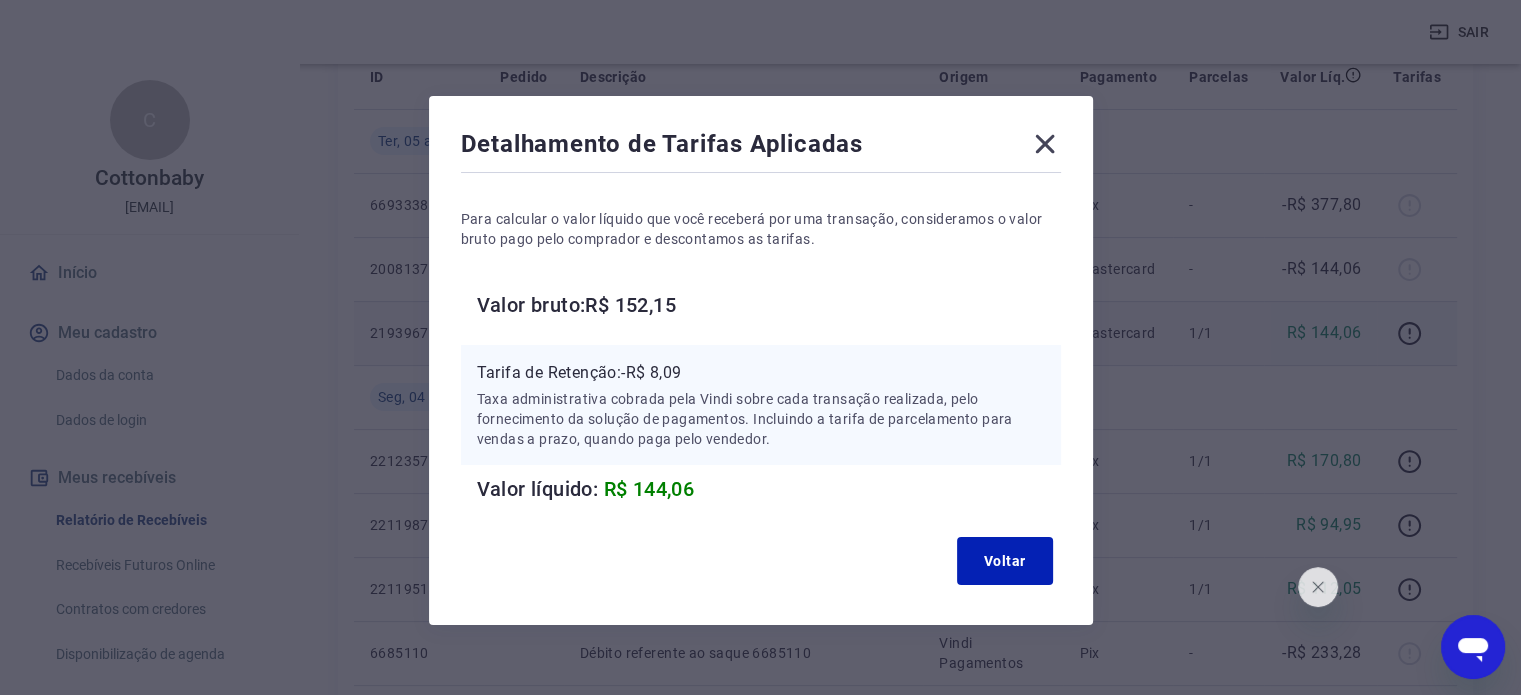 click 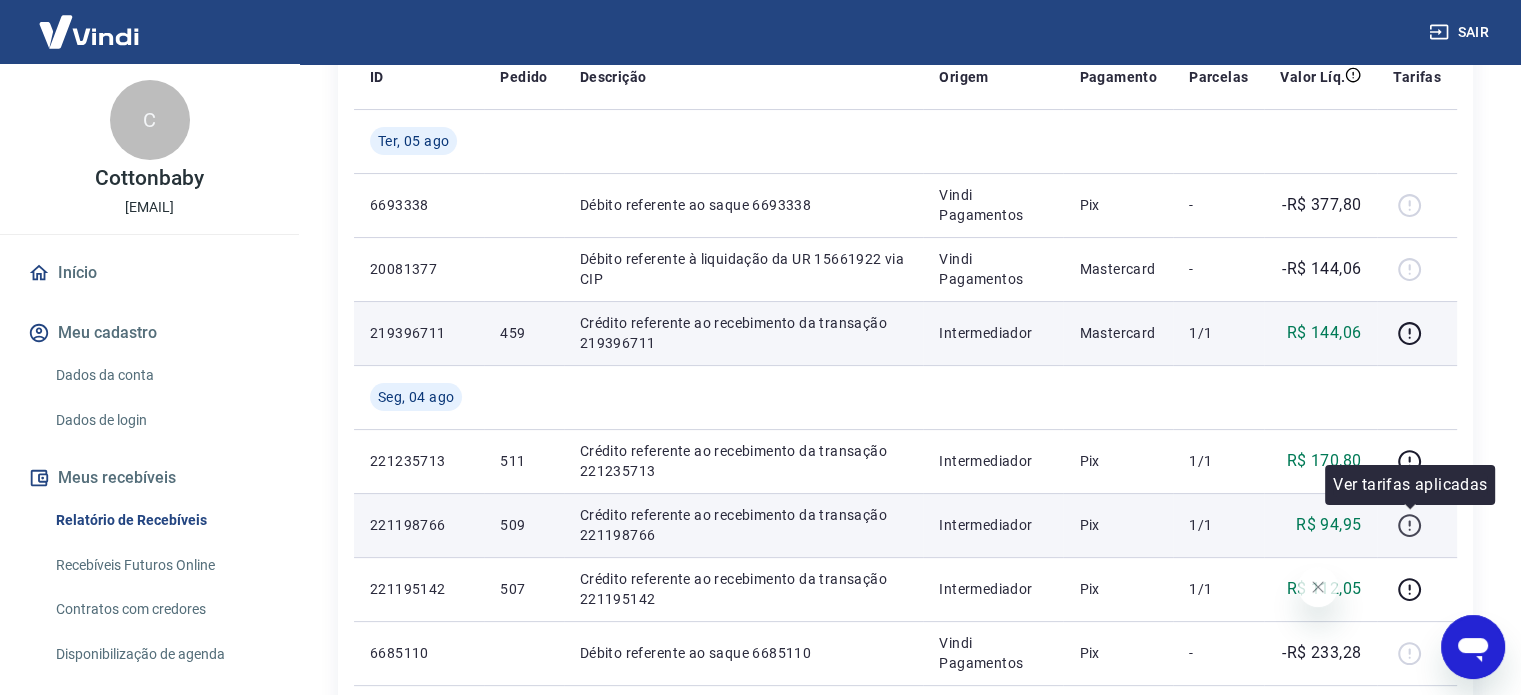 click 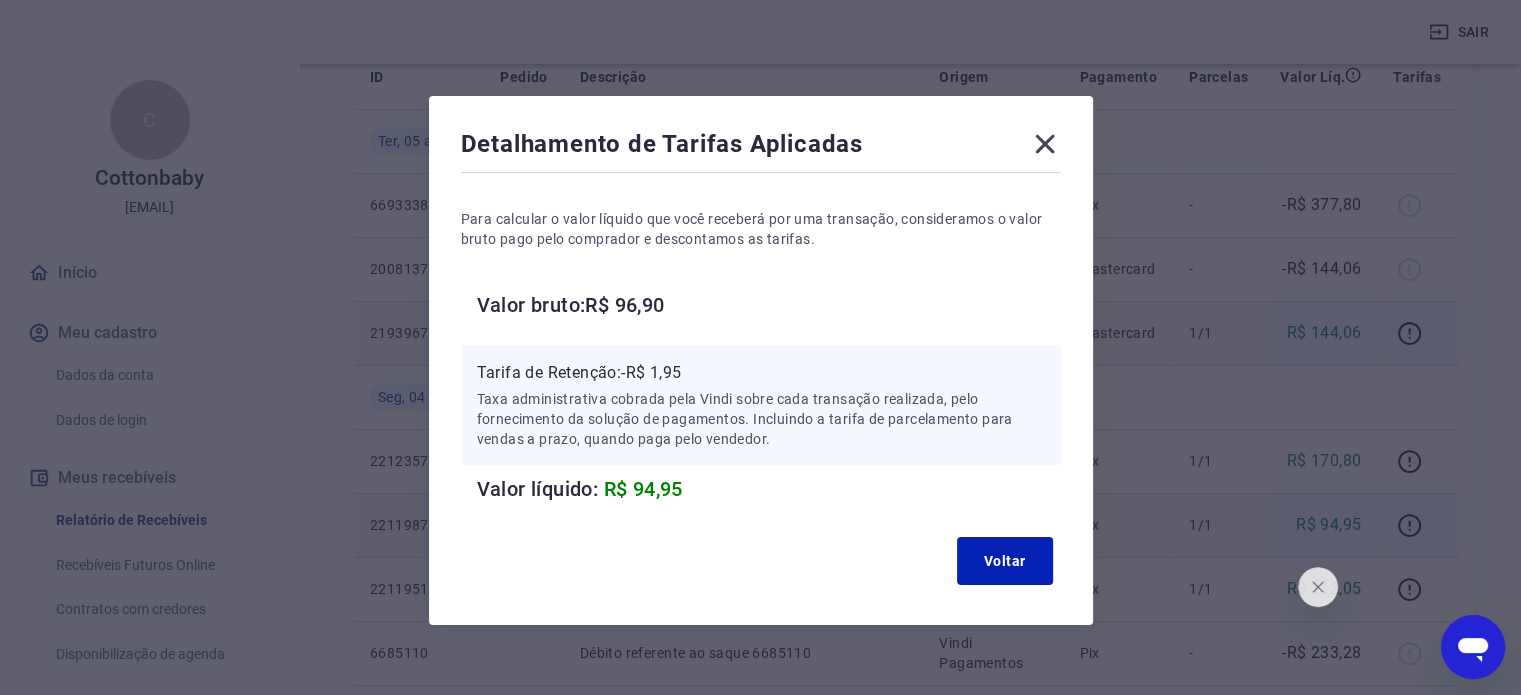 click on "Detalhamento de Tarifas Aplicadas Para calcular o valor líquido que você receberá por uma transação, consideramos o valor bruto pago pelo comprador e descontamos as tarifas. Valor bruto:  R$ 96,90 Tarifa de Retenção:  -R$ 1,95 Taxa administrativa cobrada pela Vindi sobre cada transação realizada, pelo fornecimento da solução de pagamentos. Incluindo a tarifa de parcelamento para vendas a prazo, quando paga pelo vendedor. Valor líquido:   R$ 94,95 Voltar" at bounding box center (760, 347) 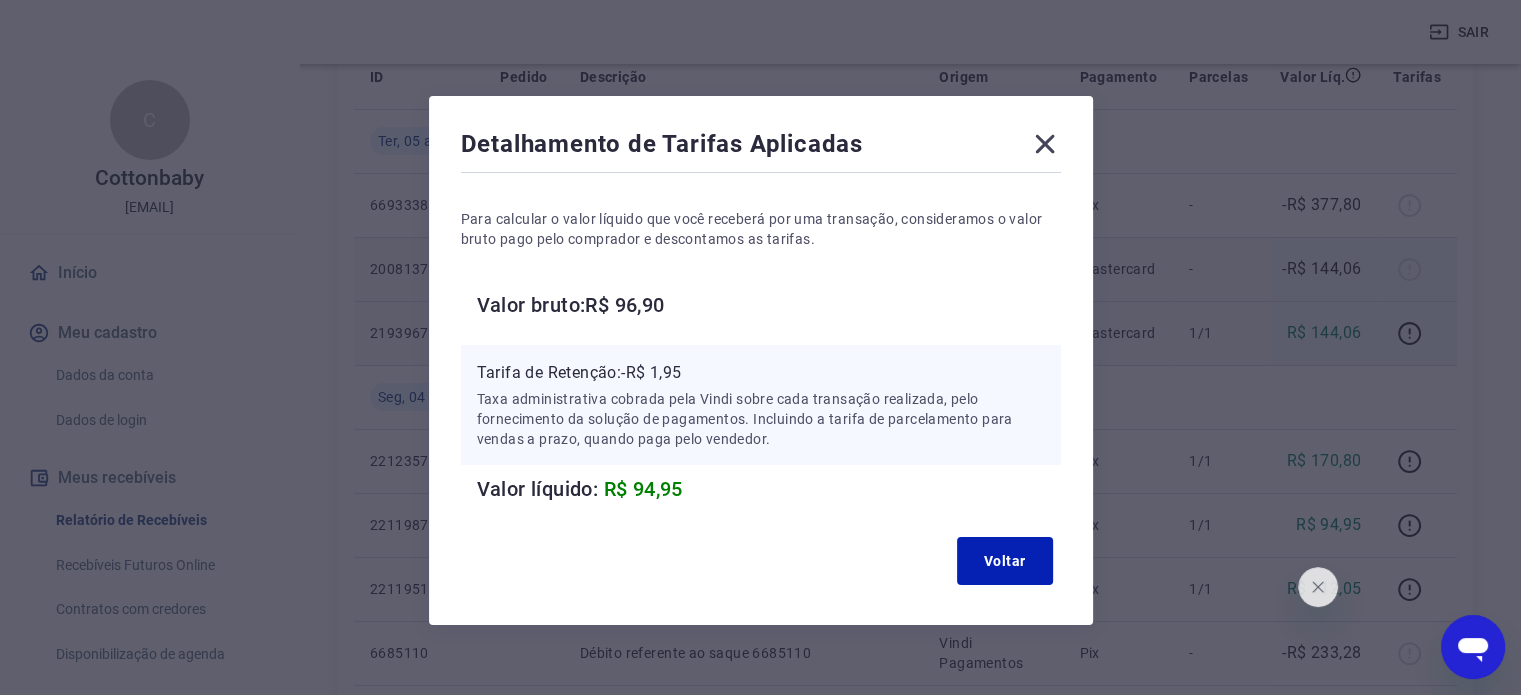 drag, startPoint x: 1049, startPoint y: 140, endPoint x: 1364, endPoint y: 269, distance: 340.39096 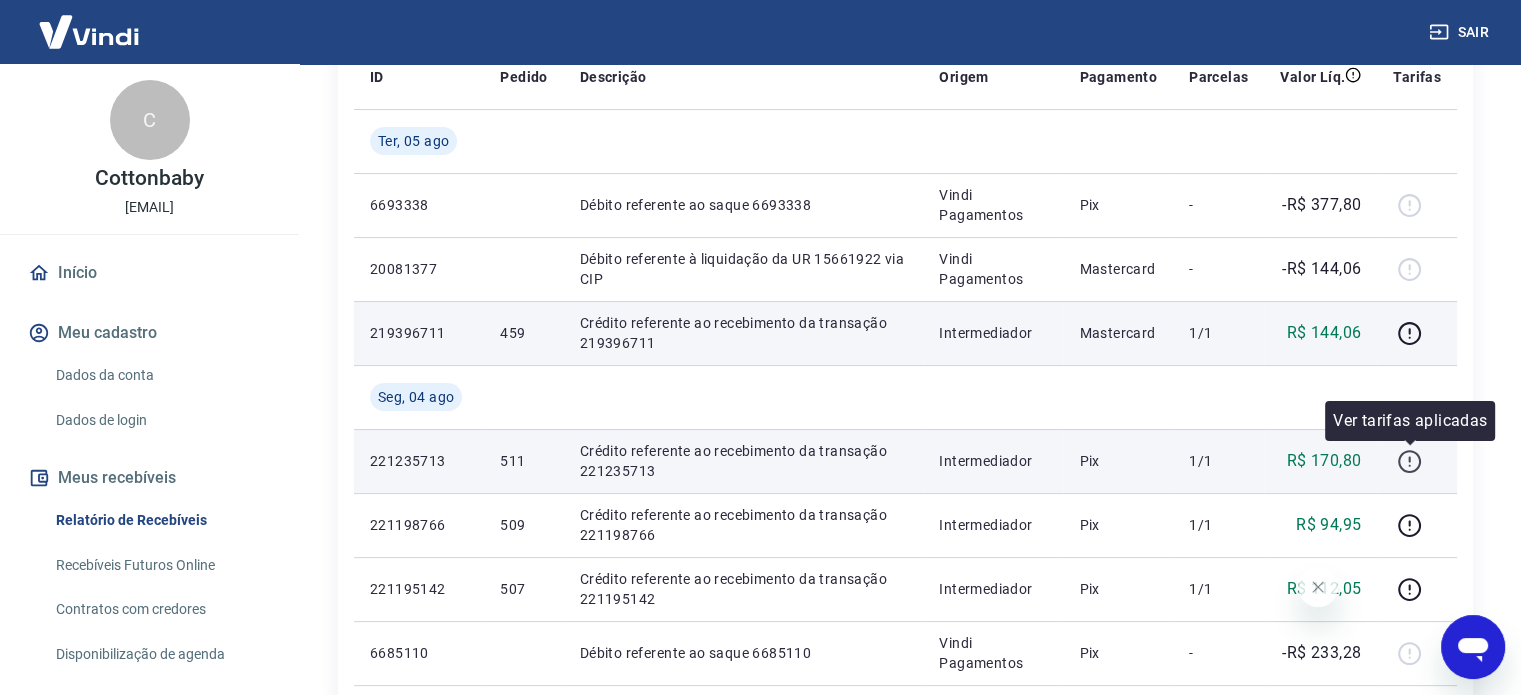click 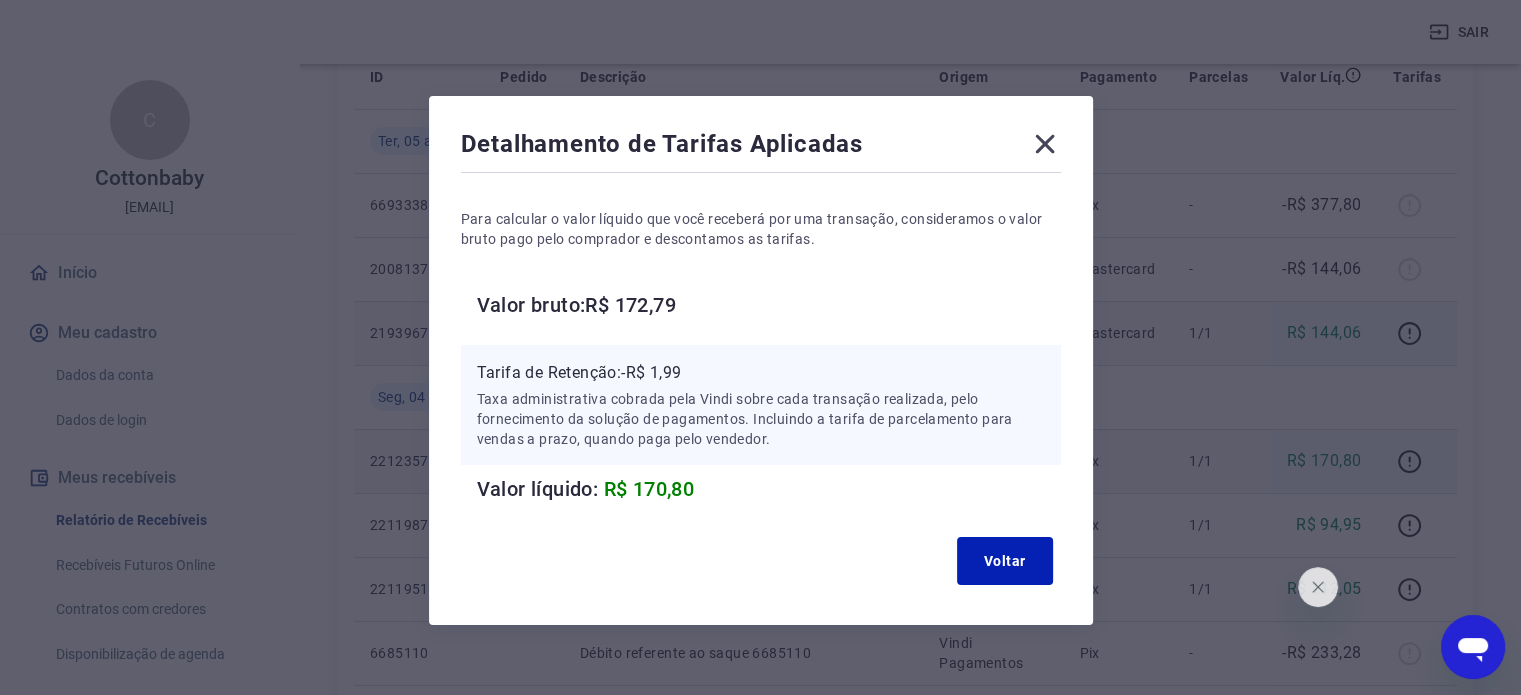 click 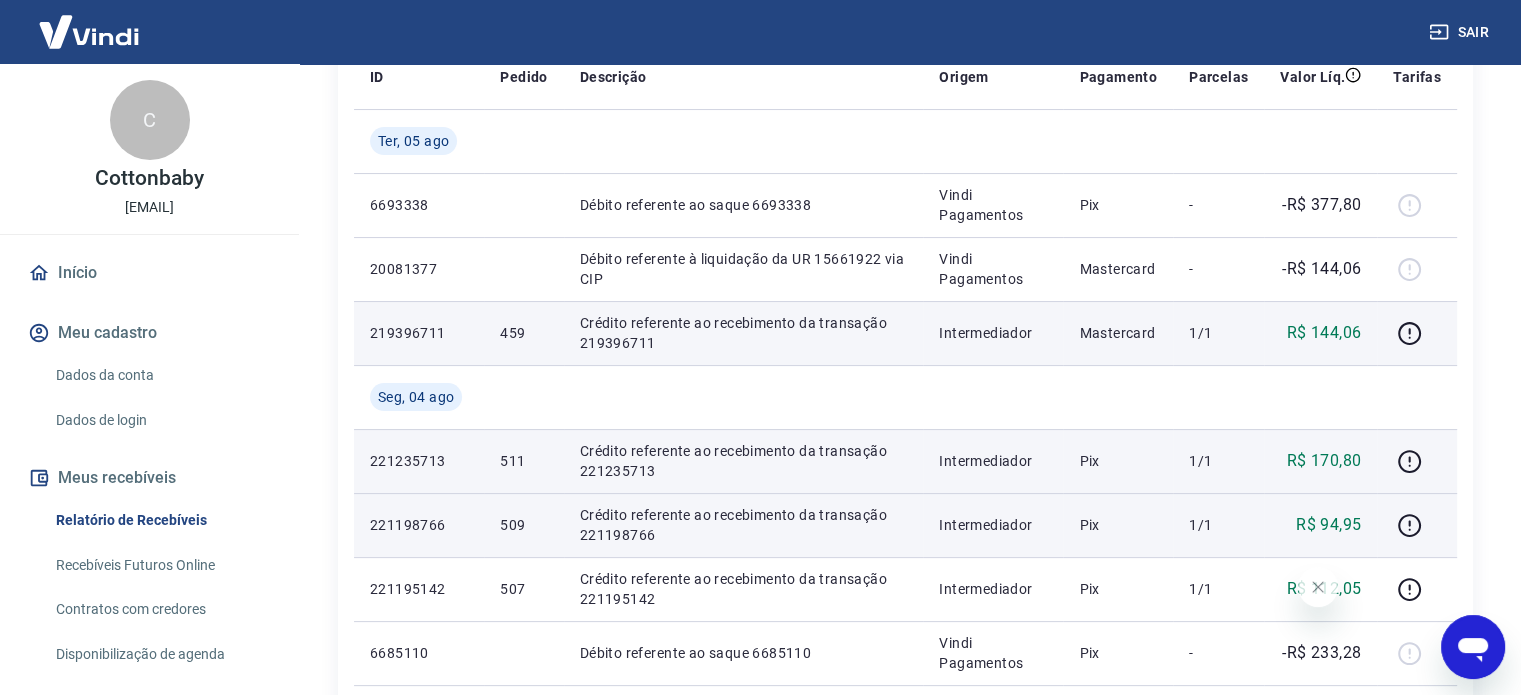 scroll, scrollTop: 400, scrollLeft: 0, axis: vertical 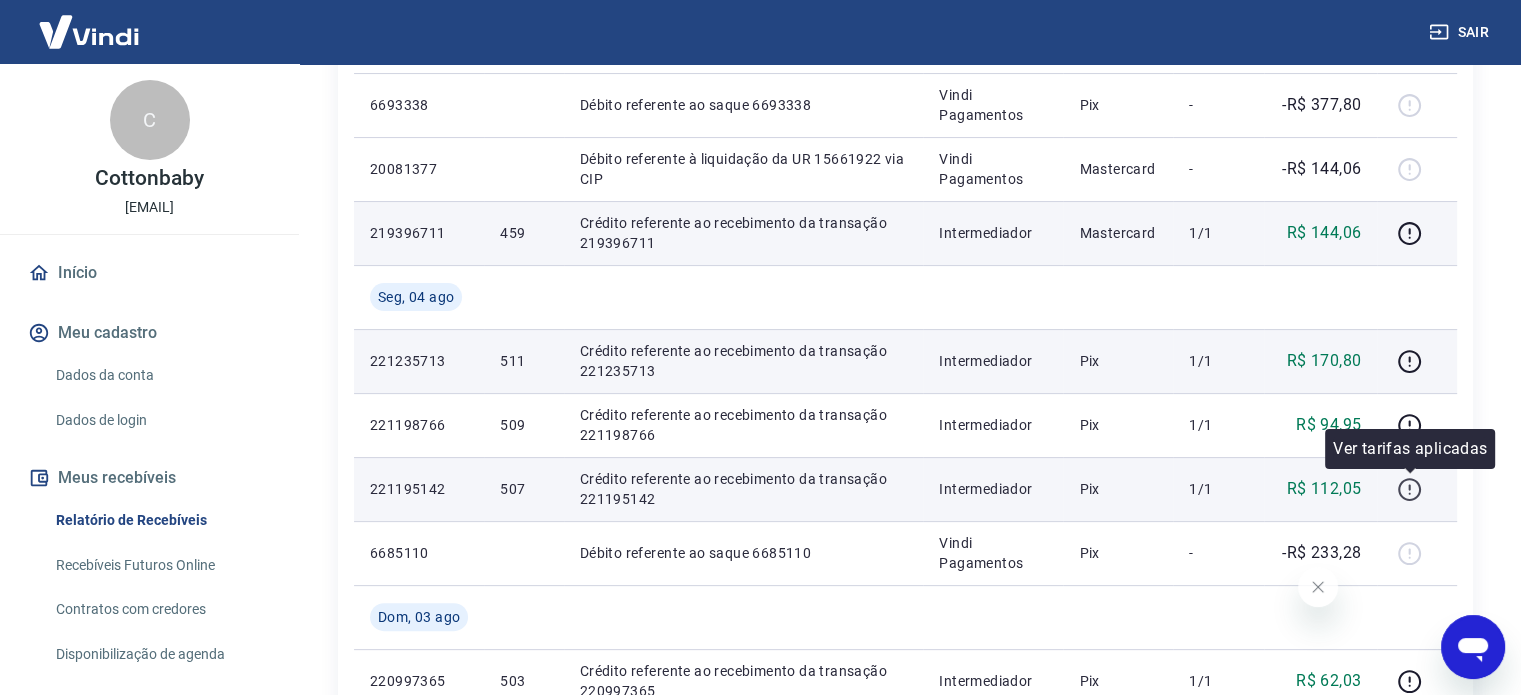 click 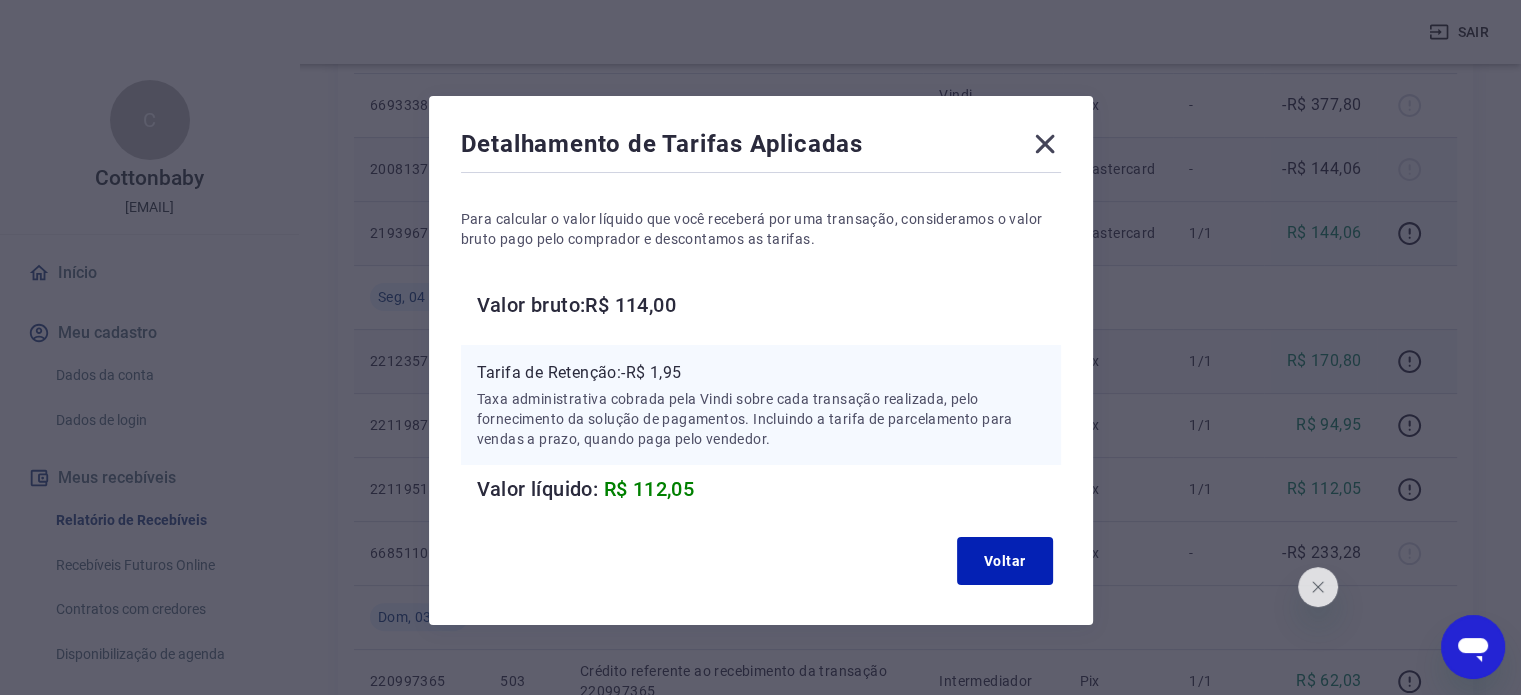 click 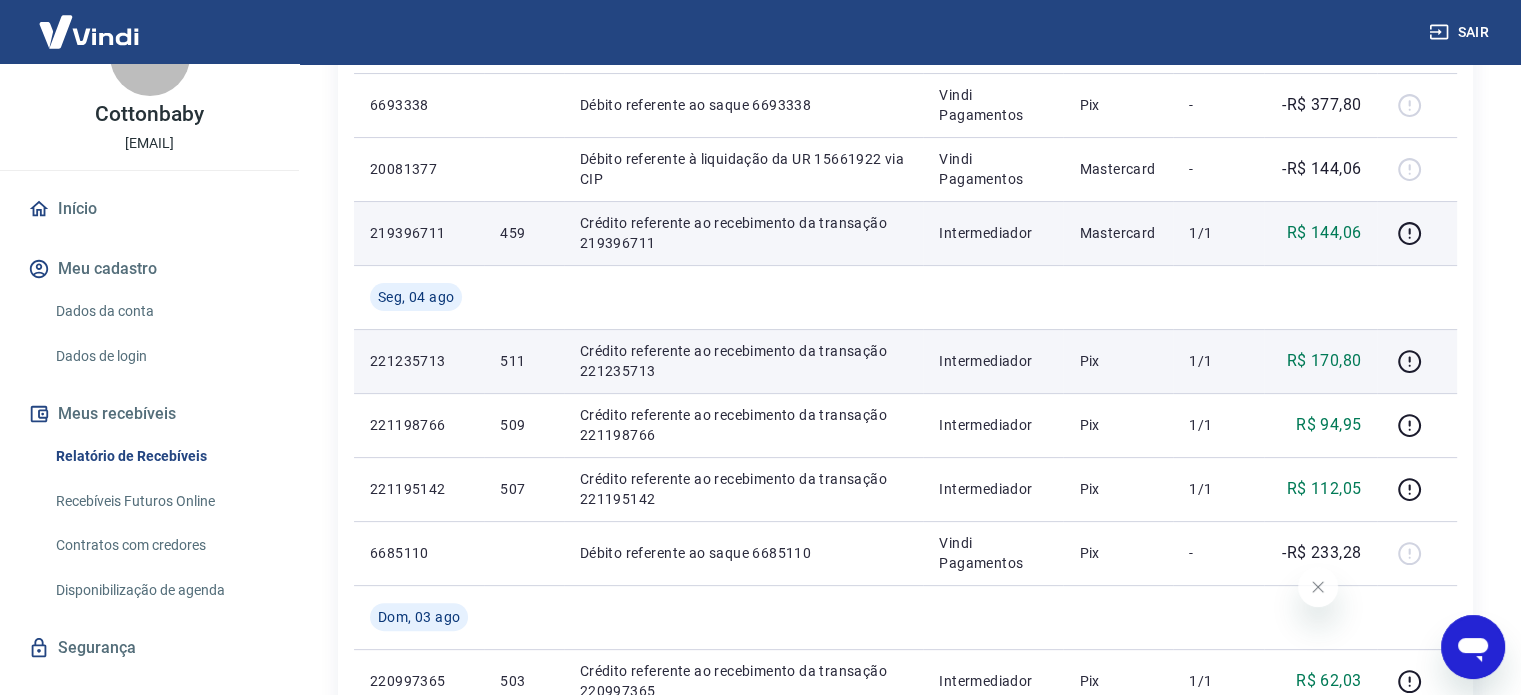 scroll, scrollTop: 98, scrollLeft: 0, axis: vertical 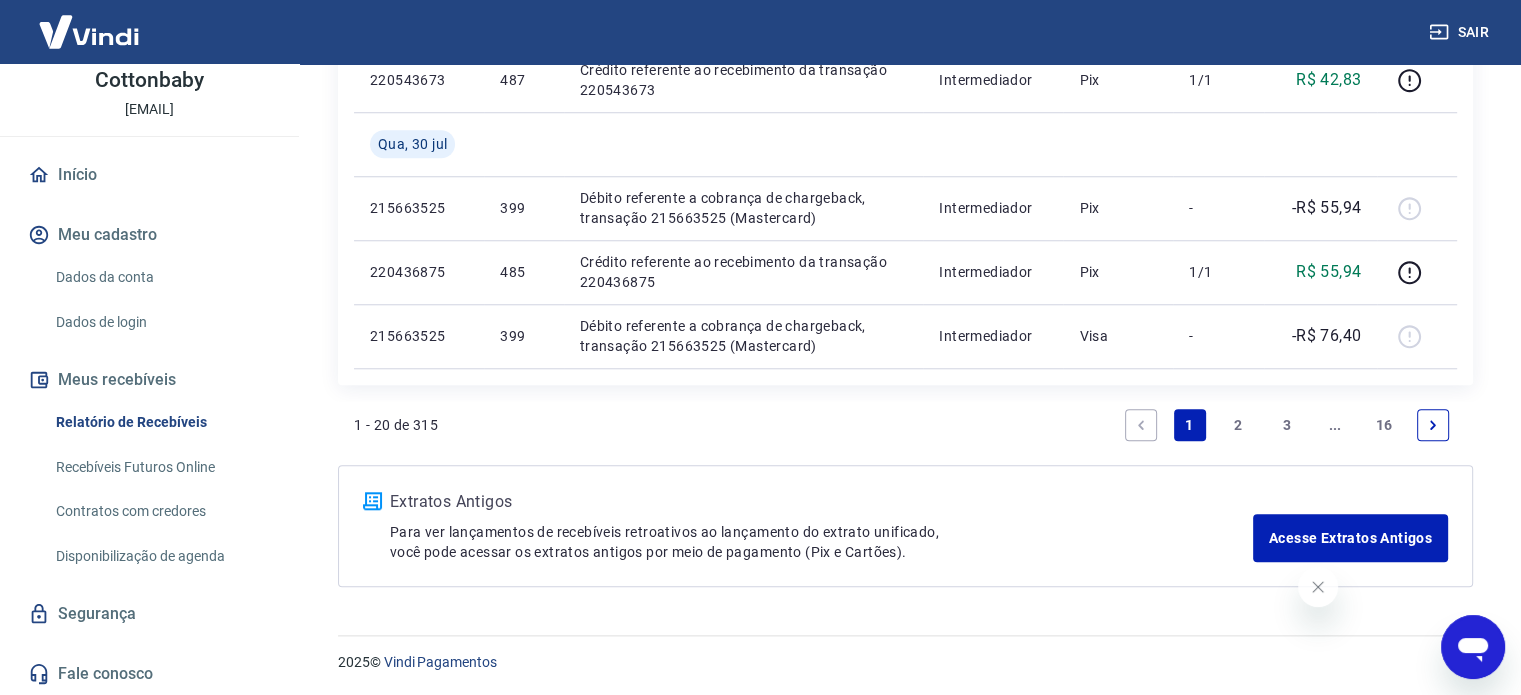click on "2" at bounding box center [1238, 425] 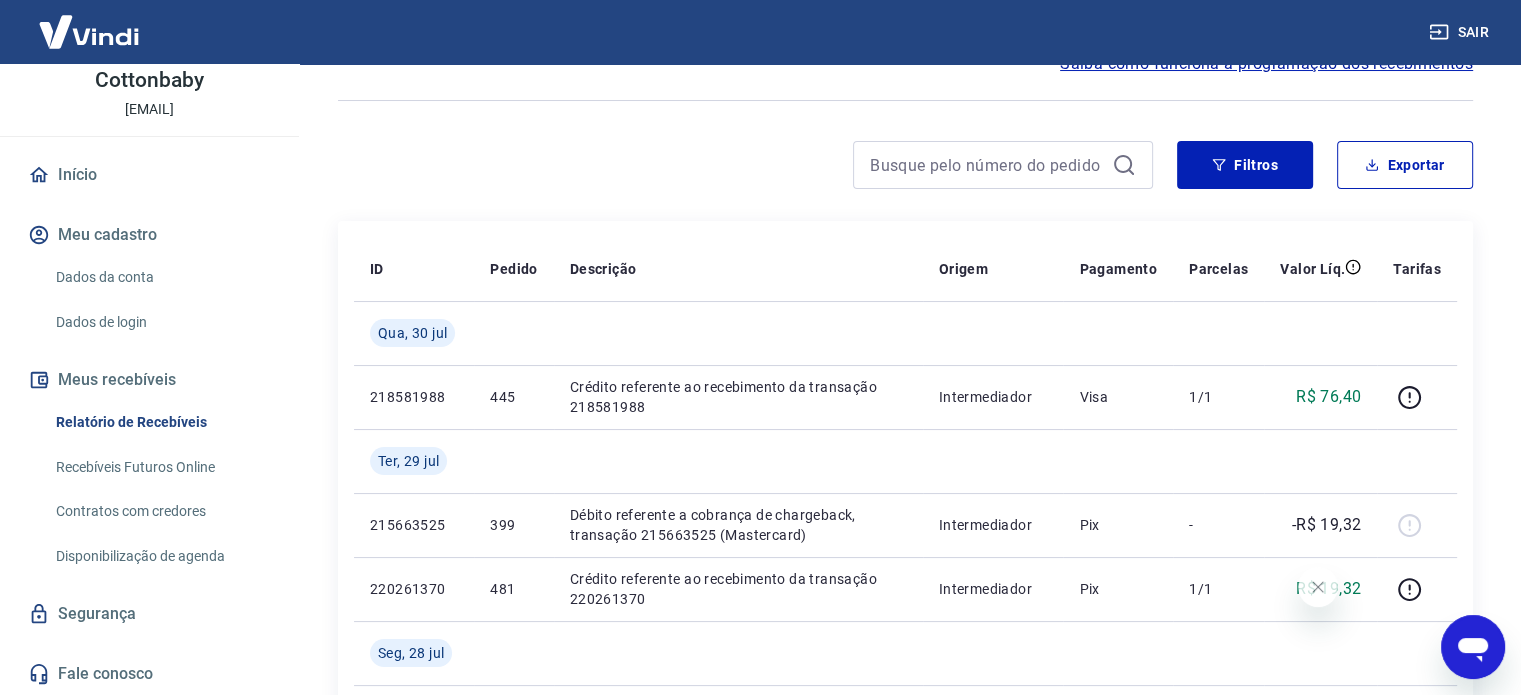 scroll, scrollTop: 300, scrollLeft: 0, axis: vertical 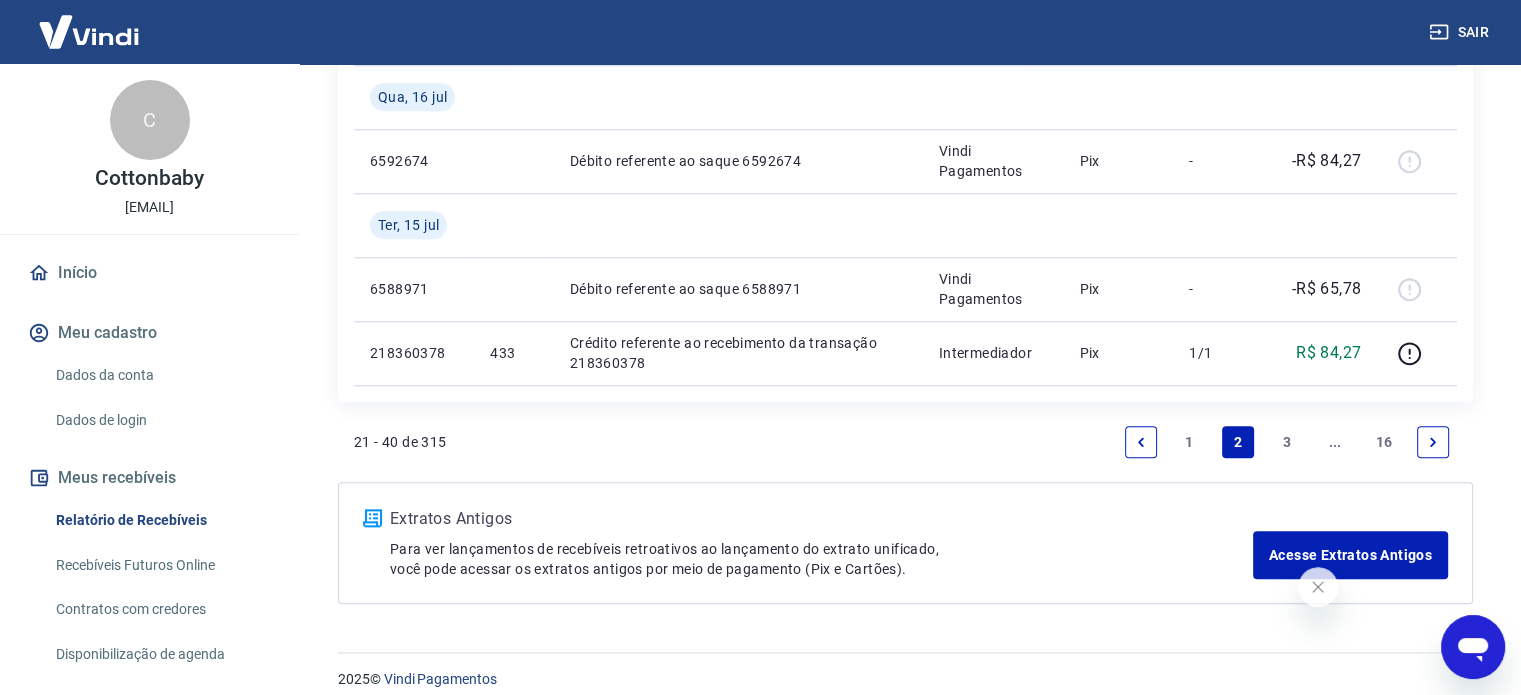 click on "3" at bounding box center [1287, 442] 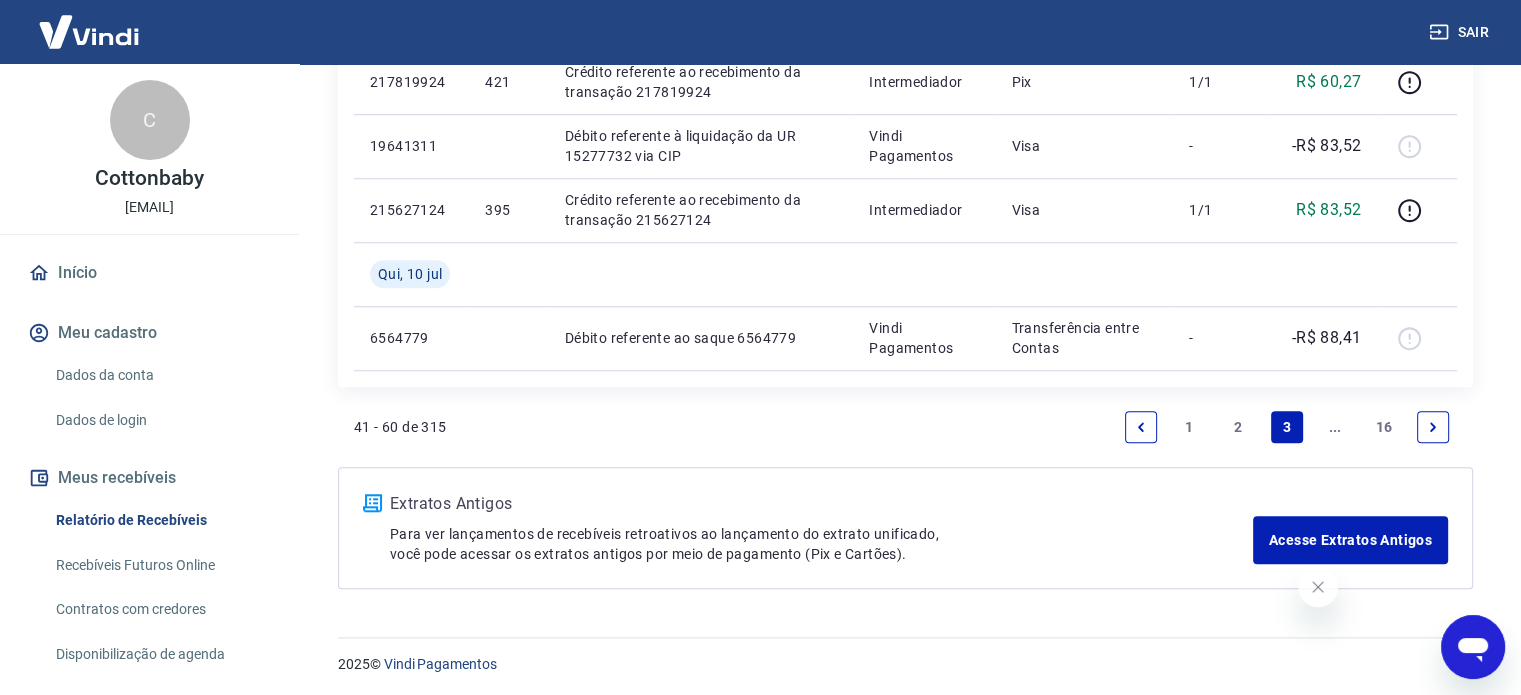 scroll, scrollTop: 1641, scrollLeft: 0, axis: vertical 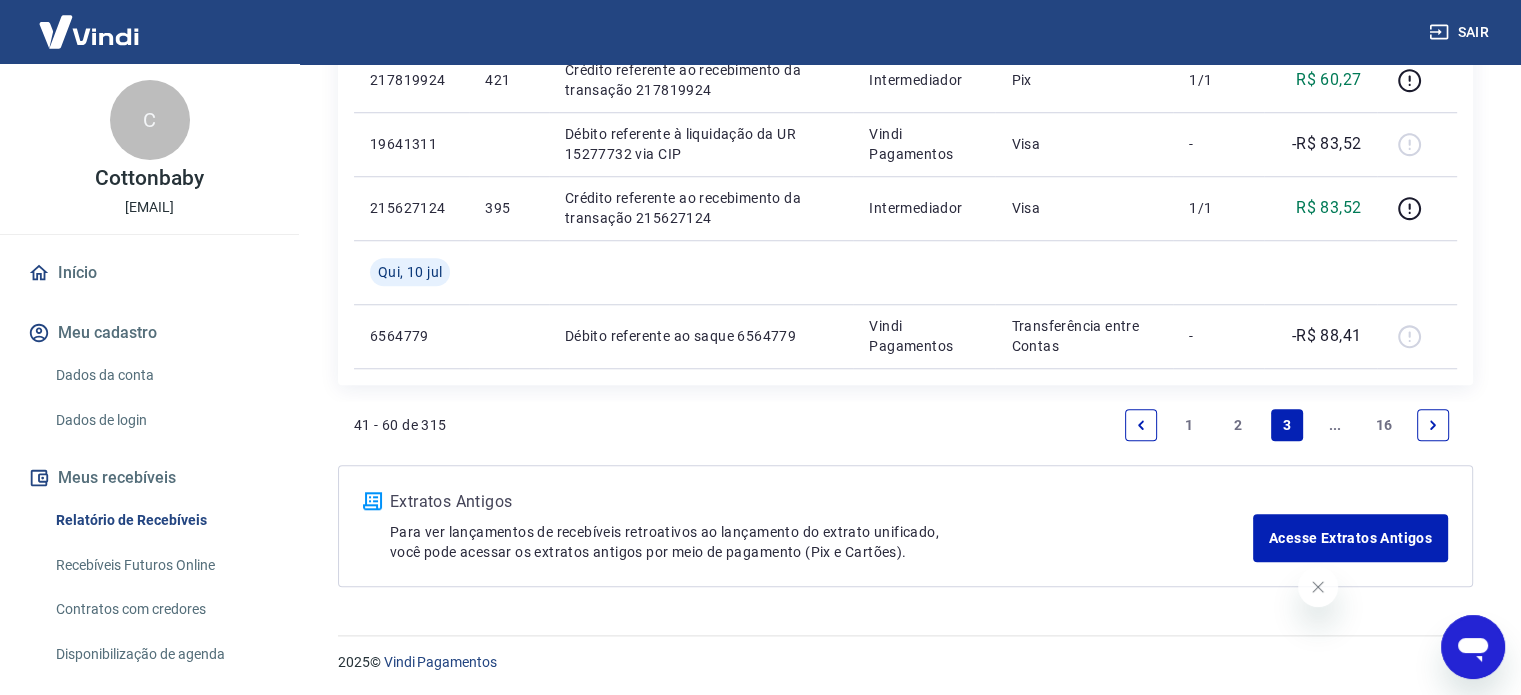 click on "2" at bounding box center [1238, 425] 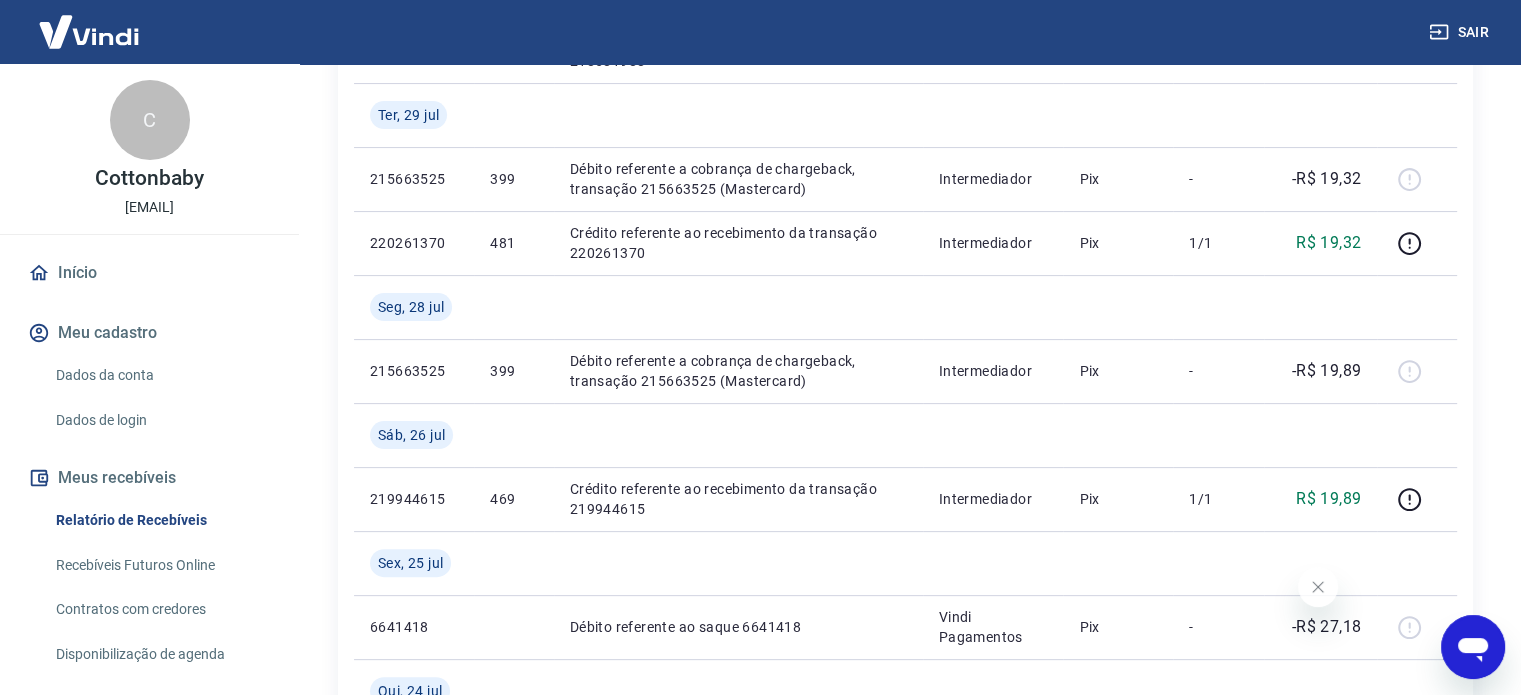 scroll, scrollTop: 500, scrollLeft: 0, axis: vertical 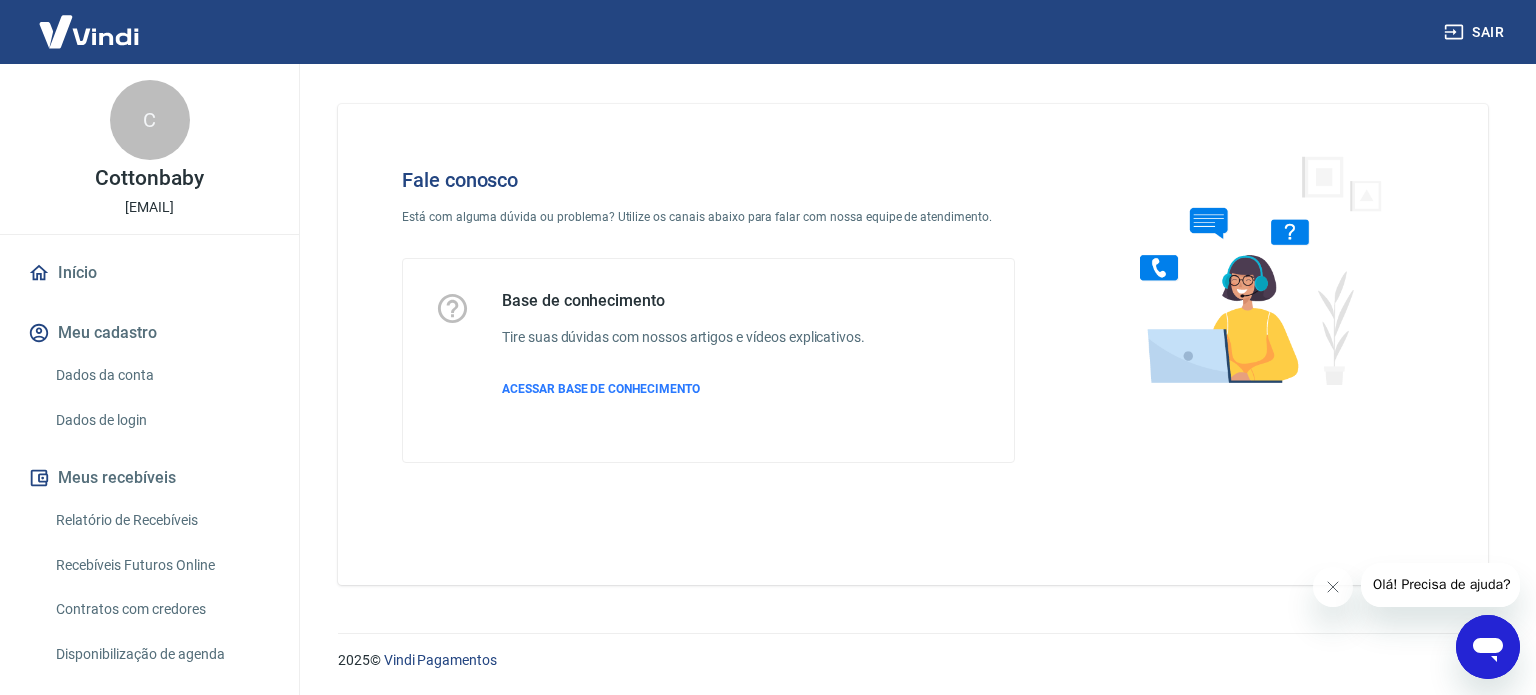 click 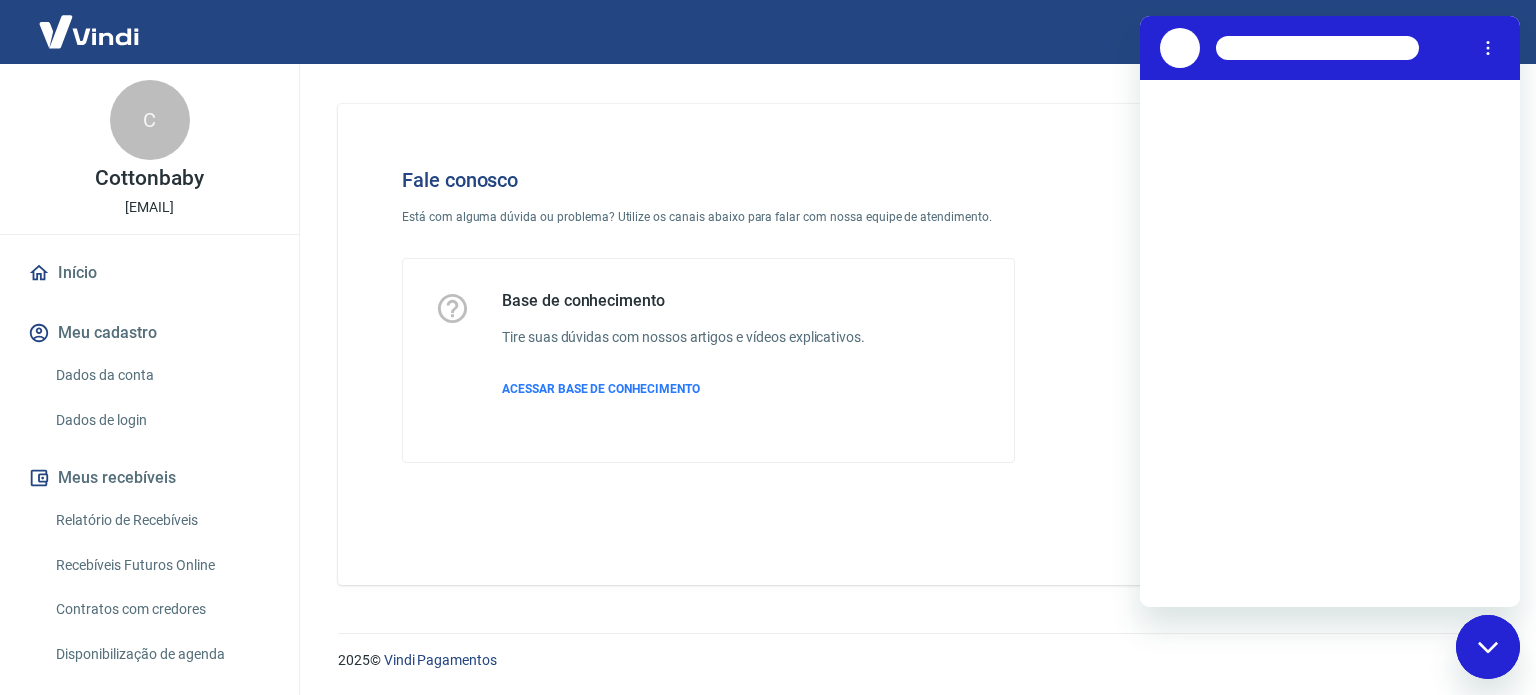 scroll, scrollTop: 0, scrollLeft: 0, axis: both 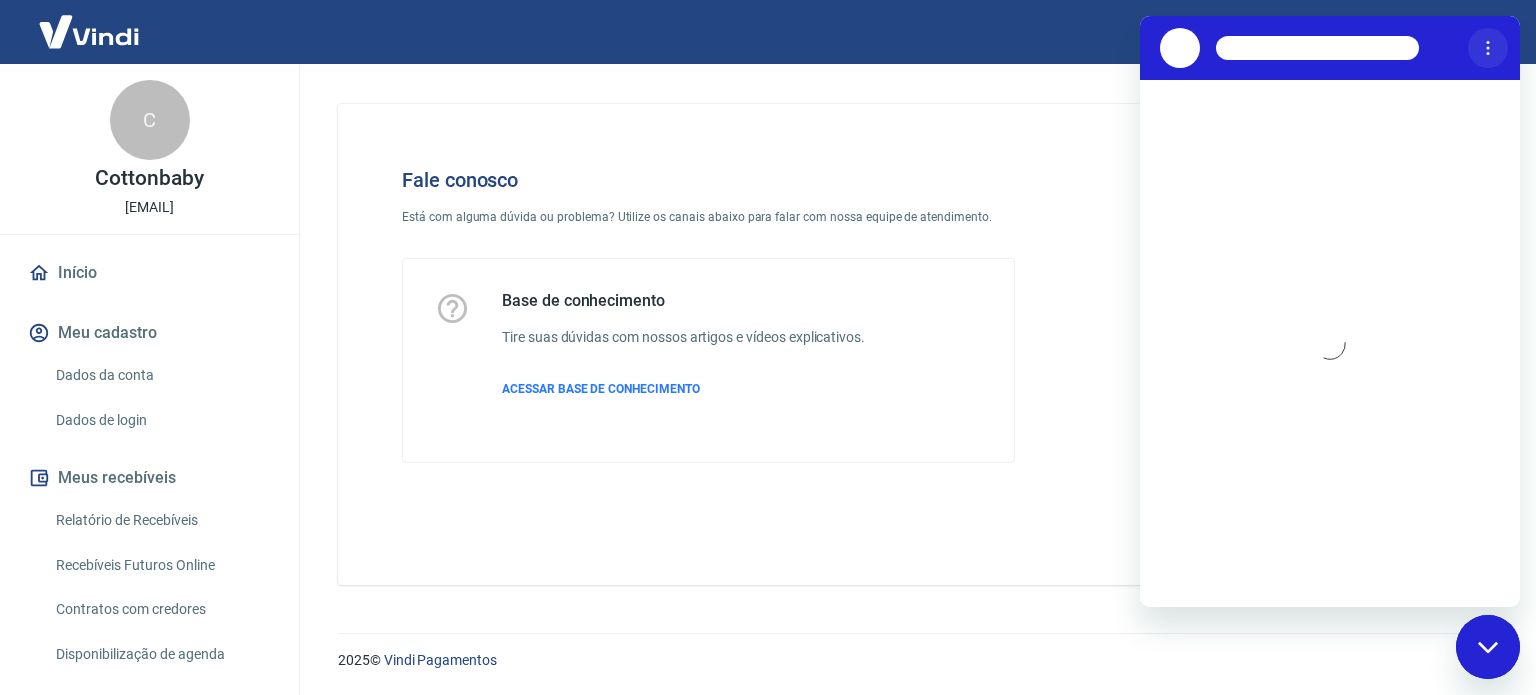click 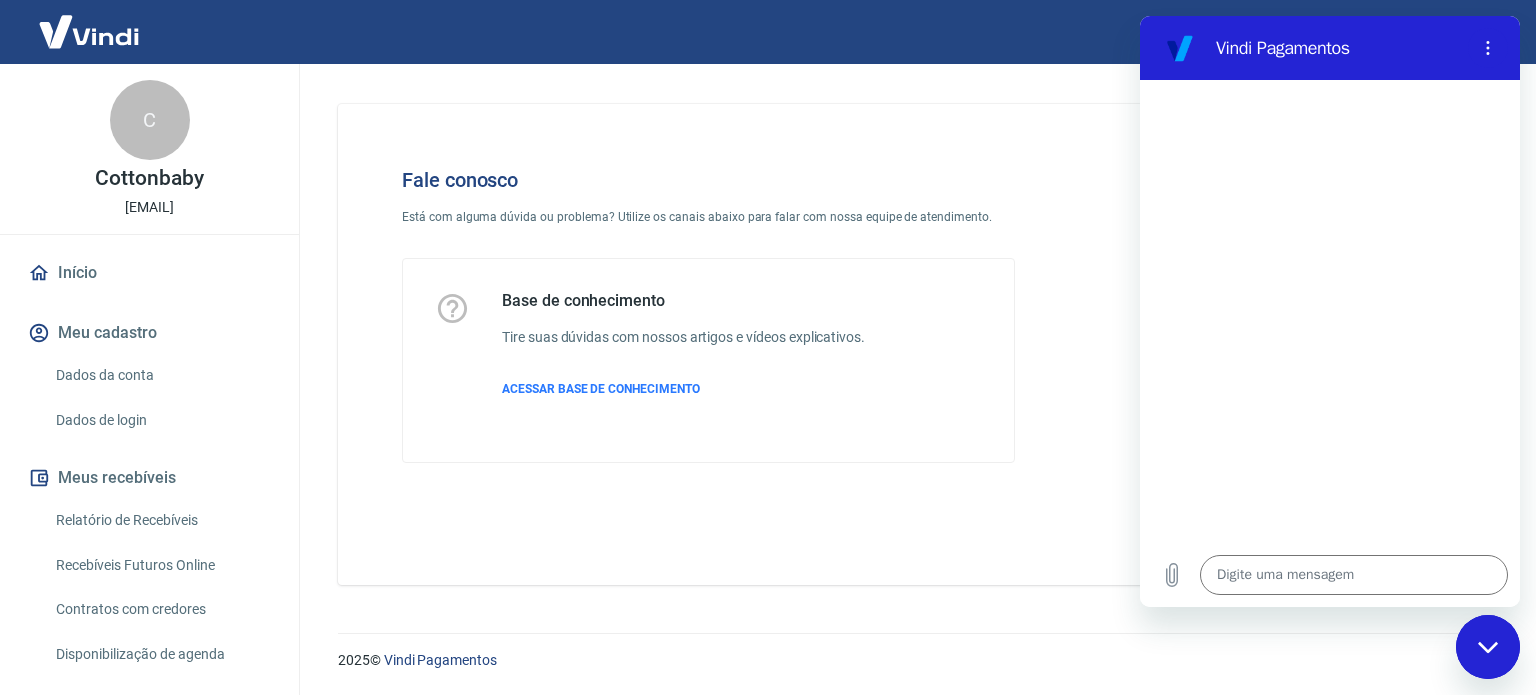 click at bounding box center [1251, 315] 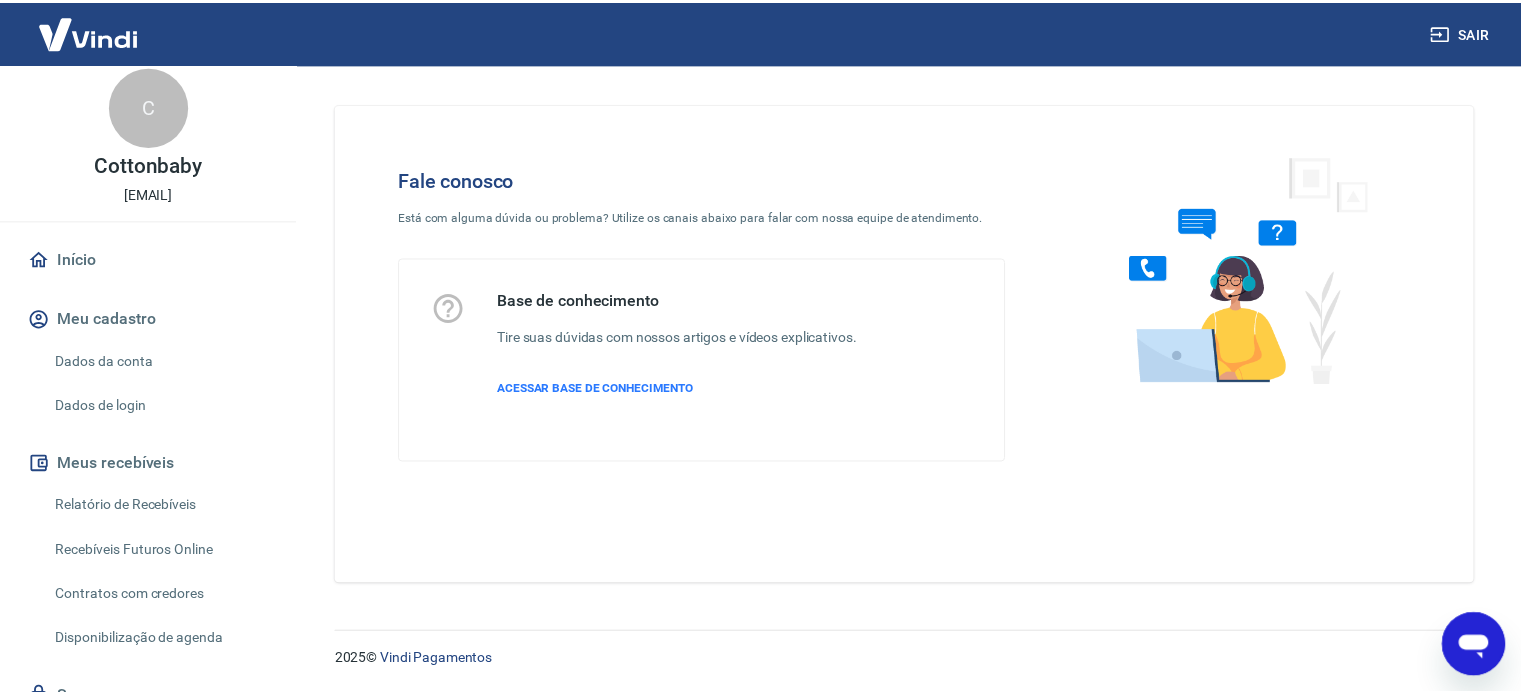 scroll, scrollTop: 0, scrollLeft: 0, axis: both 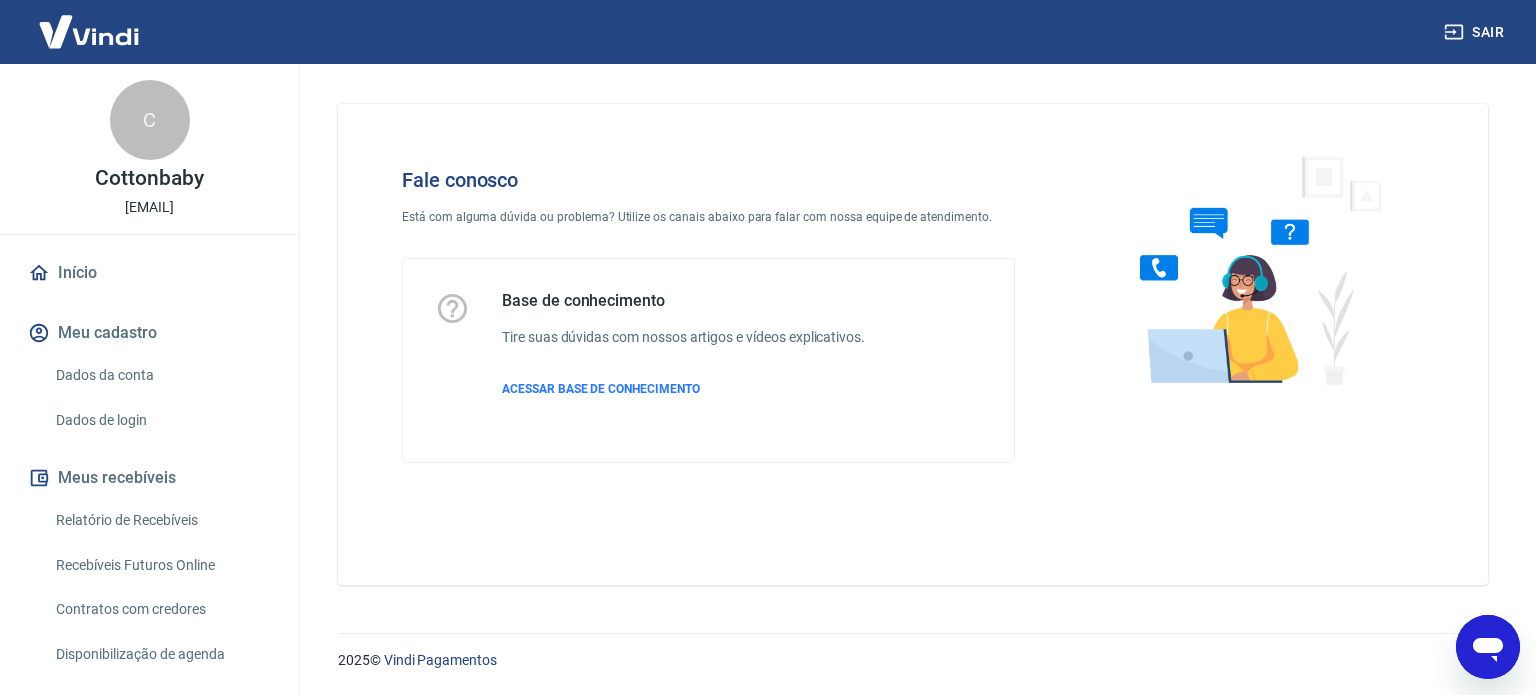 click at bounding box center [89, 31] 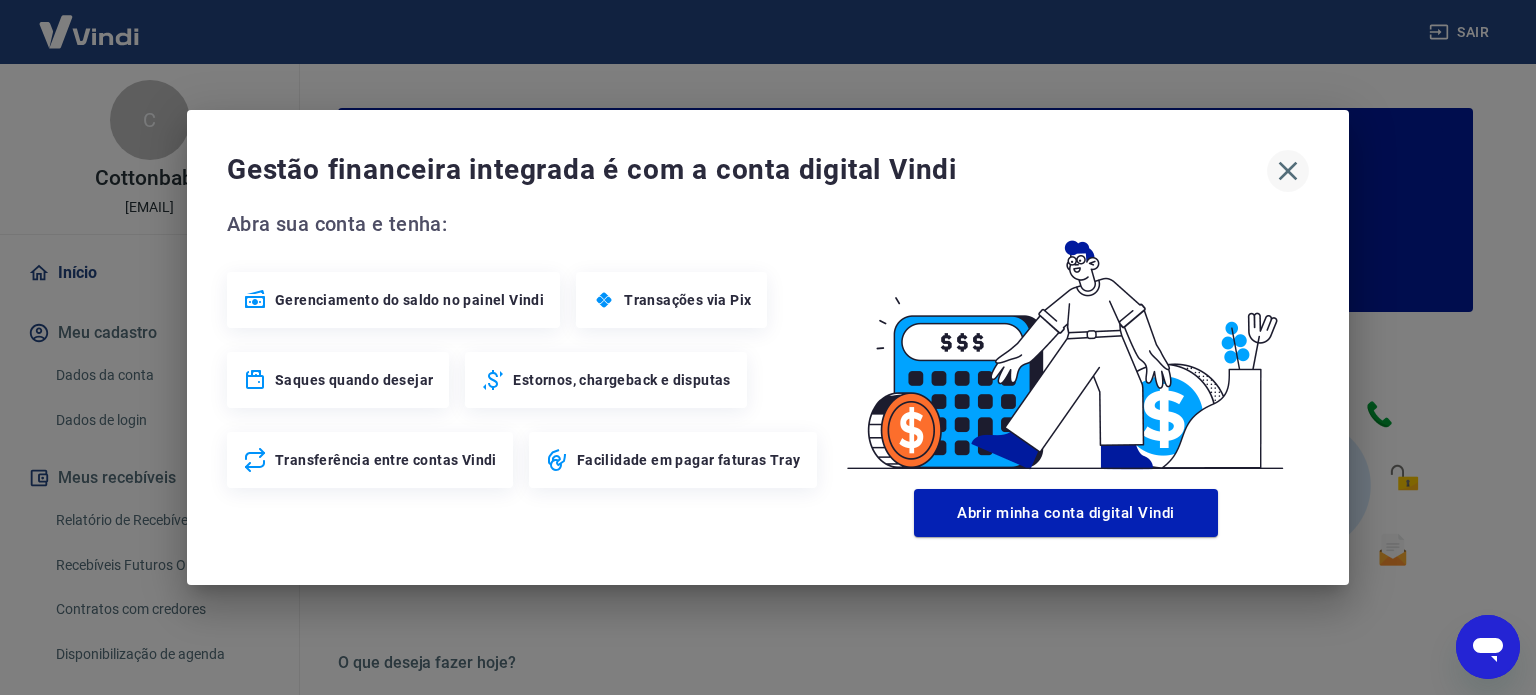 click at bounding box center [1288, 171] 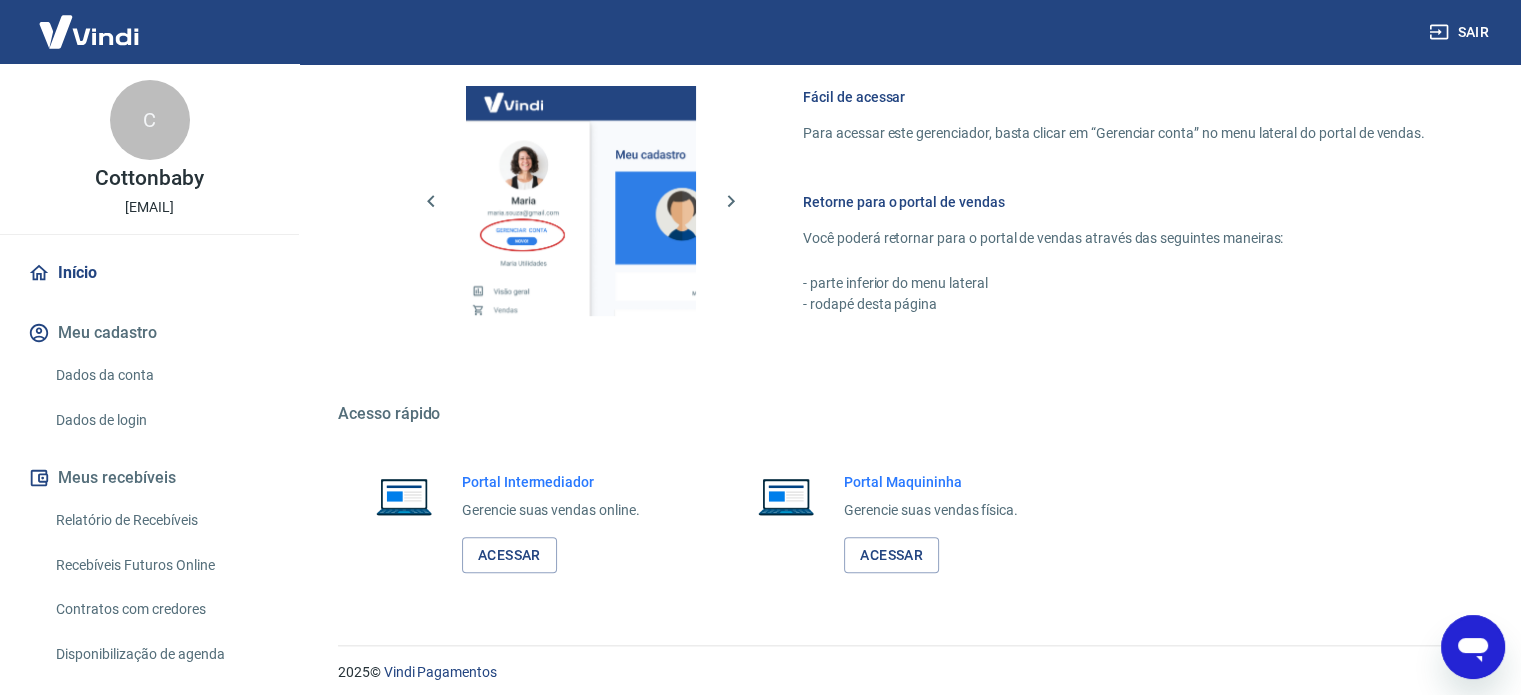 scroll, scrollTop: 1091, scrollLeft: 0, axis: vertical 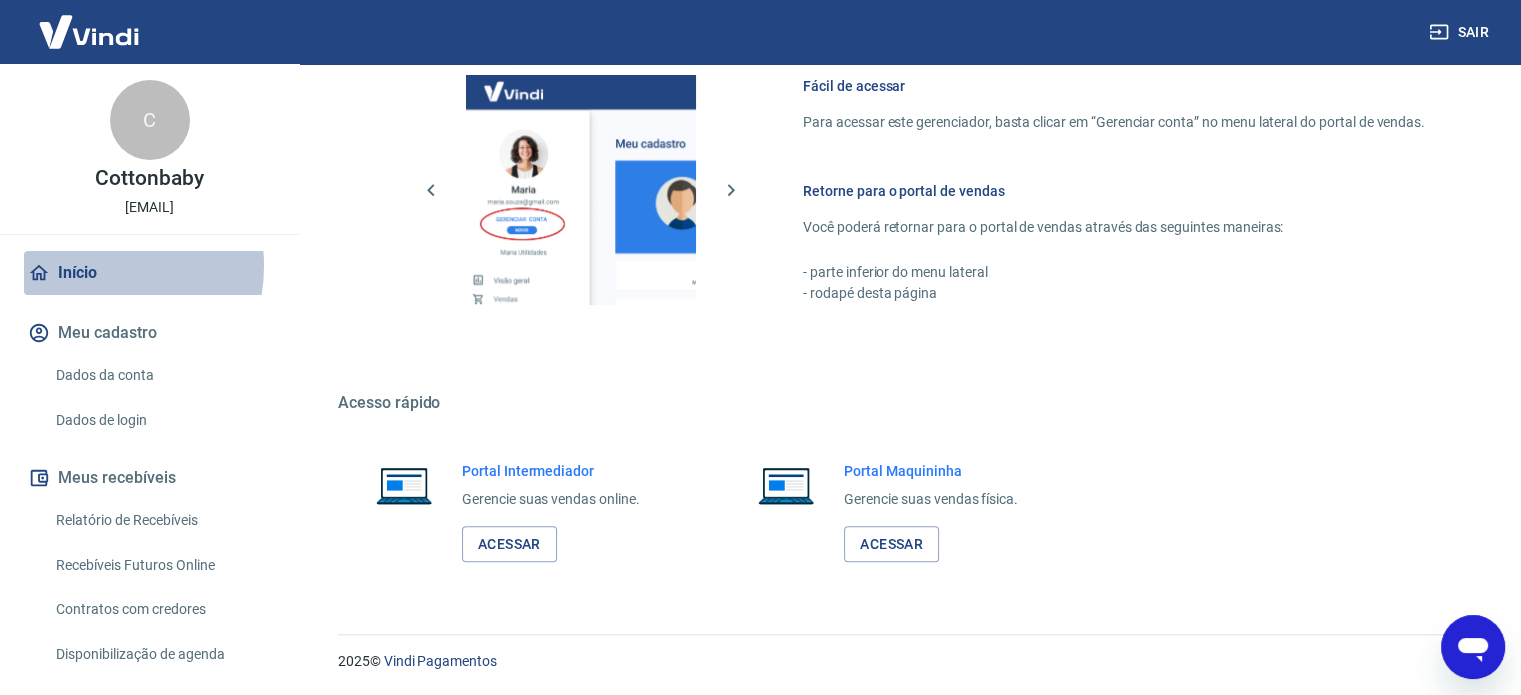 click on "Início" at bounding box center (149, 273) 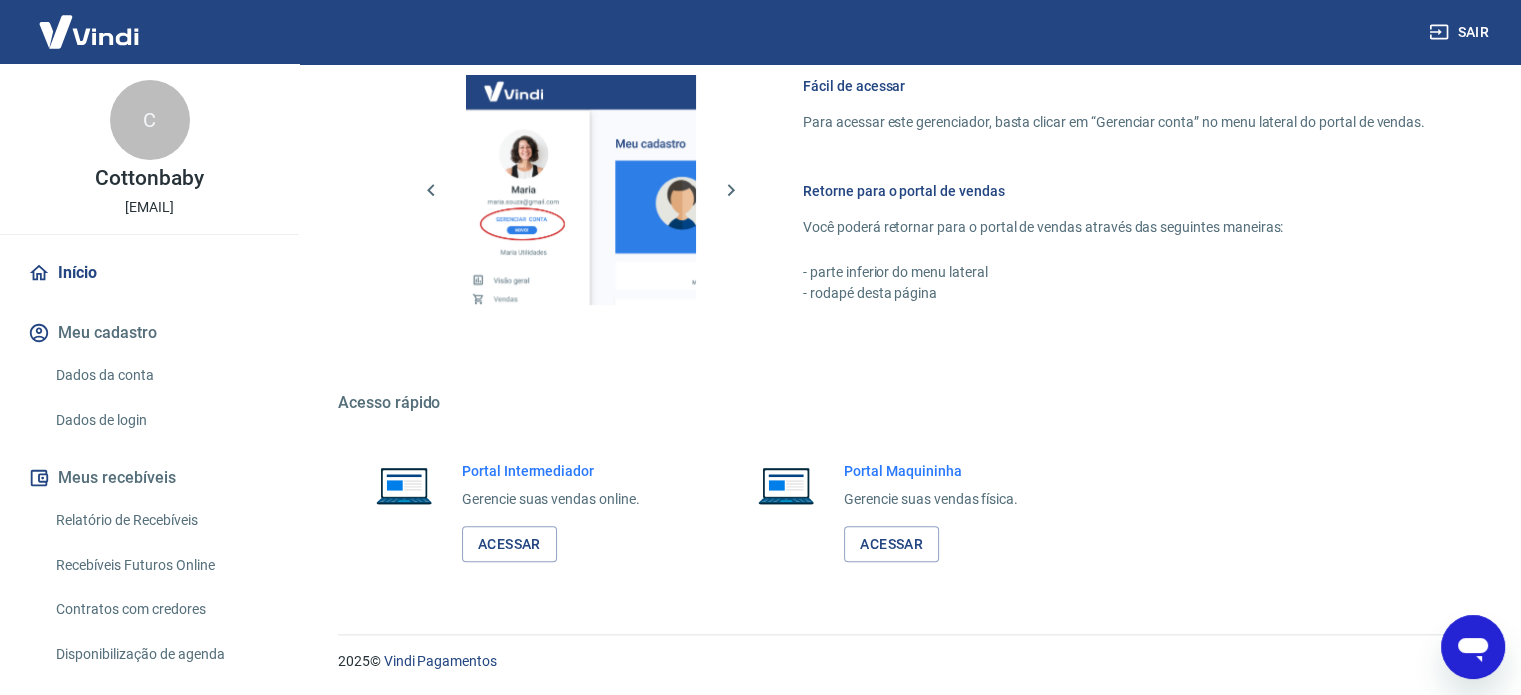 click on "Início" at bounding box center (149, 273) 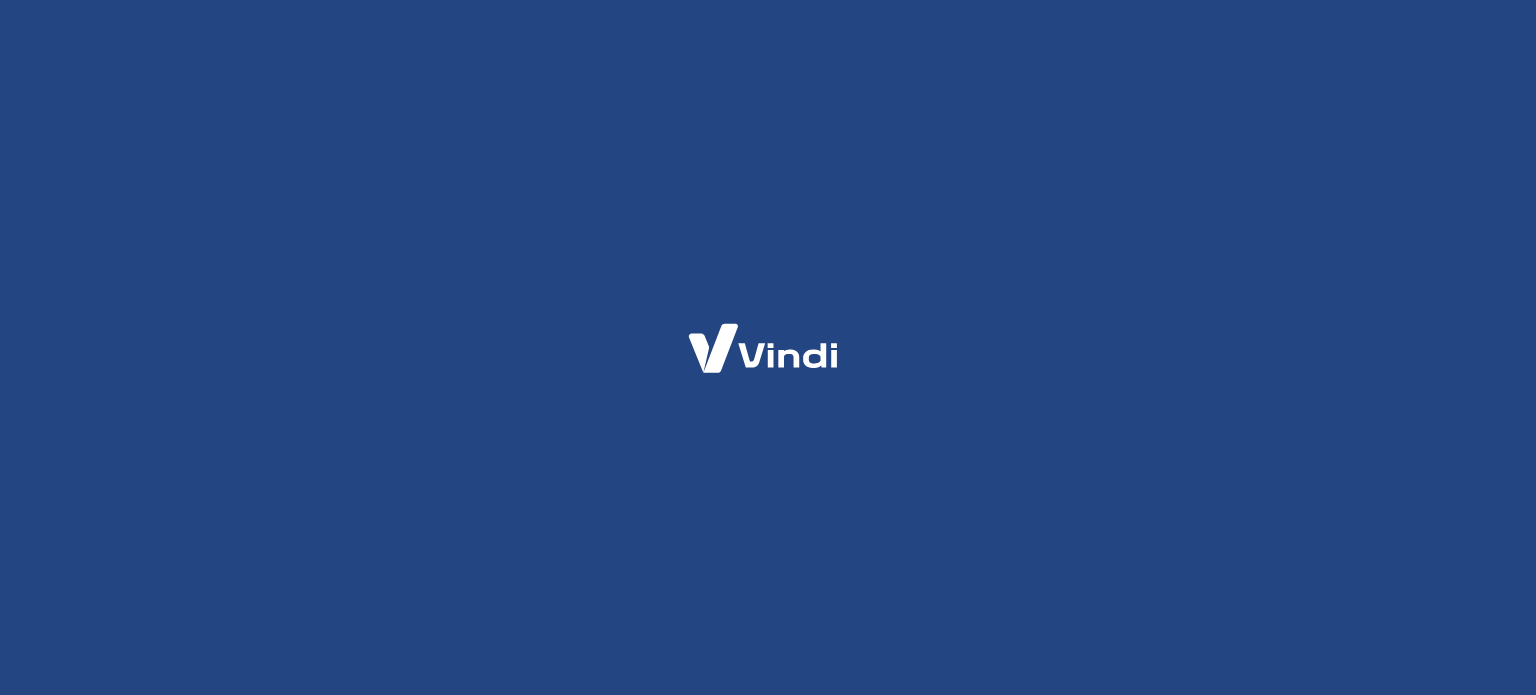 scroll, scrollTop: 0, scrollLeft: 0, axis: both 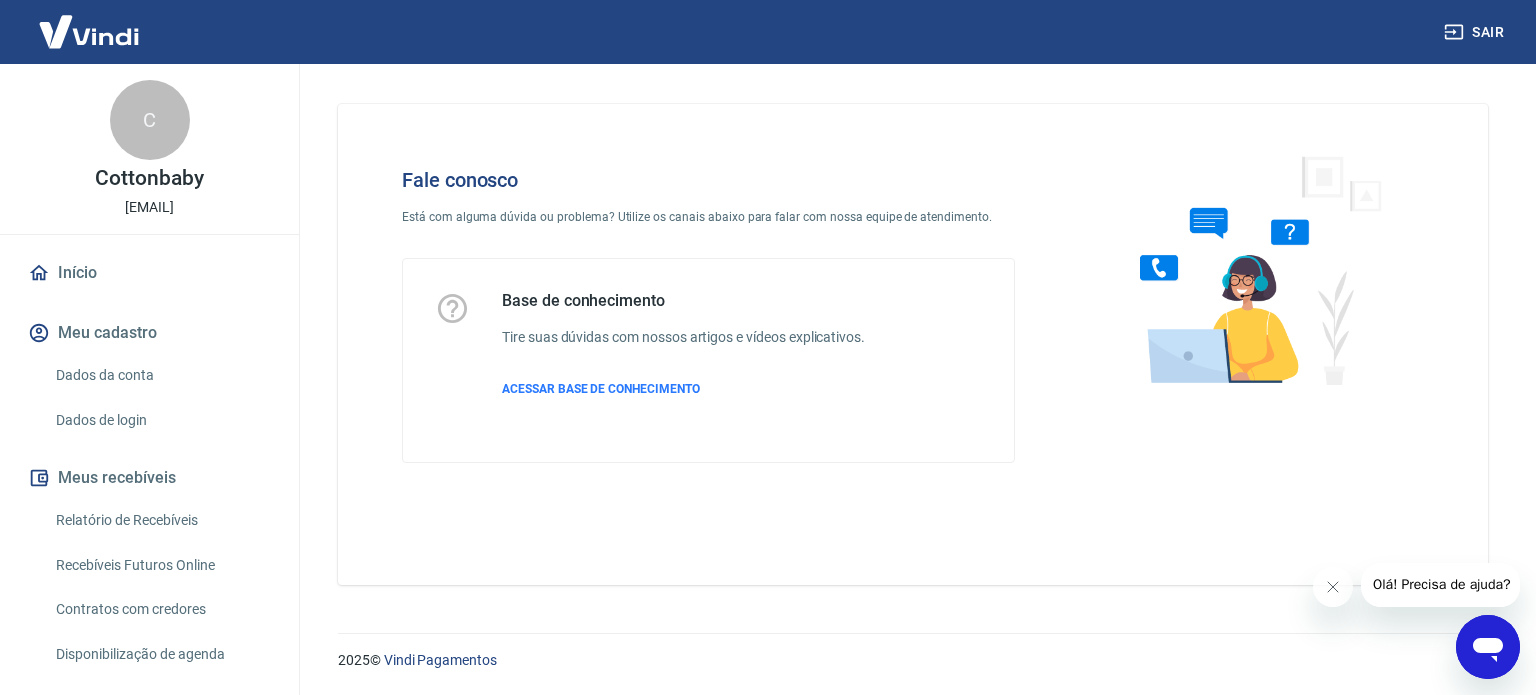 click 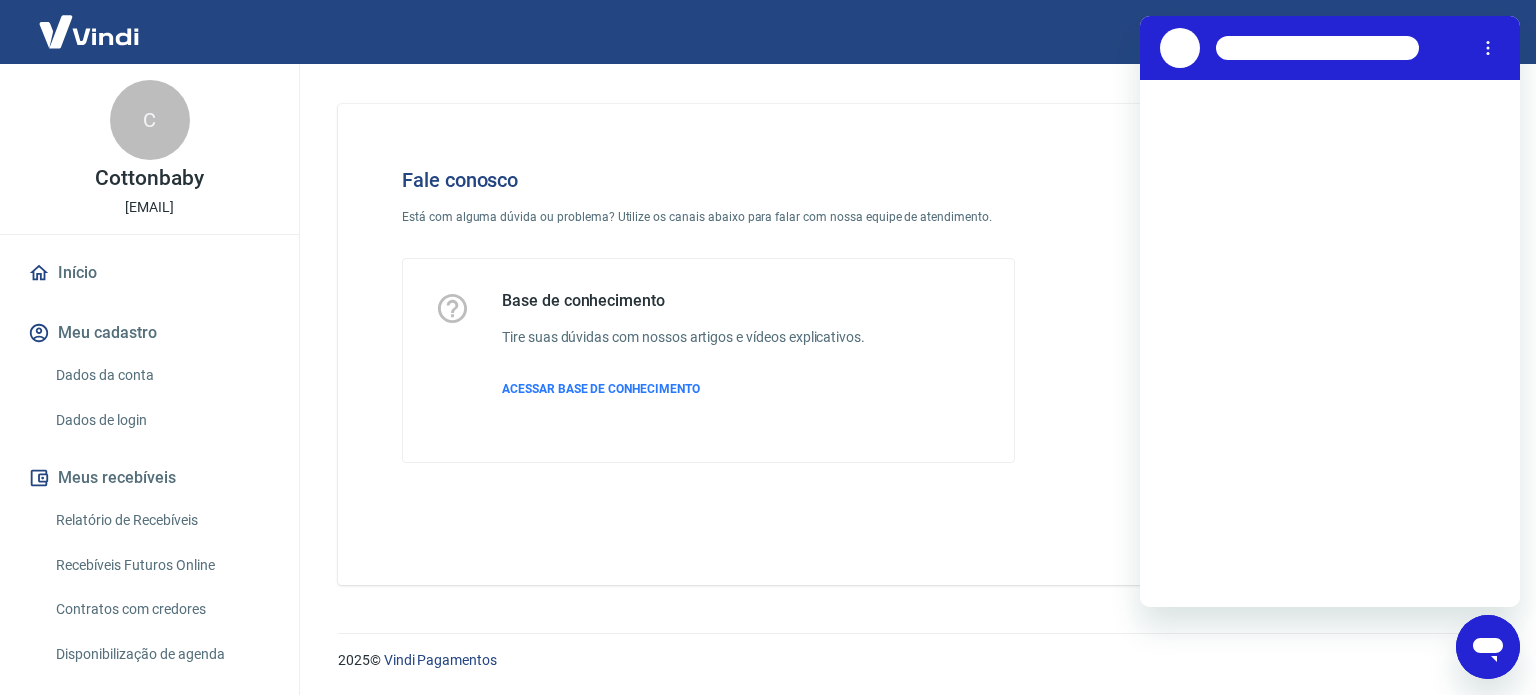 scroll, scrollTop: 0, scrollLeft: 0, axis: both 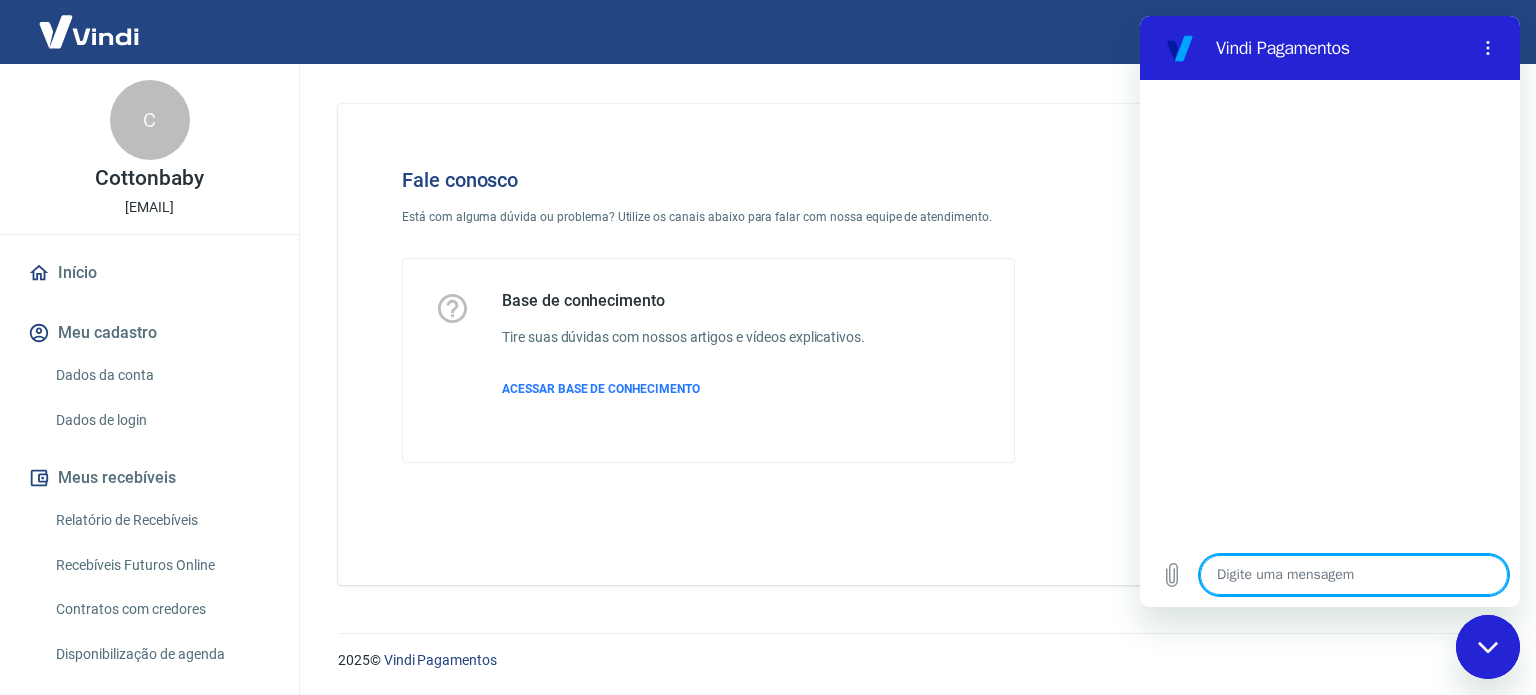 drag, startPoint x: 1275, startPoint y: 576, endPoint x: 1286, endPoint y: 576, distance: 11 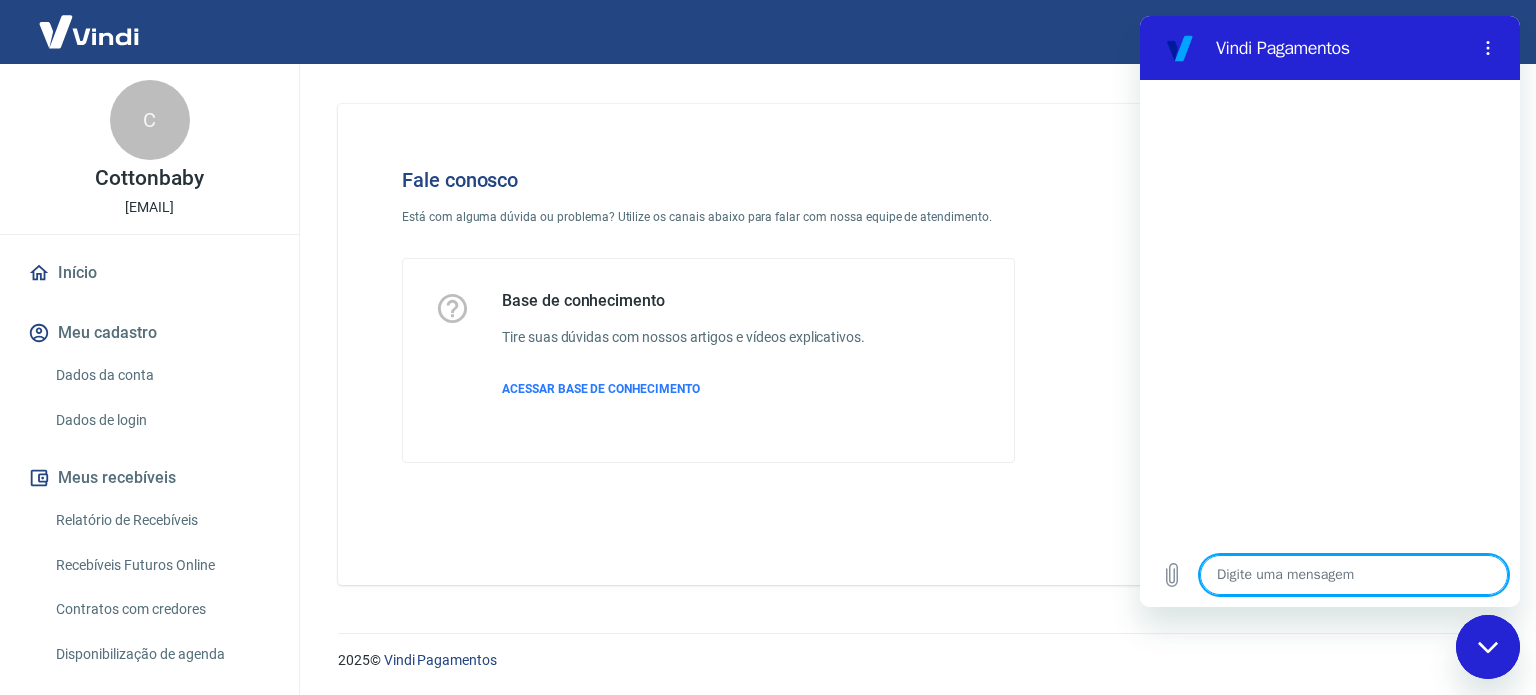 type on "B" 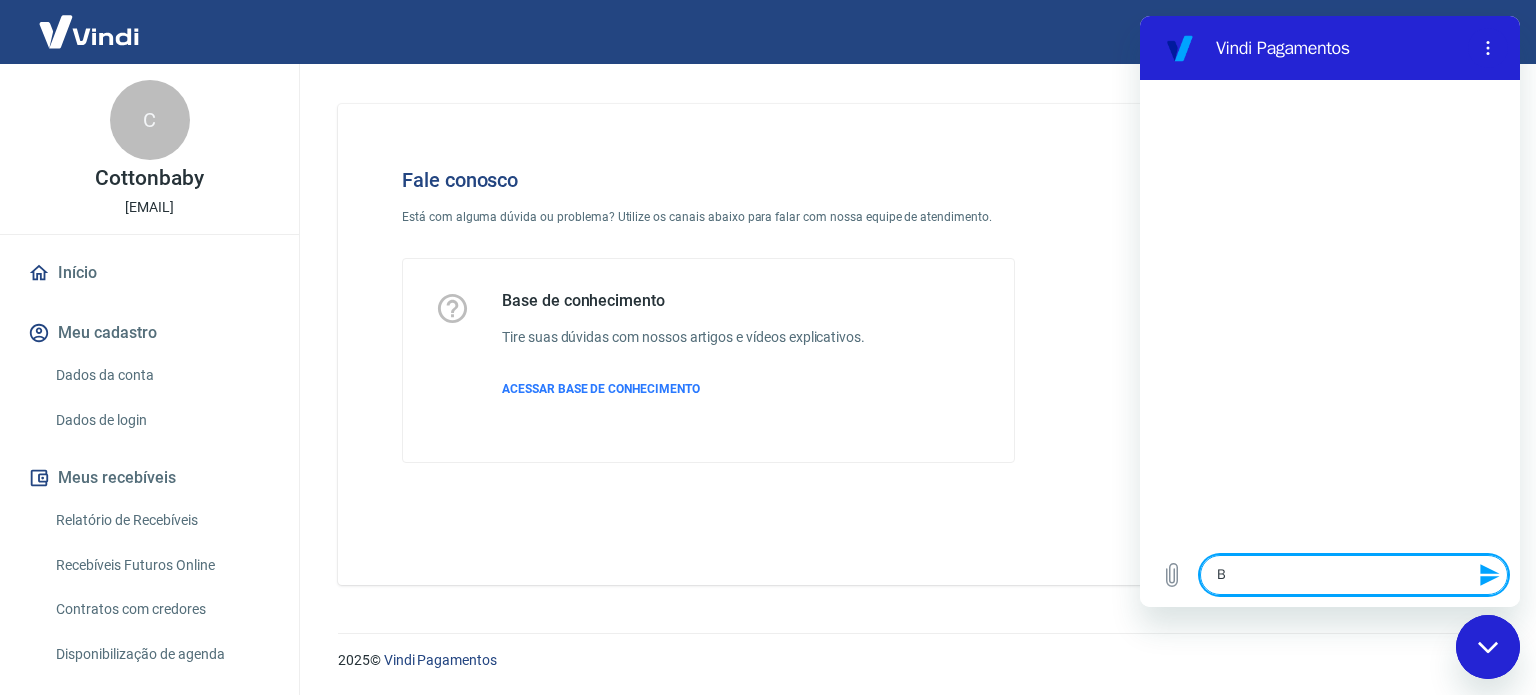 type on "Bo" 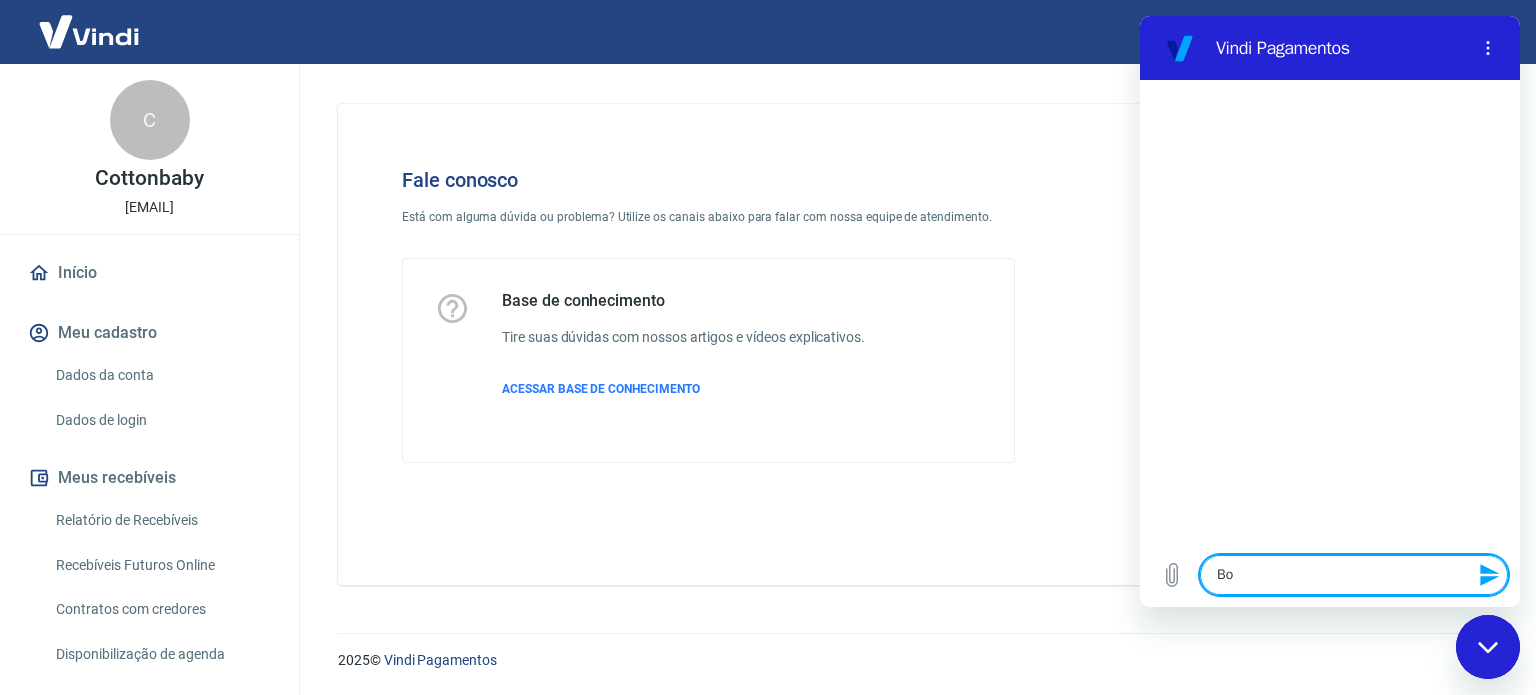 type on "Bom" 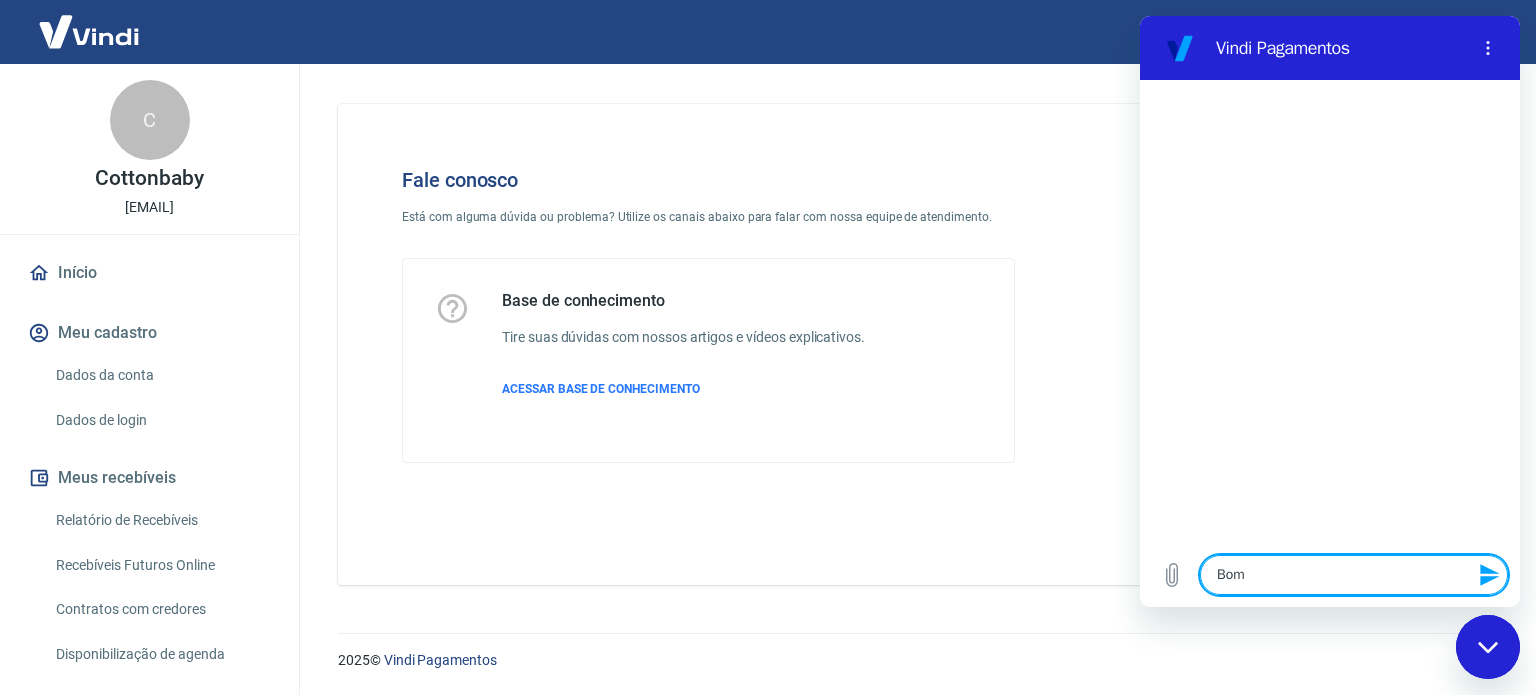 type on "Bom" 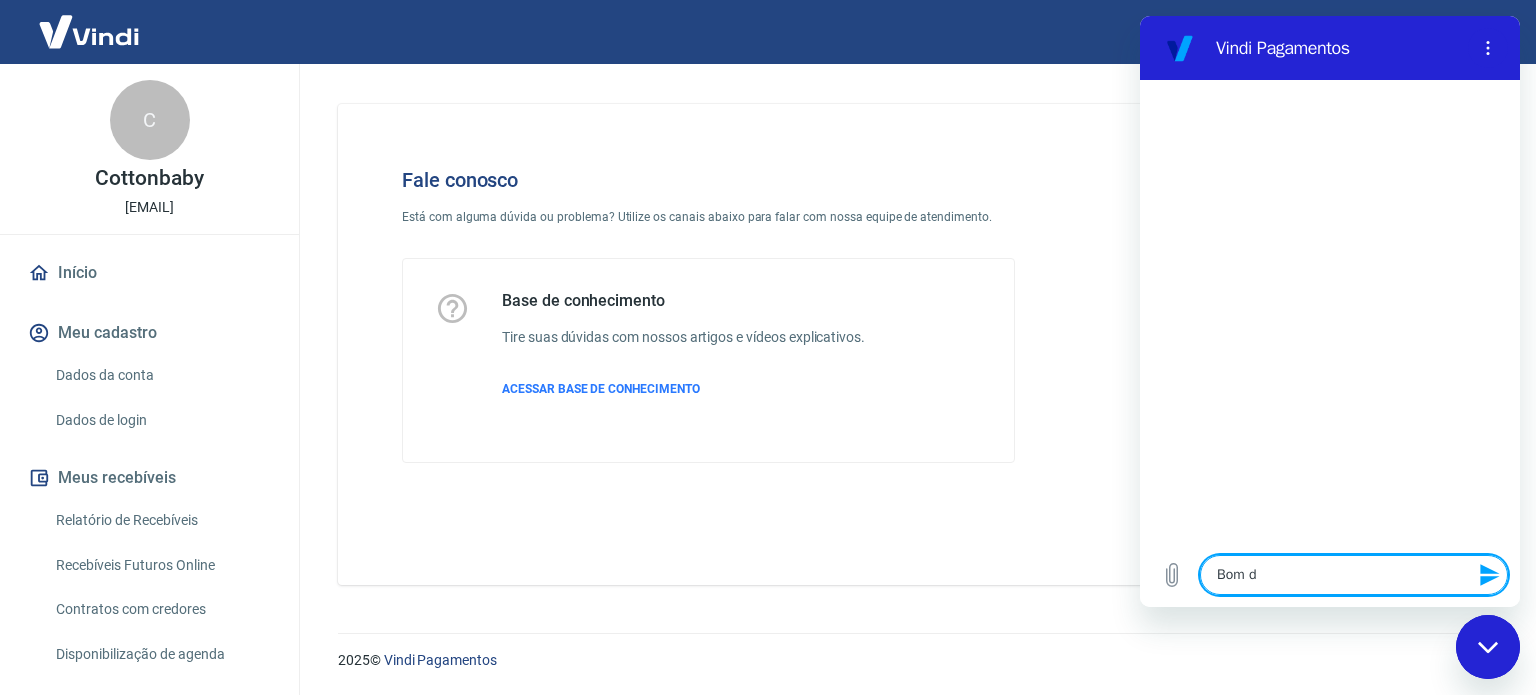 type on "Bom di" 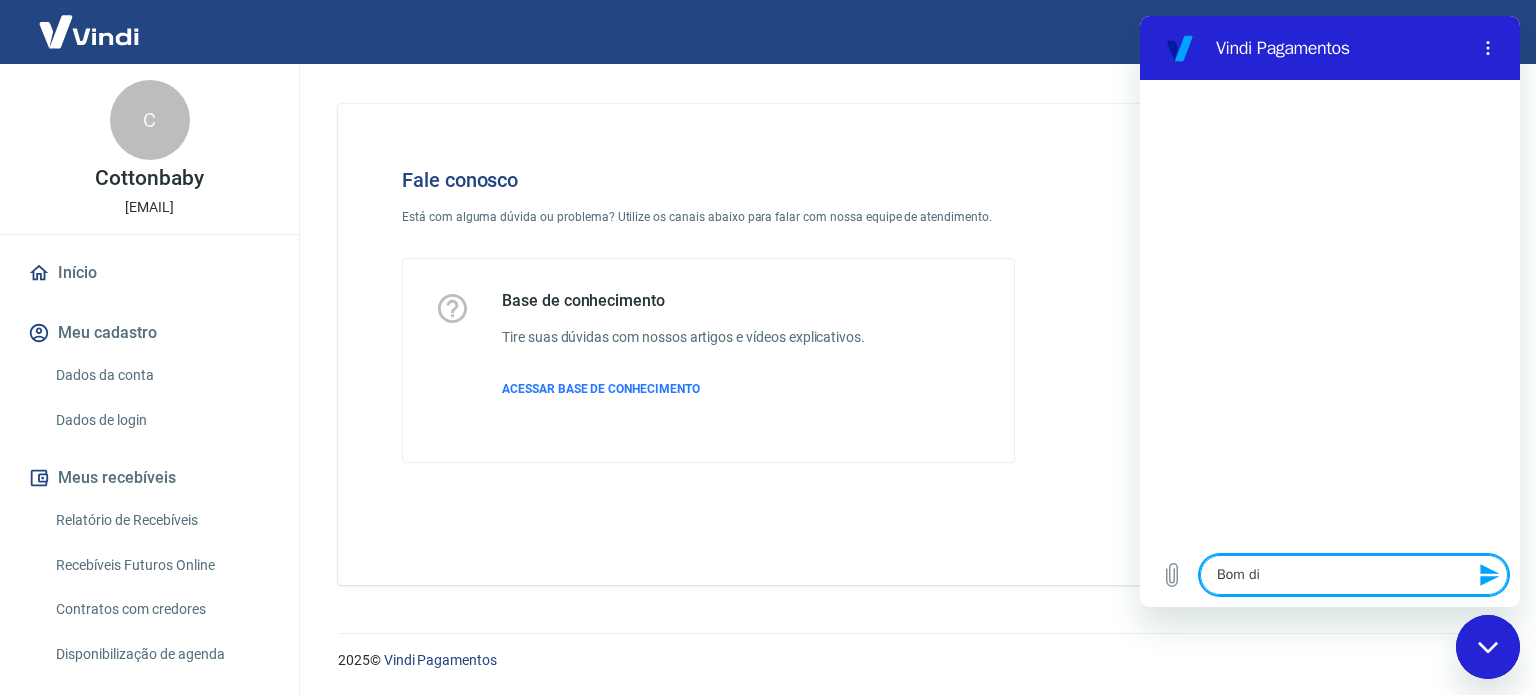 type on "Bom dia" 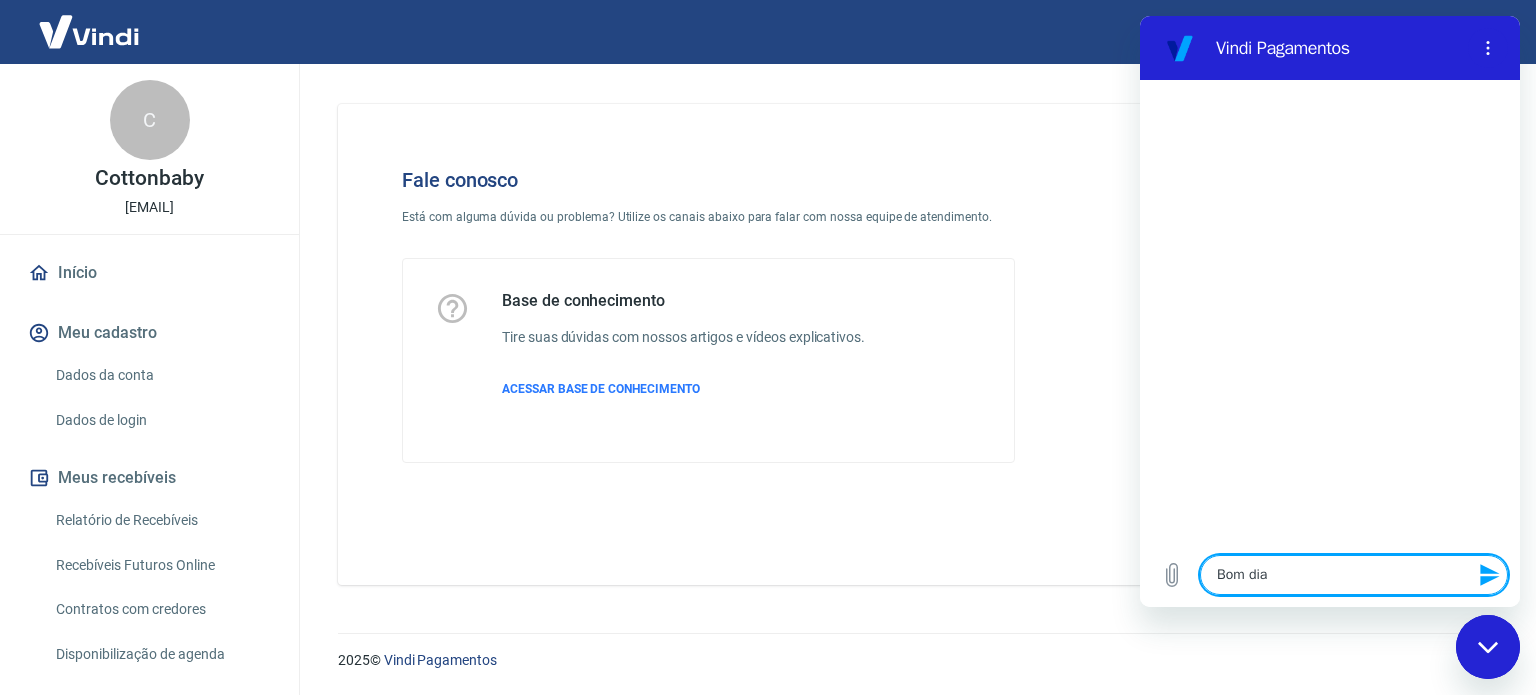 type 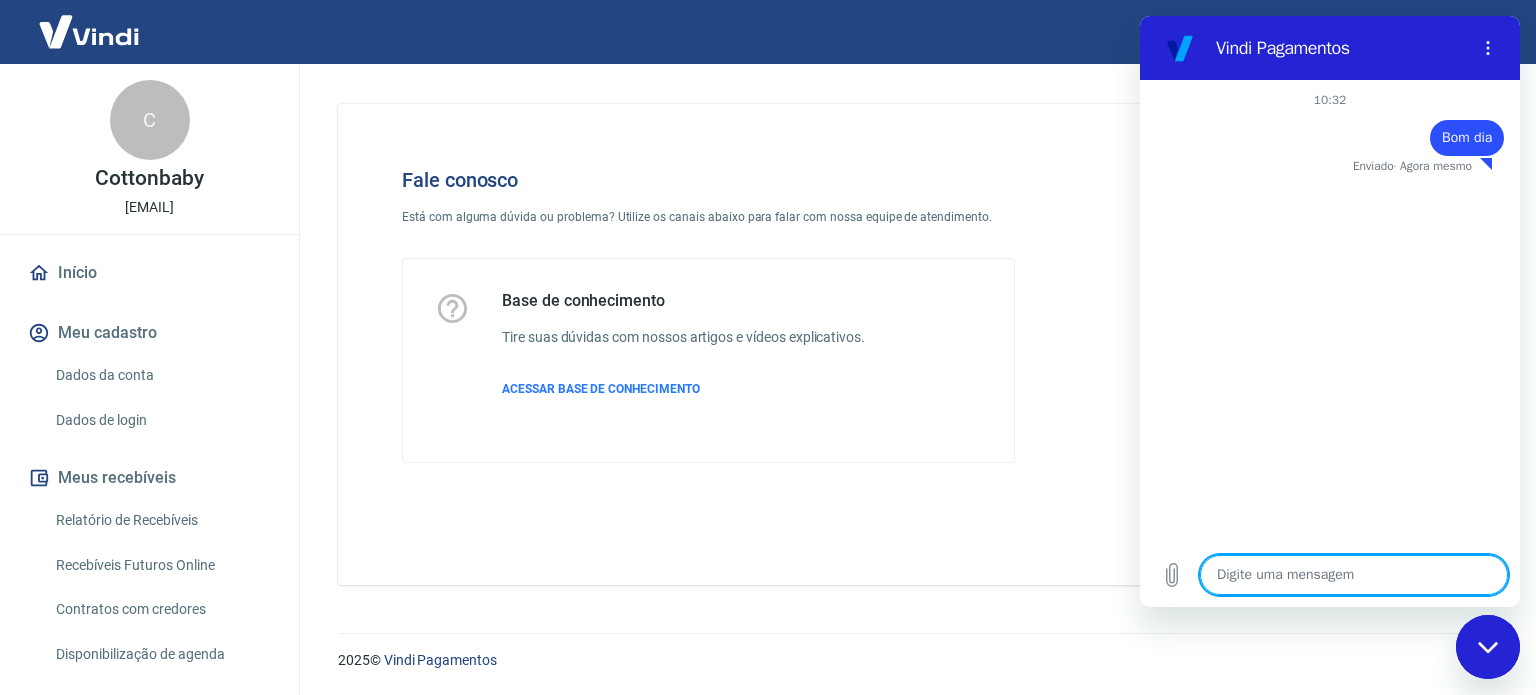 type on "x" 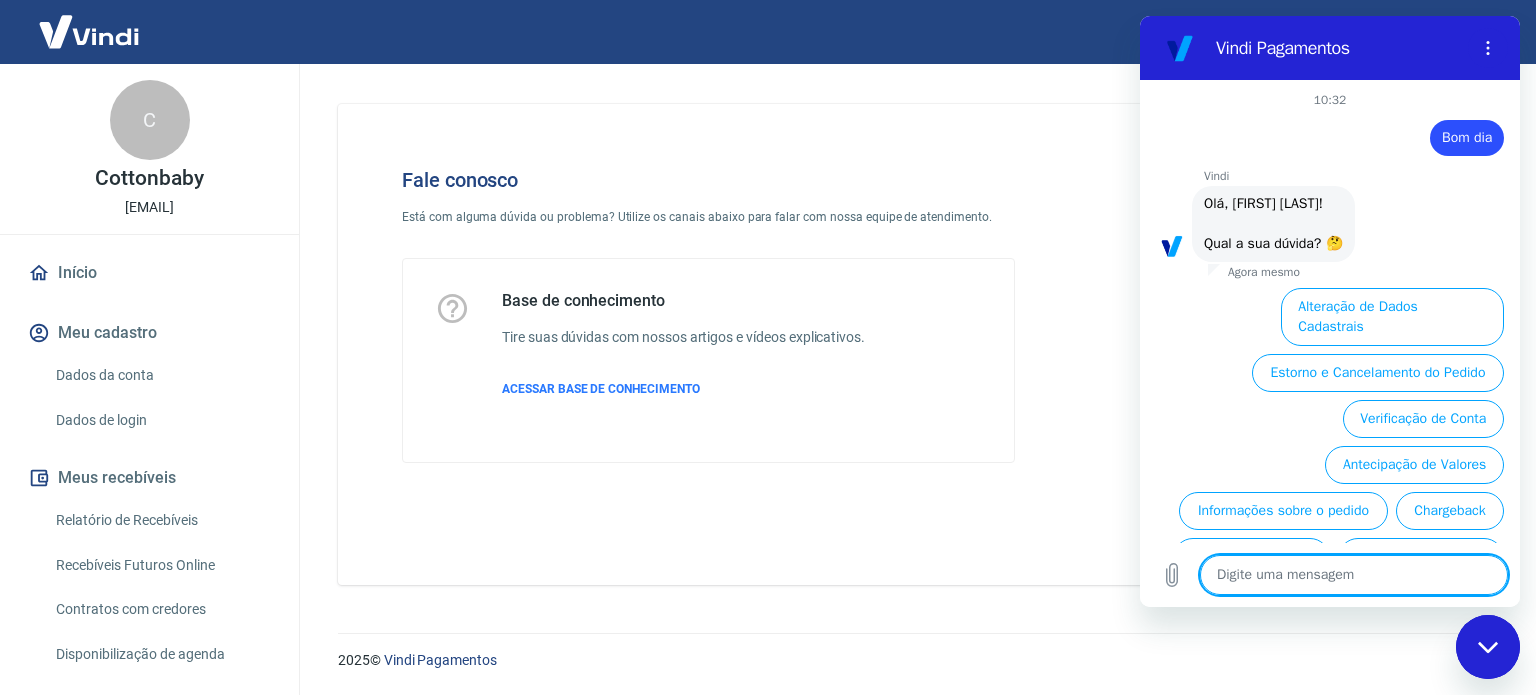 scroll, scrollTop: 106, scrollLeft: 0, axis: vertical 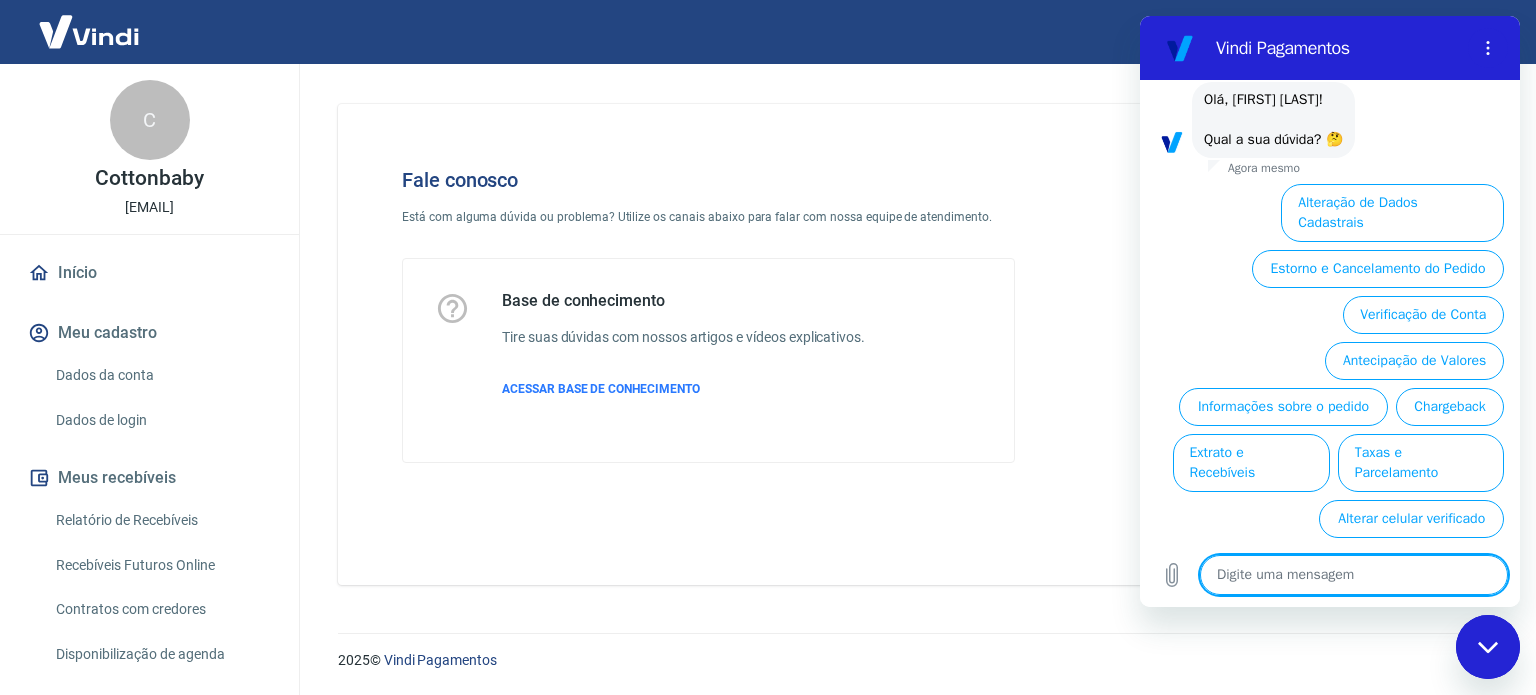 type on "f" 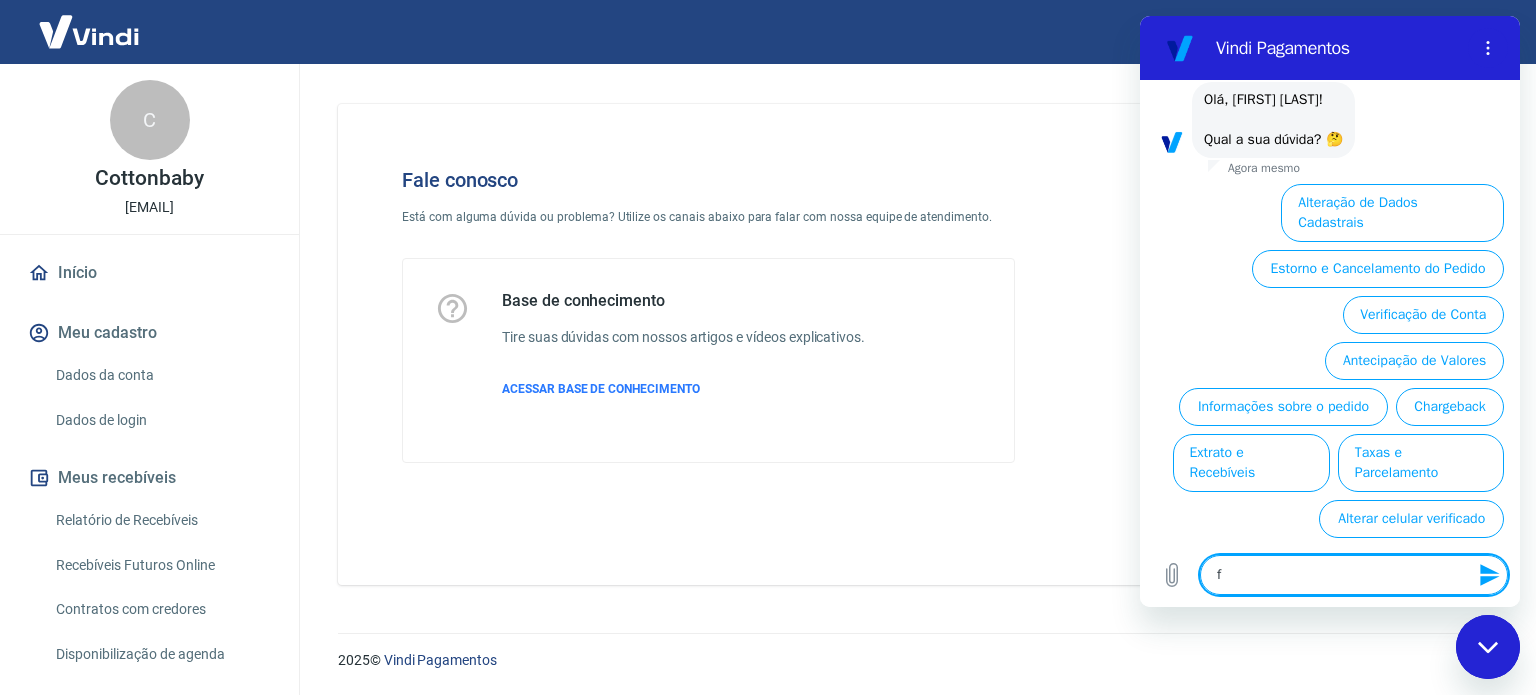 type on "fa" 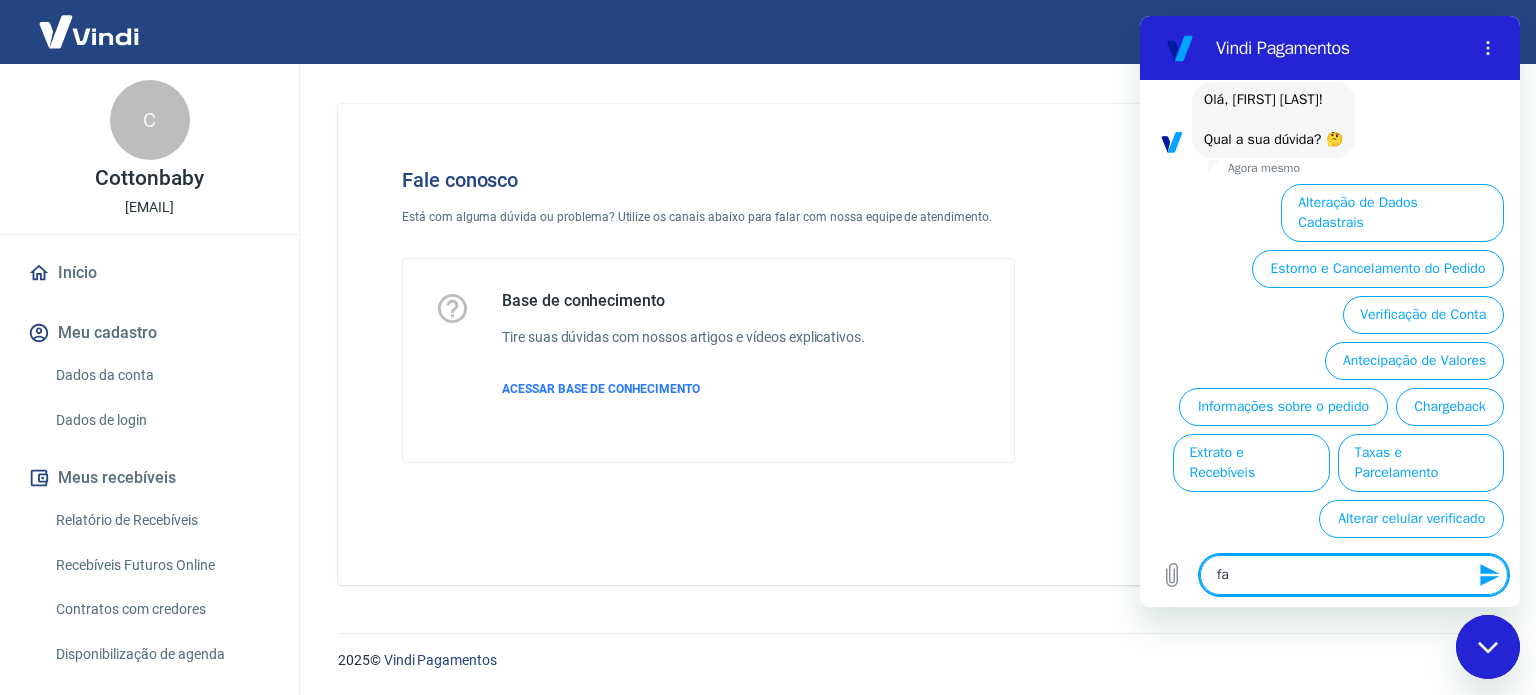 type on "fal" 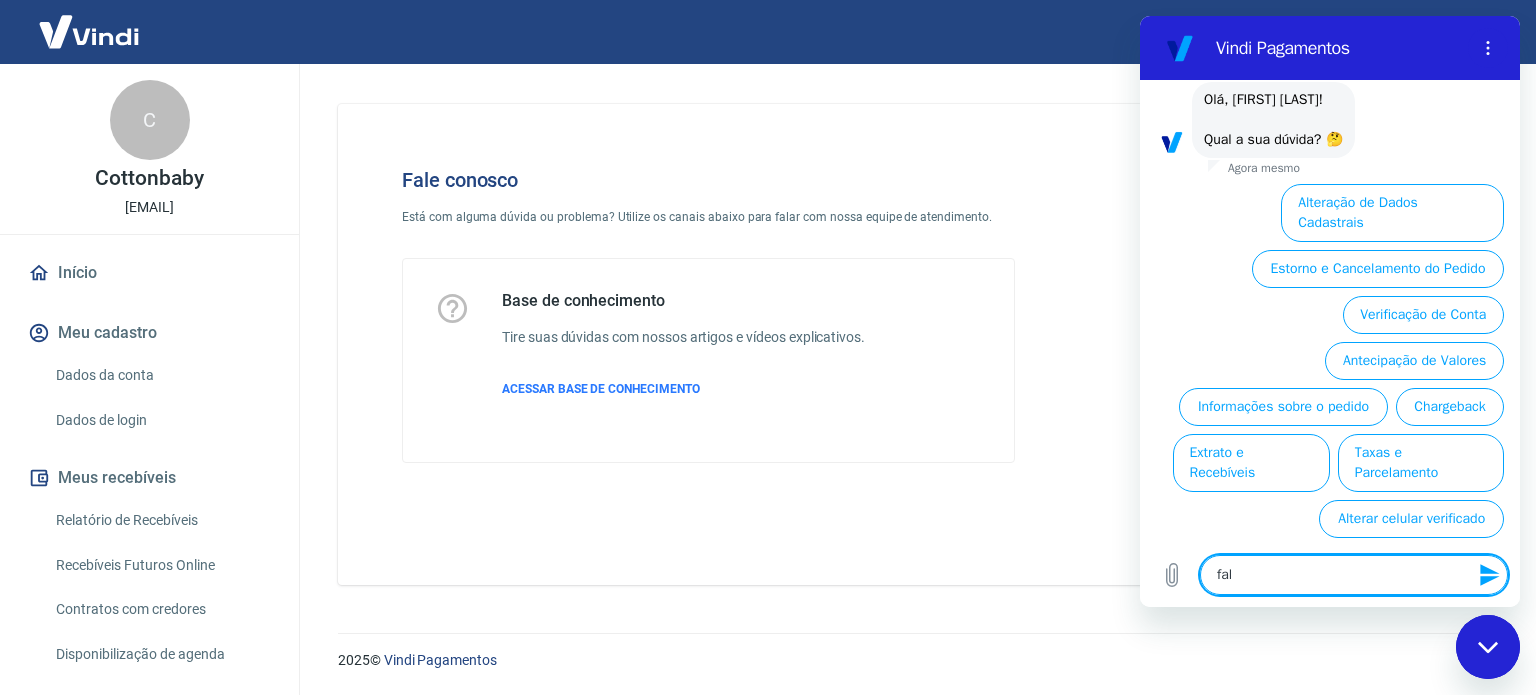 type on "fala" 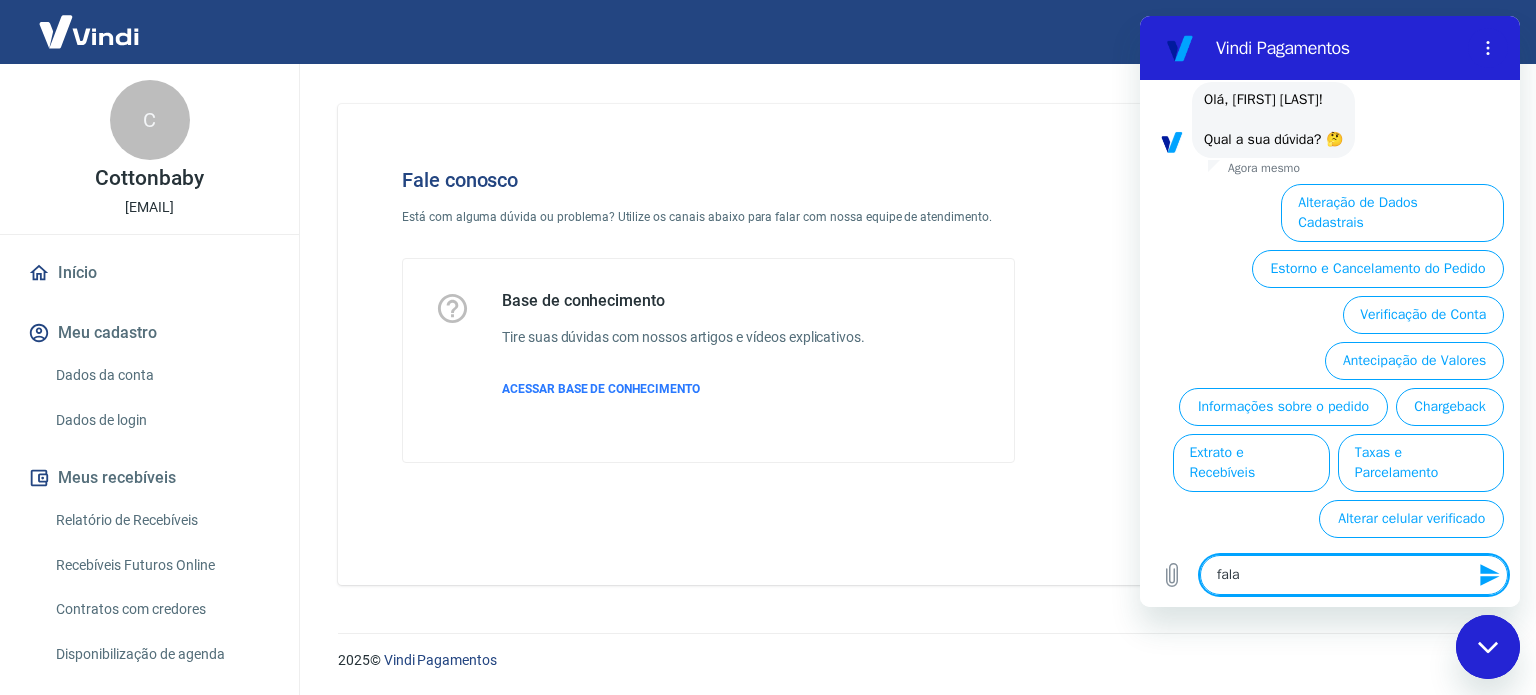 type on "falar" 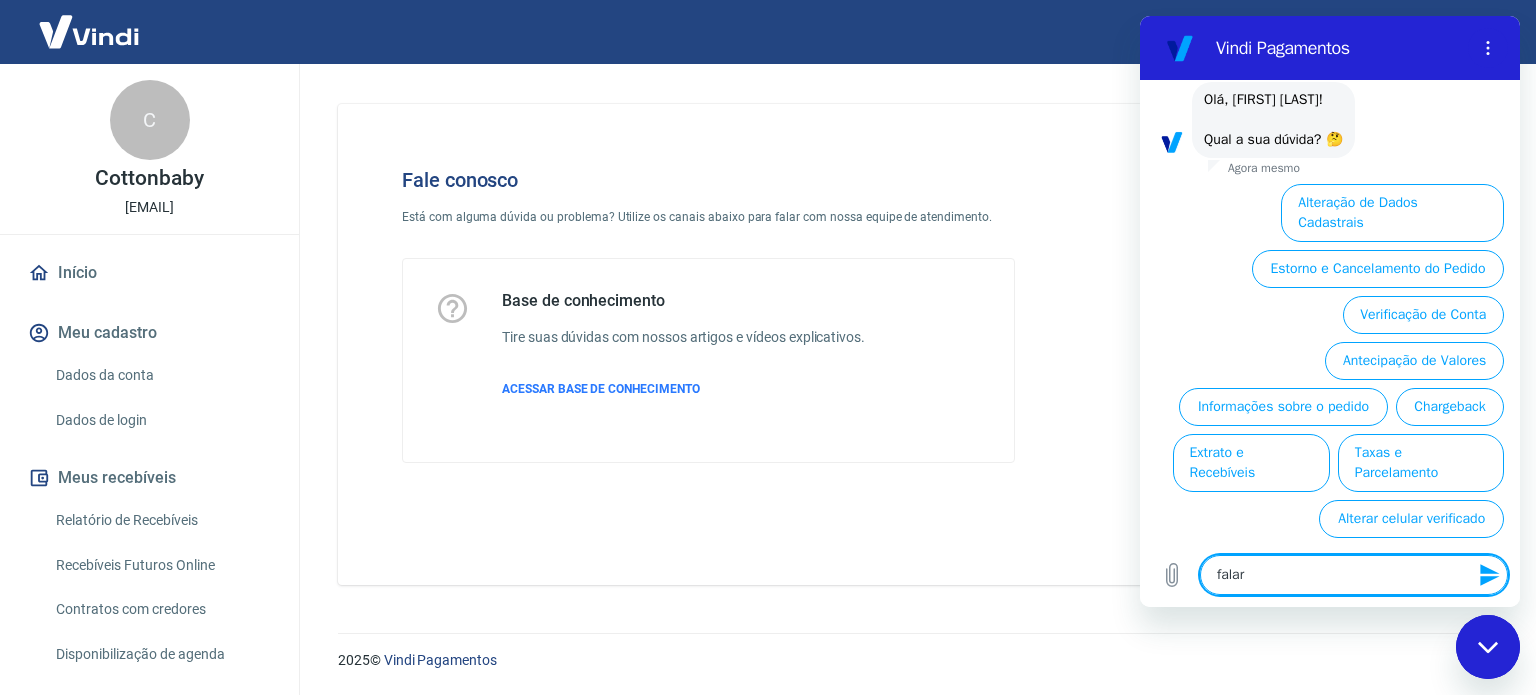 type on "falar" 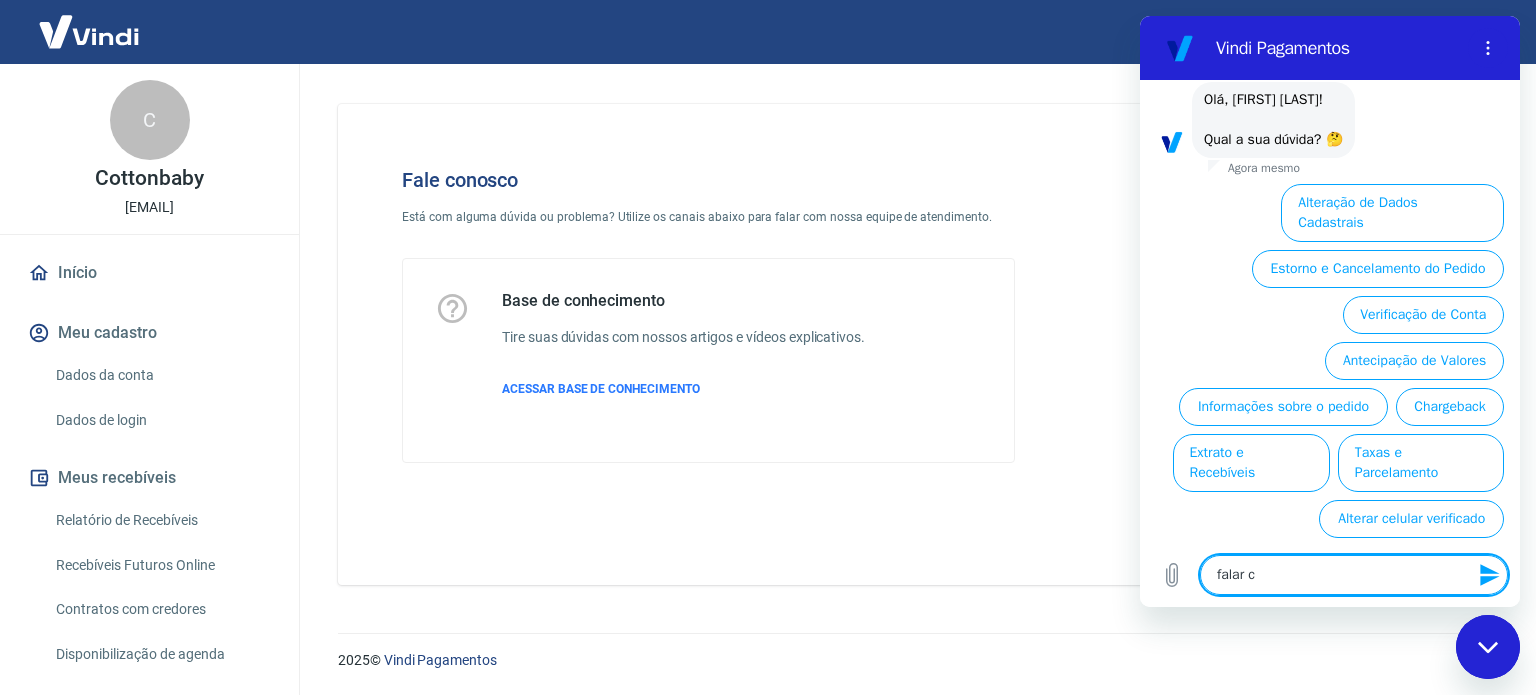 type on "falar co" 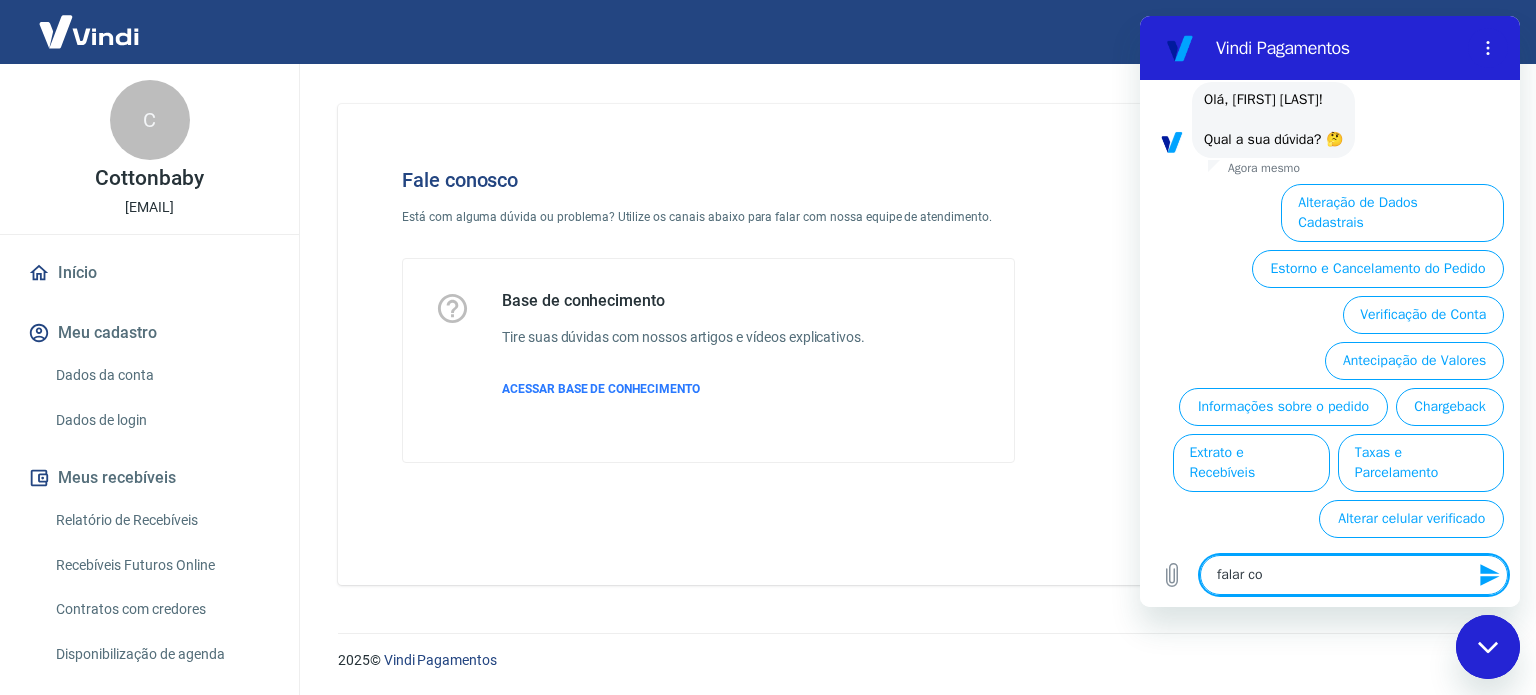 type on "falar com" 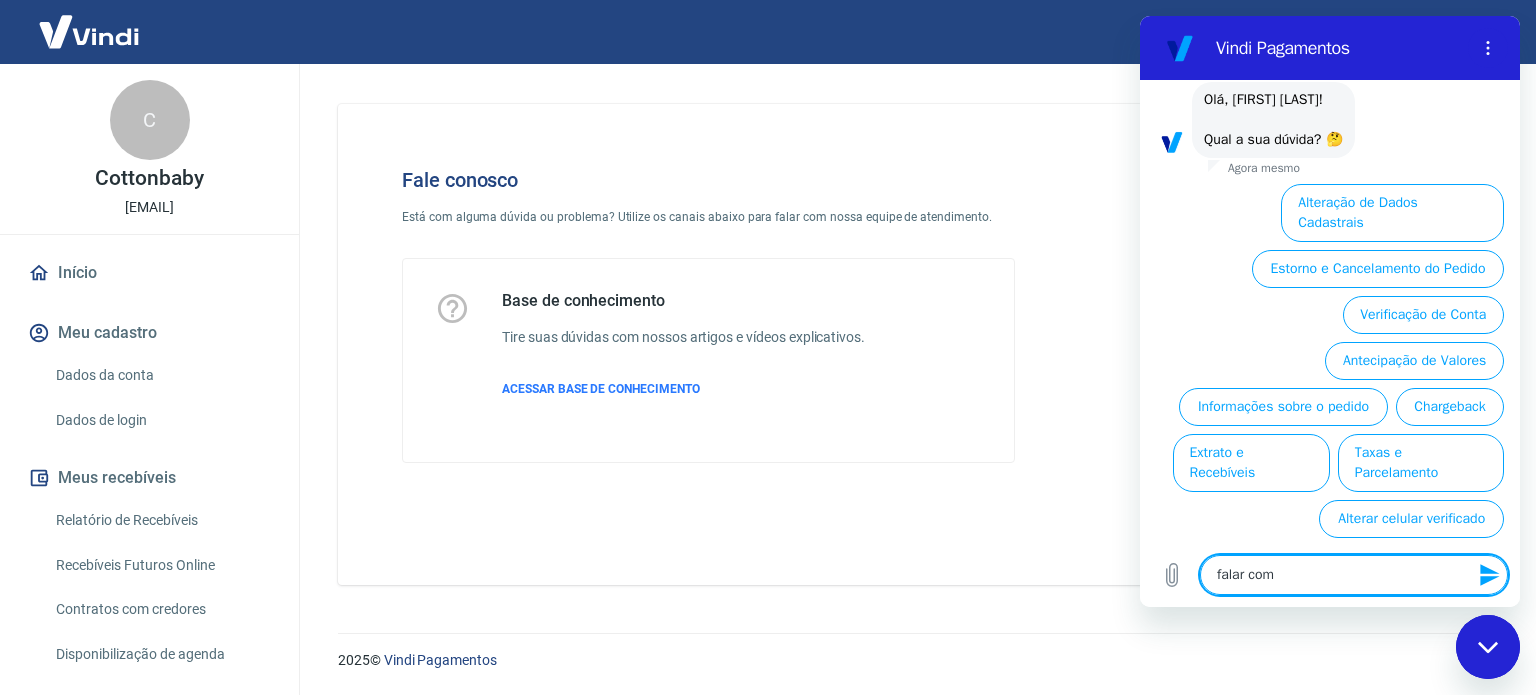 type on "falar com" 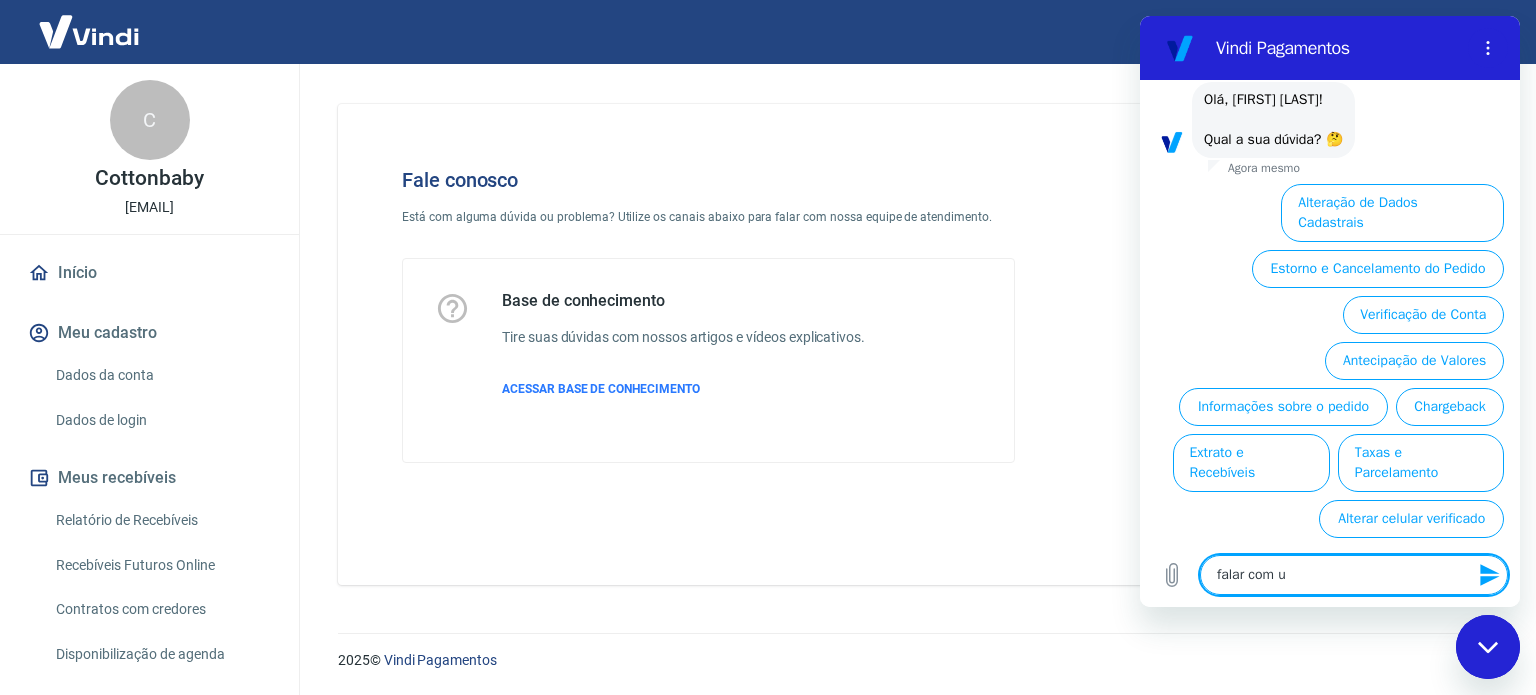 type on "falar com um" 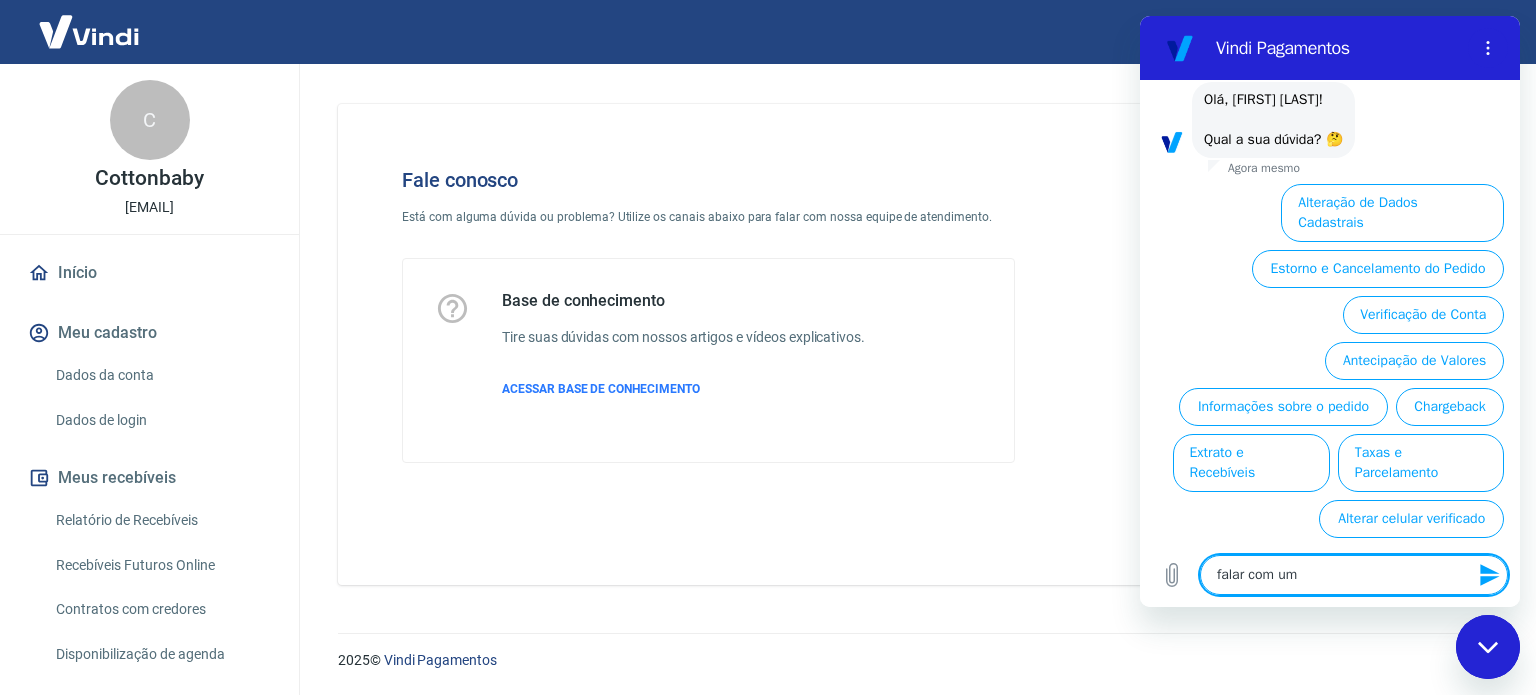 type on "x" 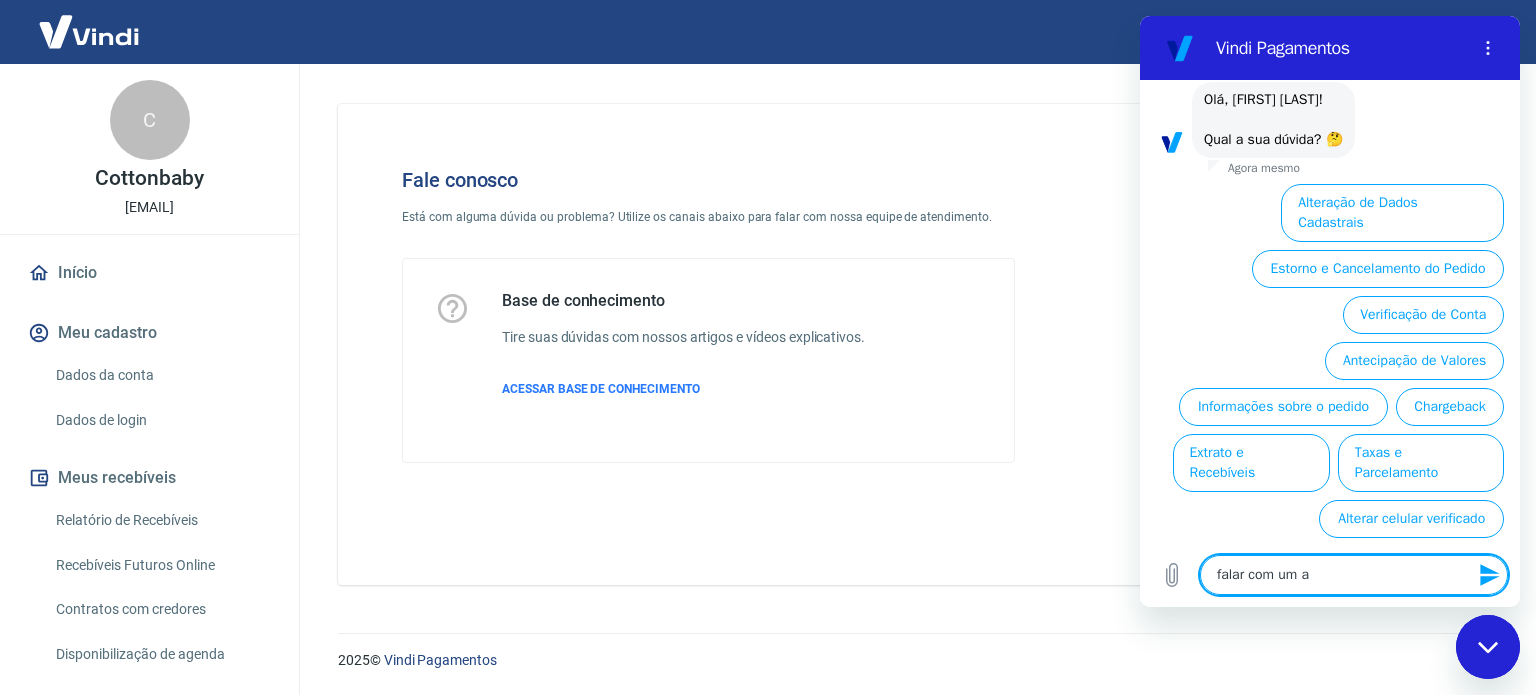 type on "falar com um at" 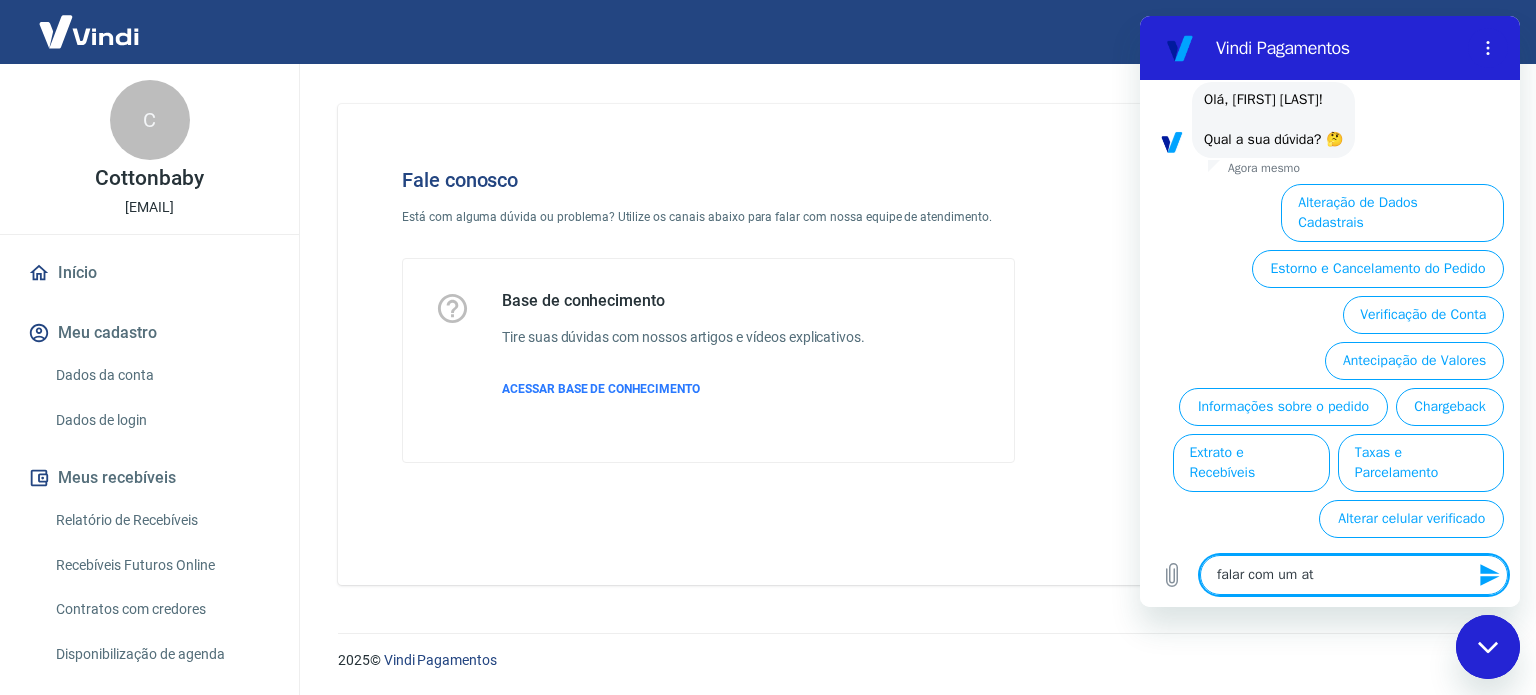 type on "falar com um ate" 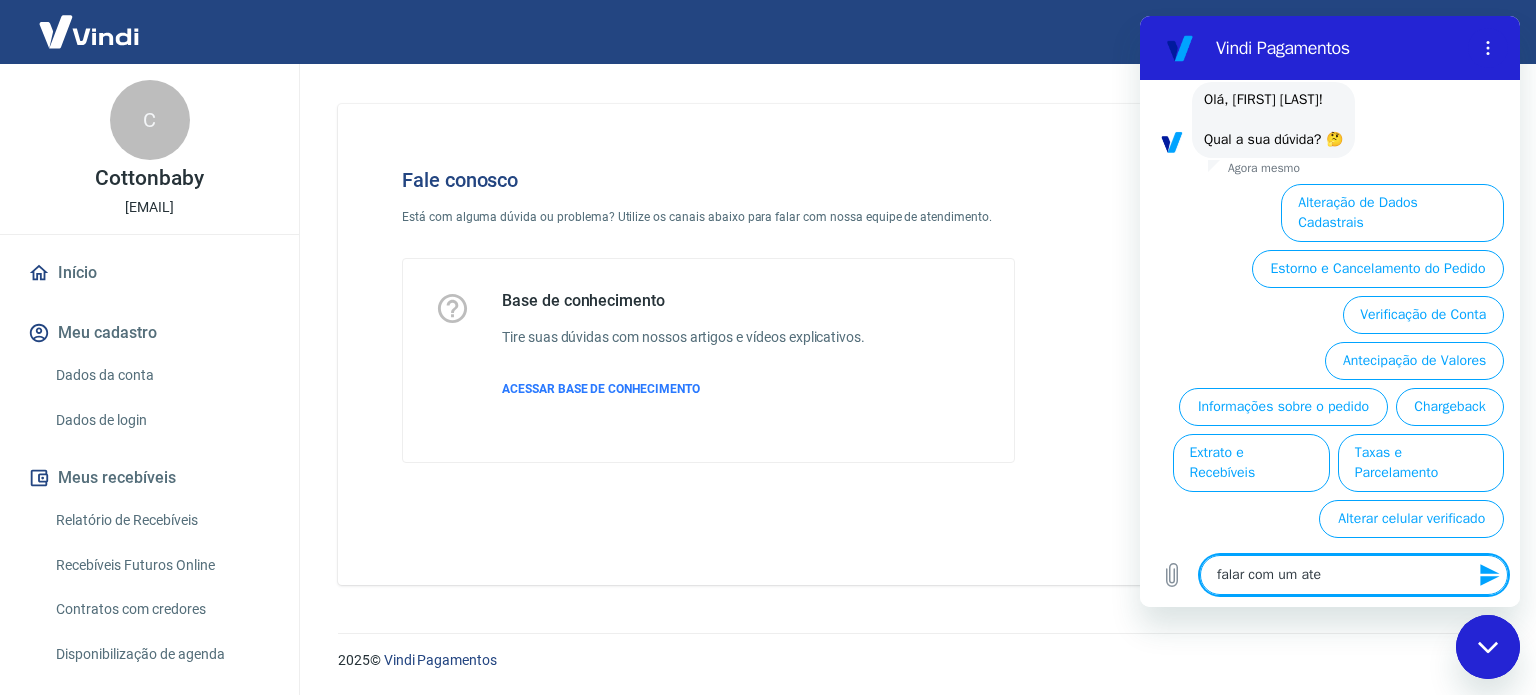type on "falar com um aten" 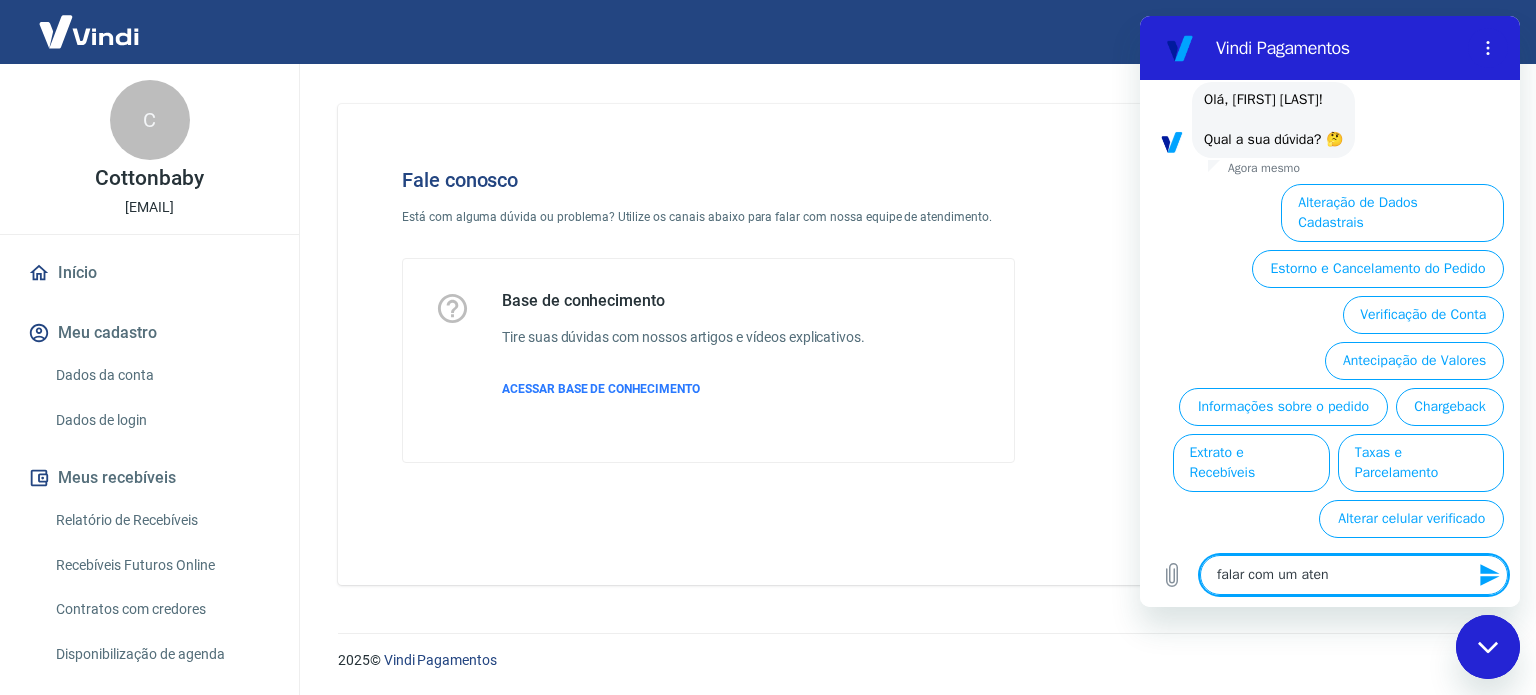 type on "falar com um atend" 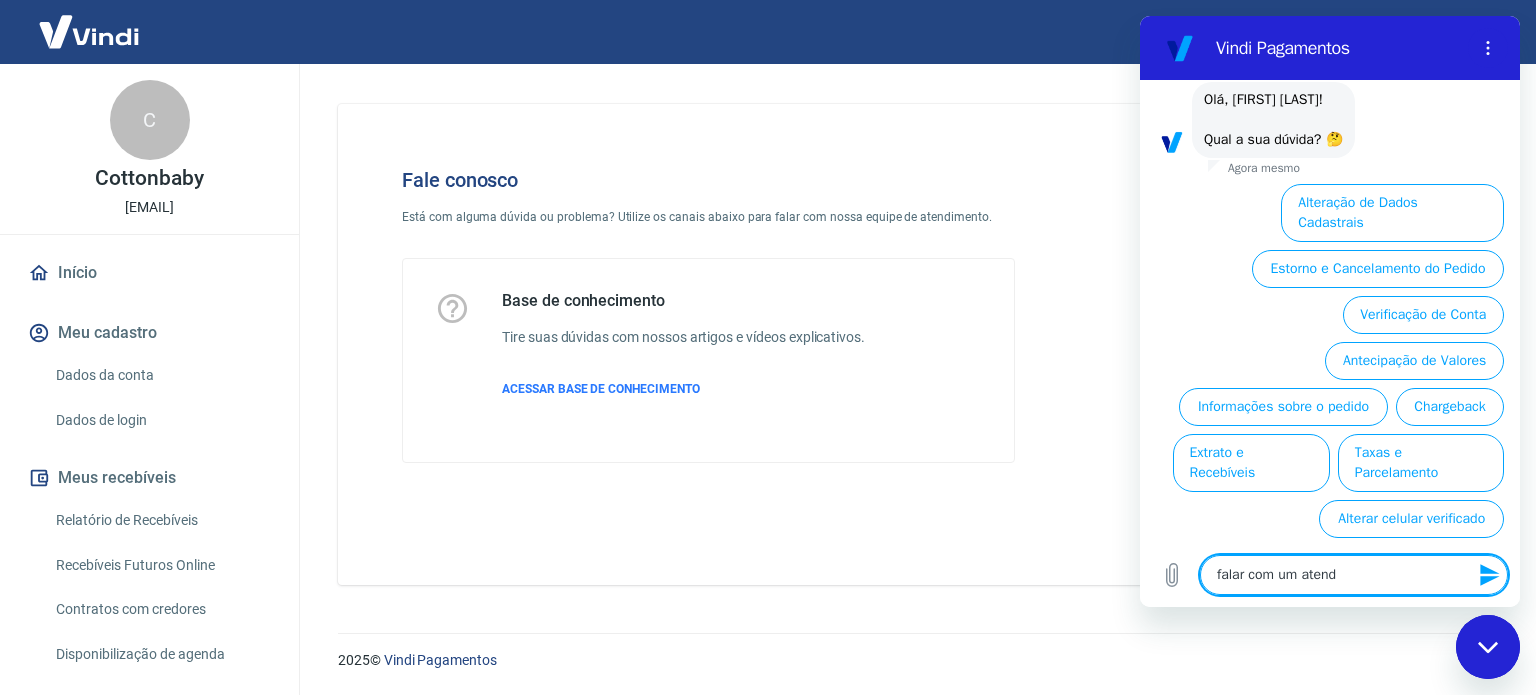 type on "falar com um atende" 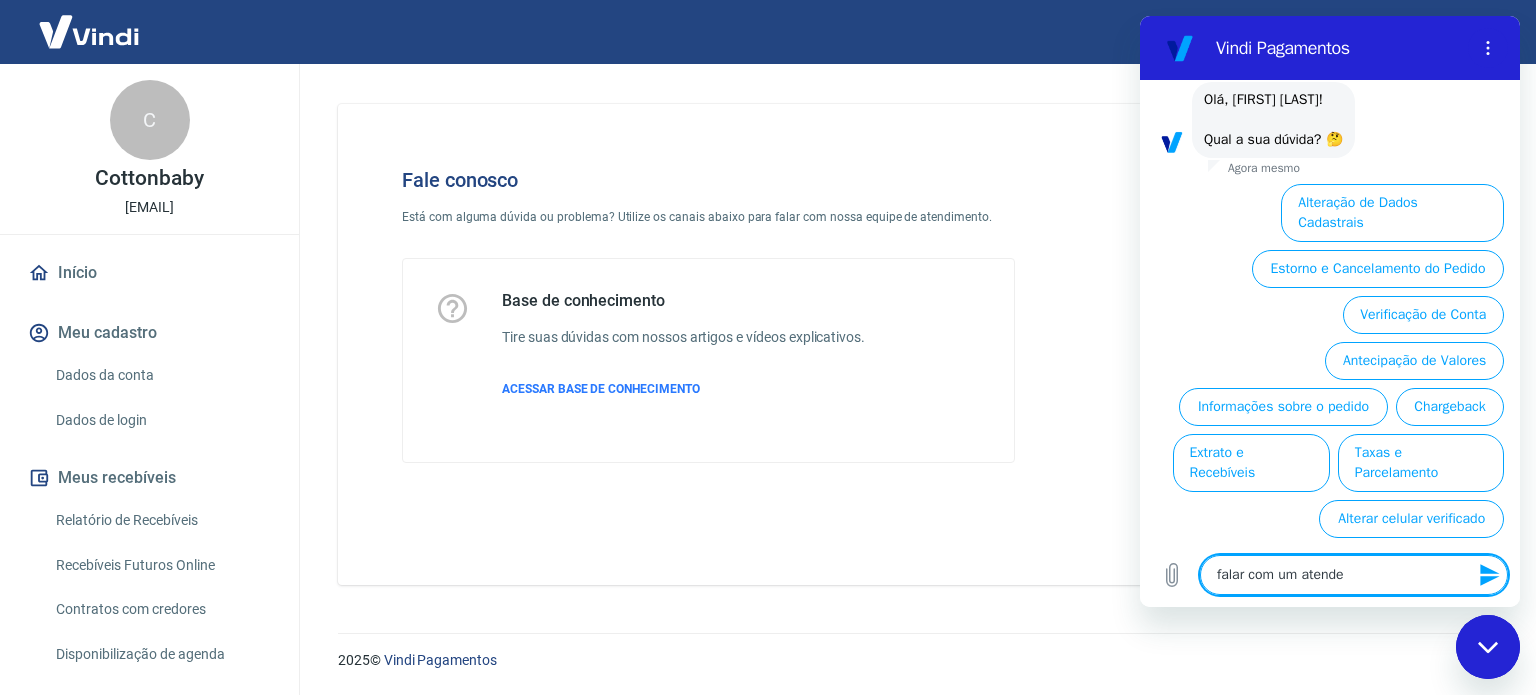 type on "falar com um atenden" 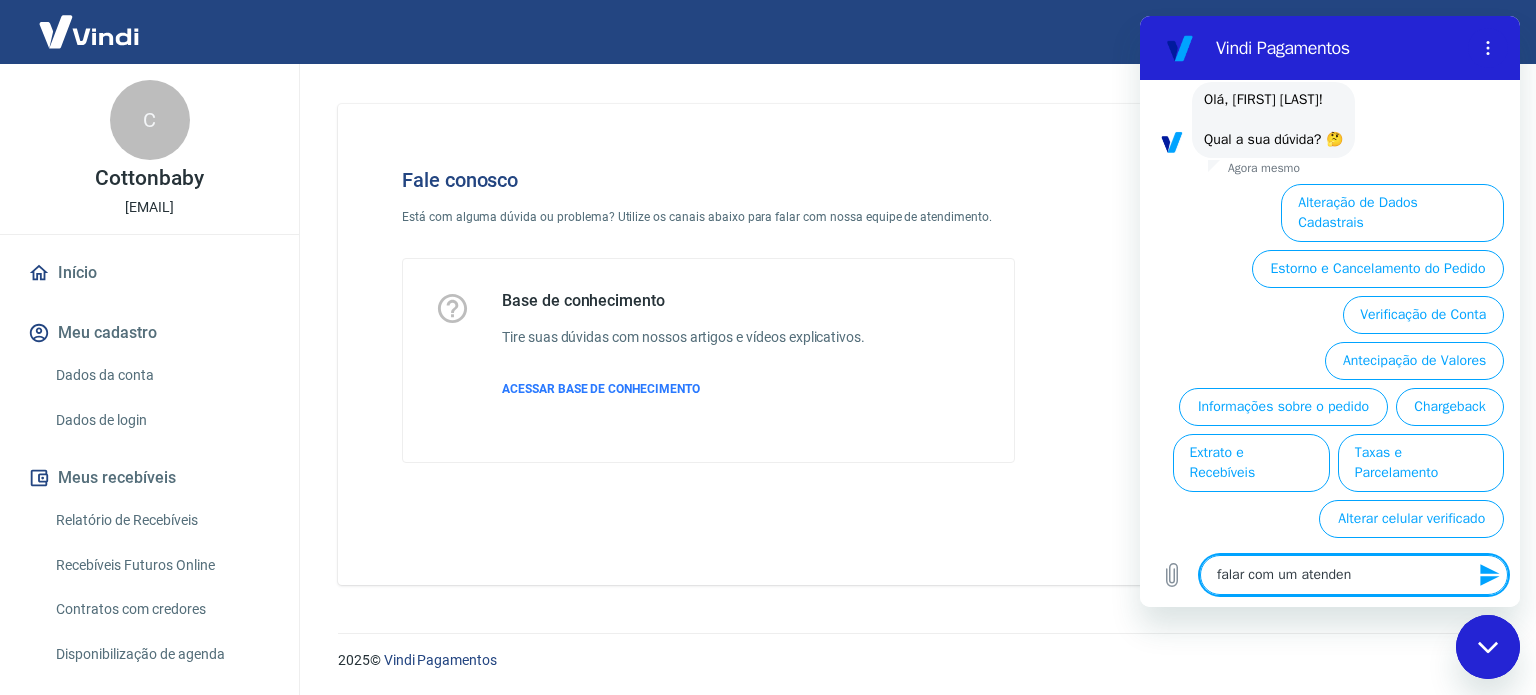 type on "falar com um atendent" 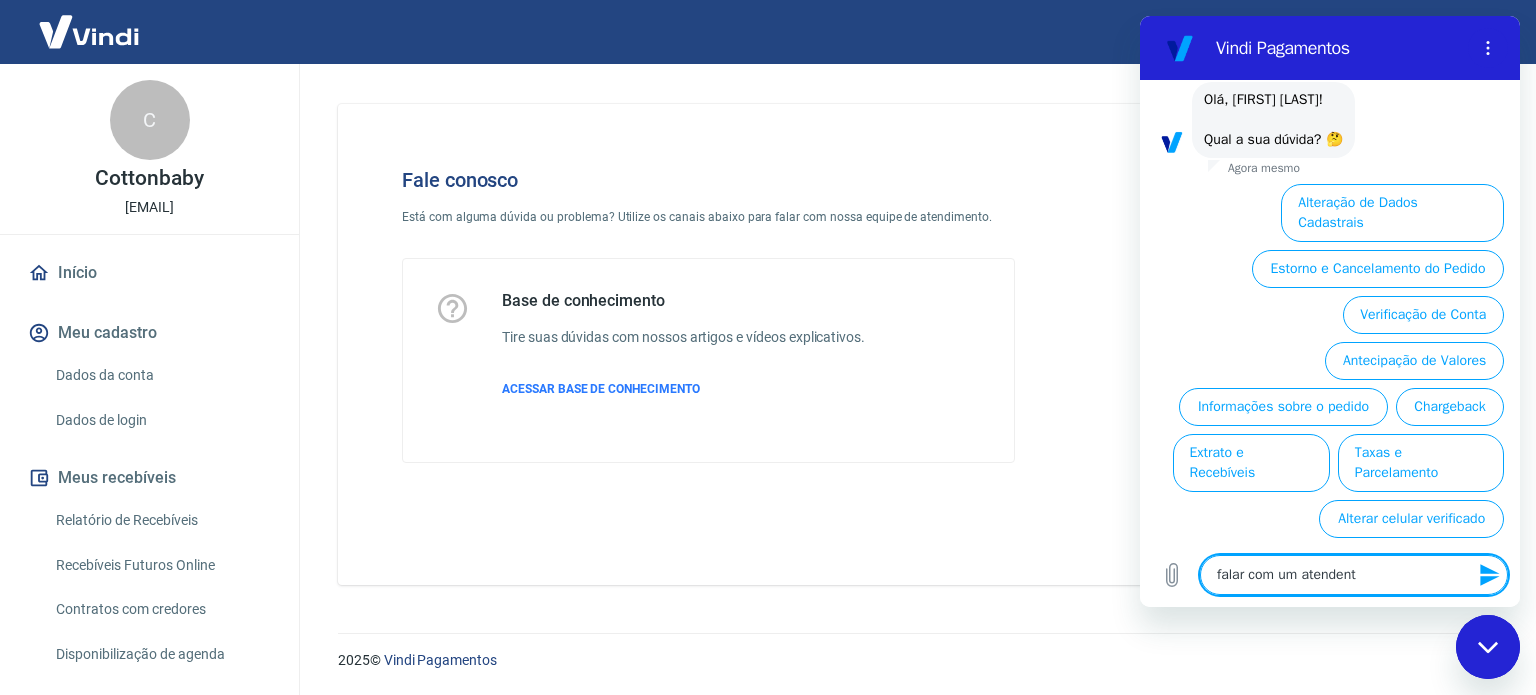 type on "falar com um atendente" 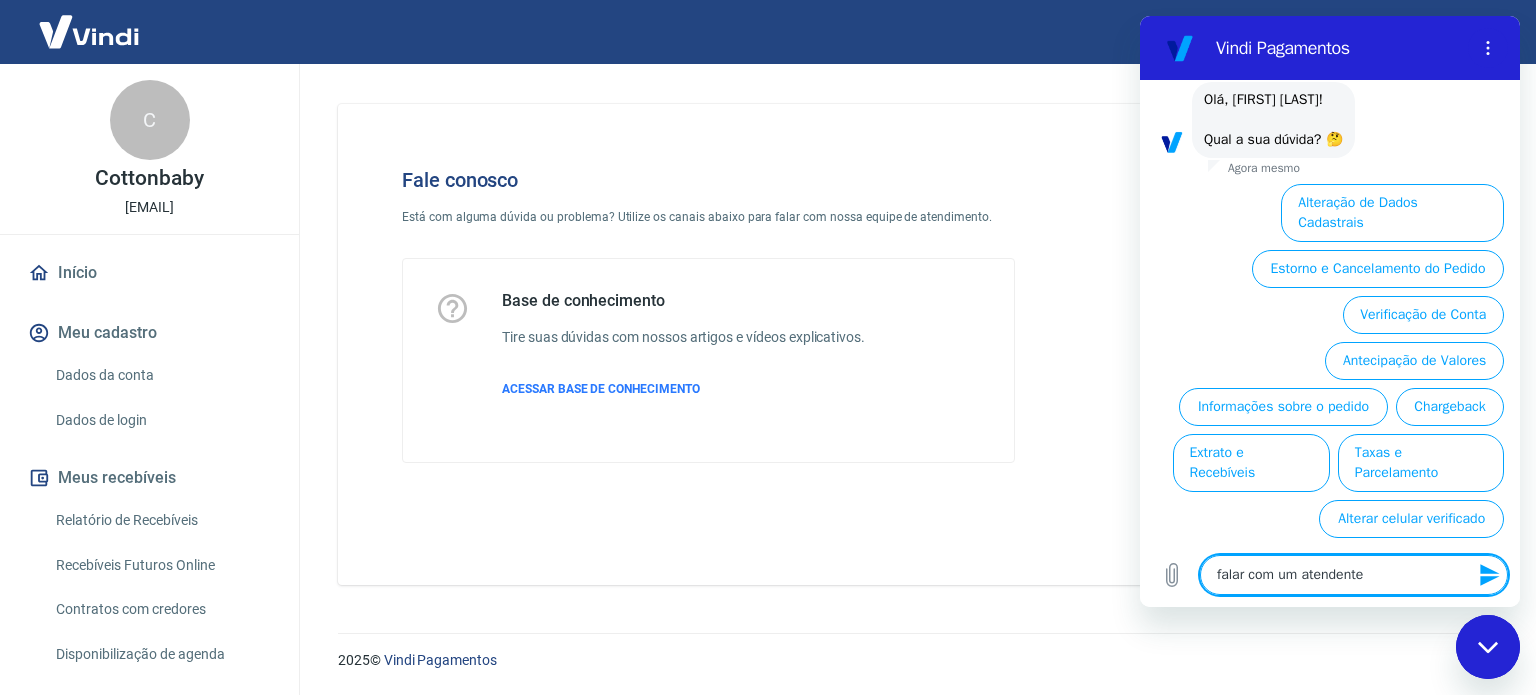 type 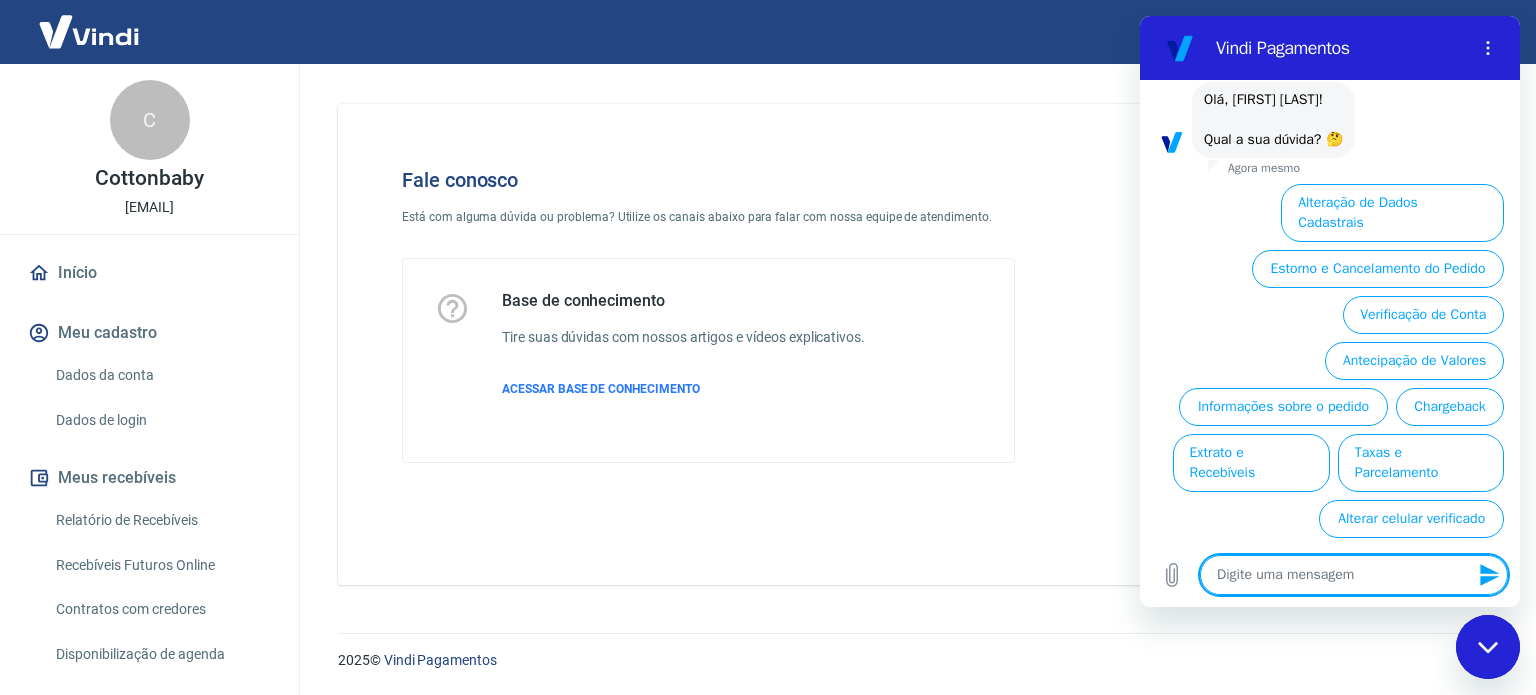 scroll, scrollTop: 0, scrollLeft: 0, axis: both 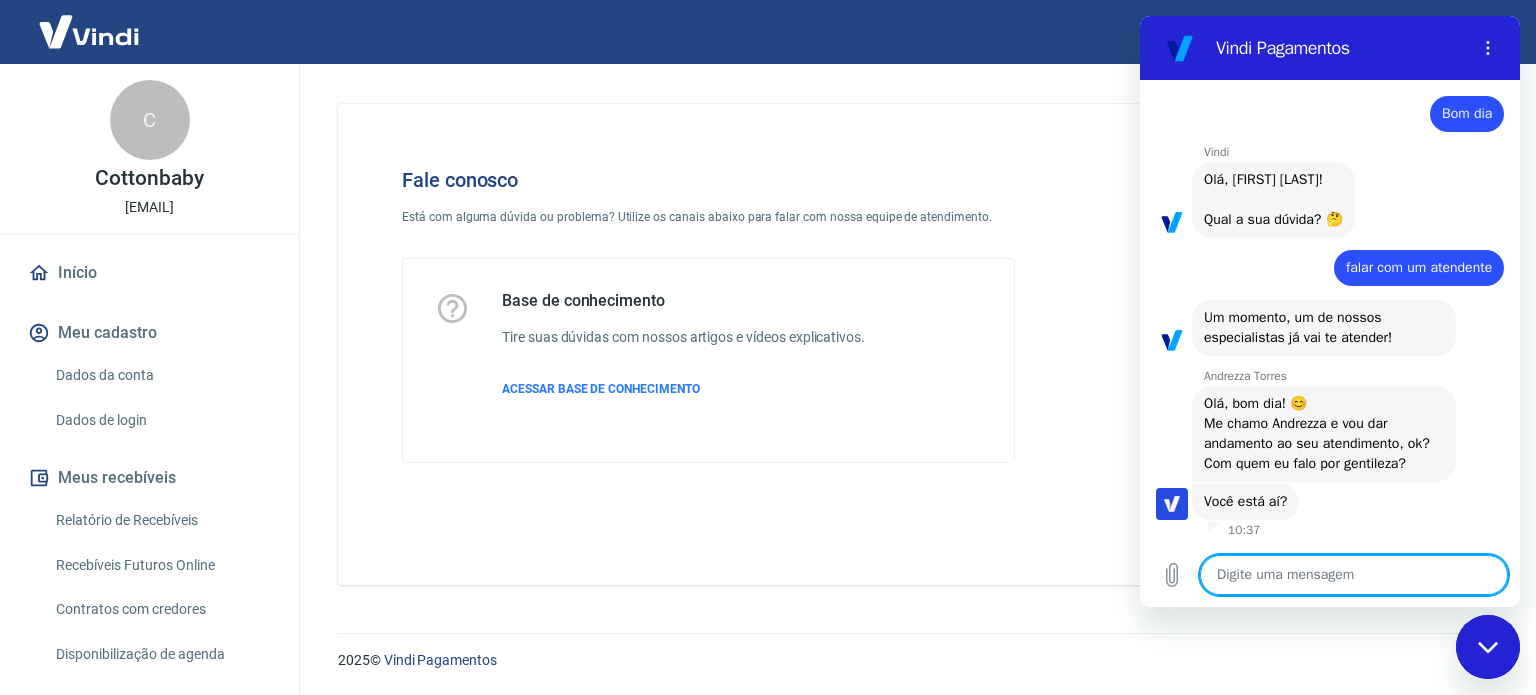 type on "x" 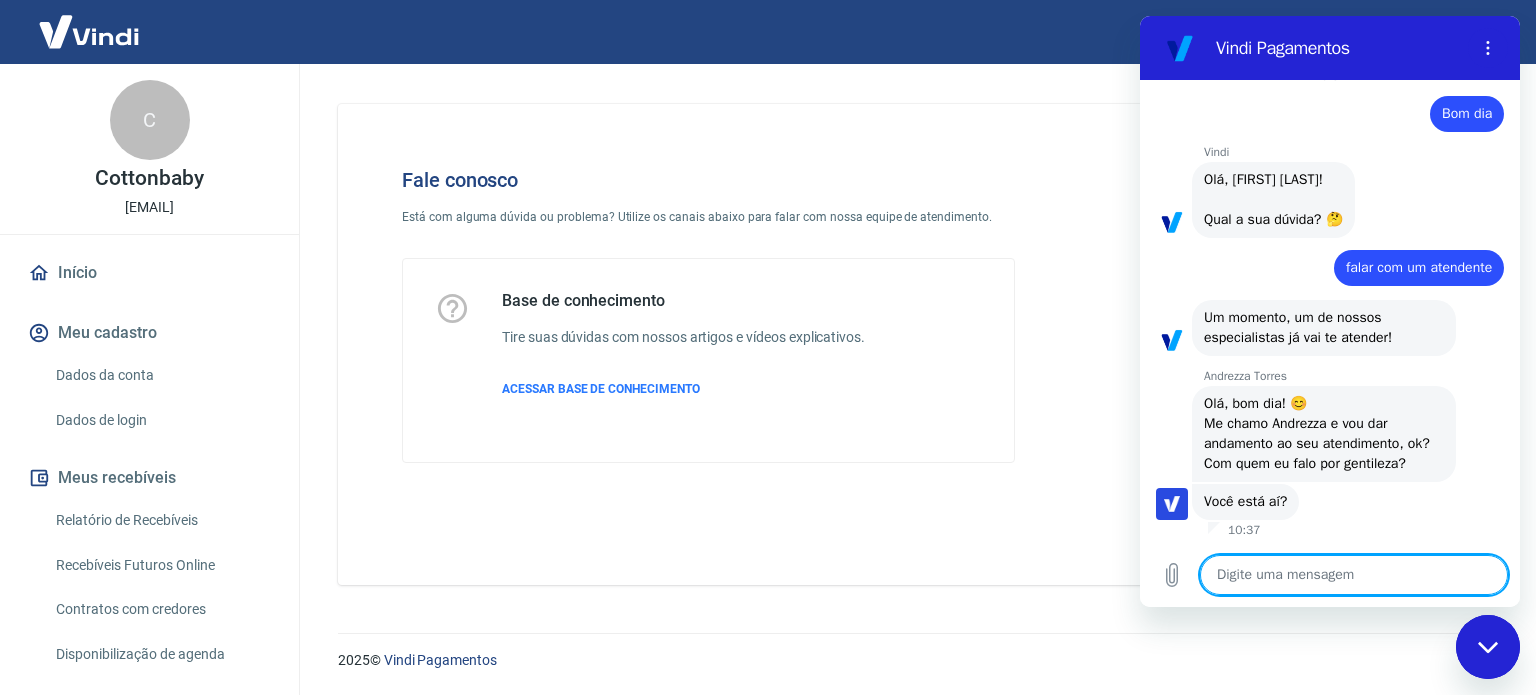 click at bounding box center [1354, 575] 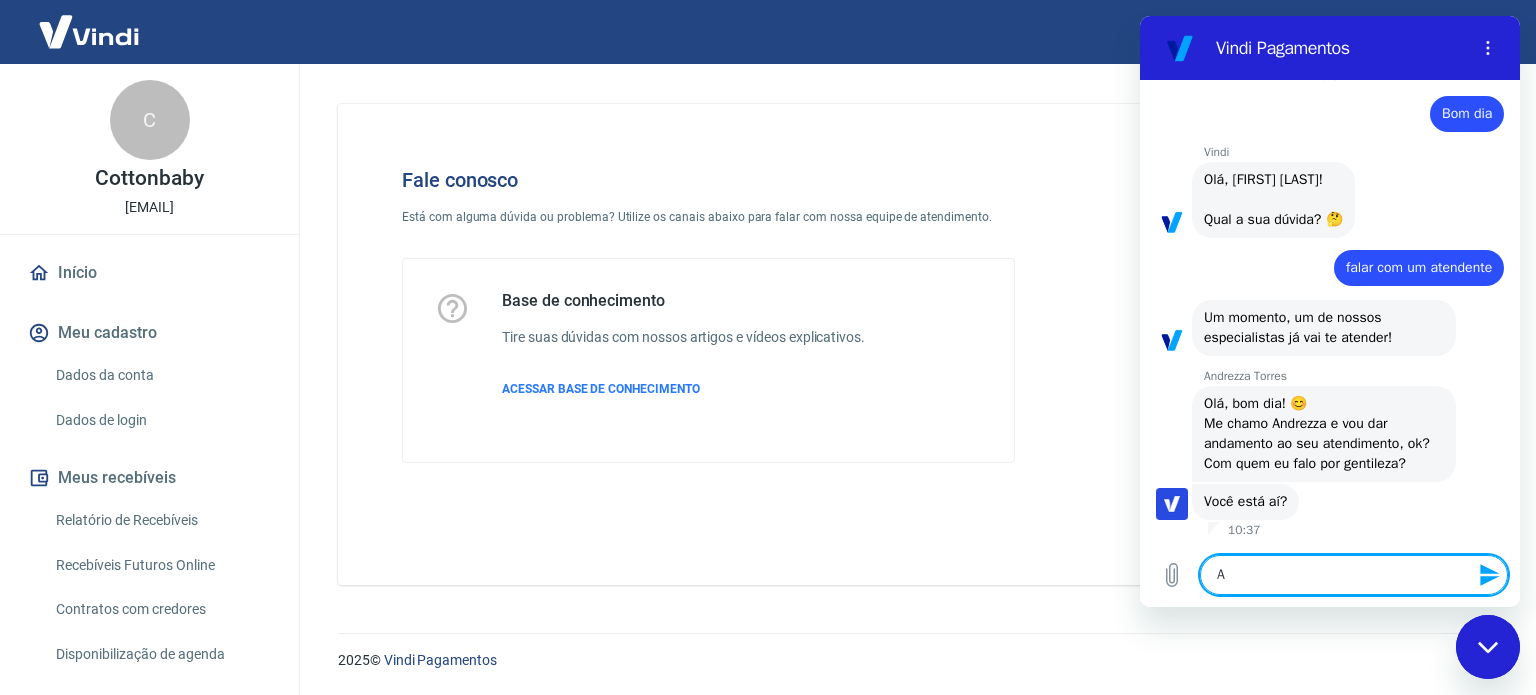 type on "An" 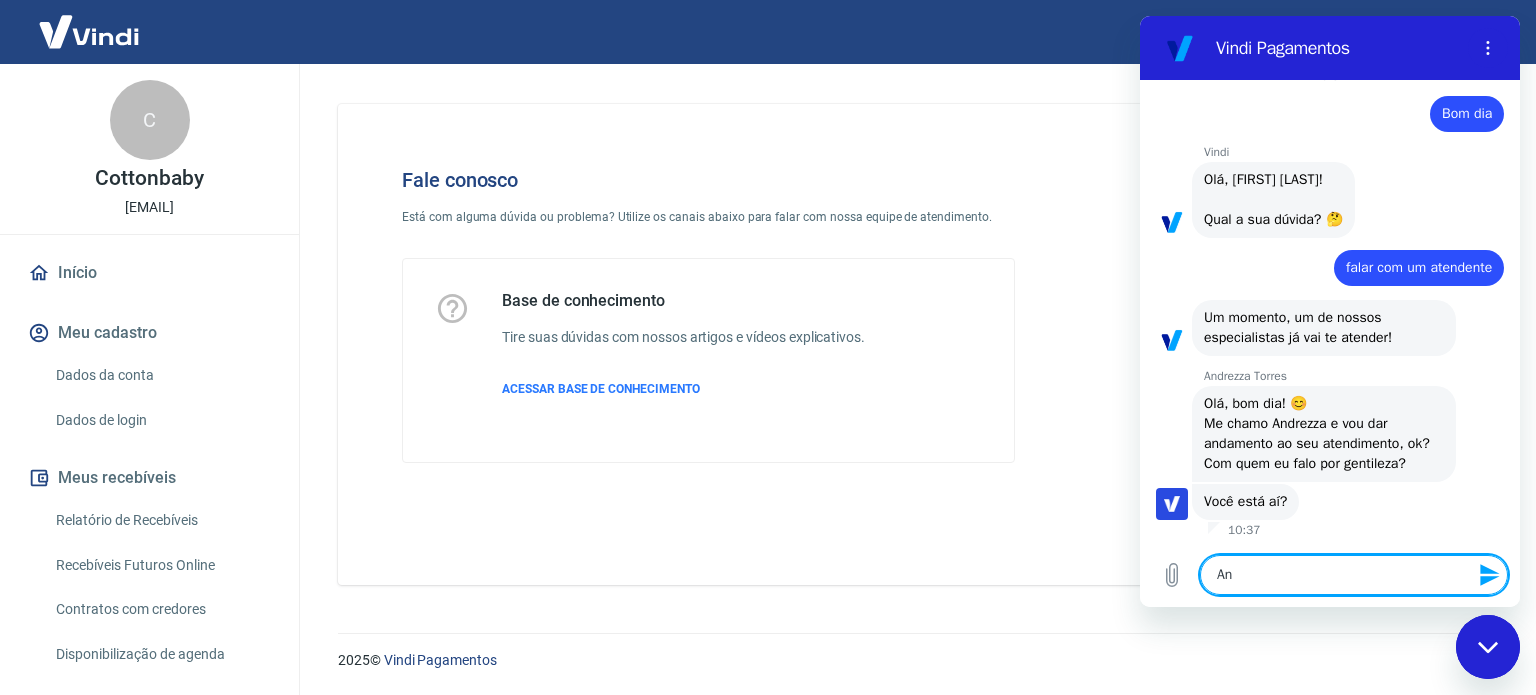 type on "[INITIAL]" 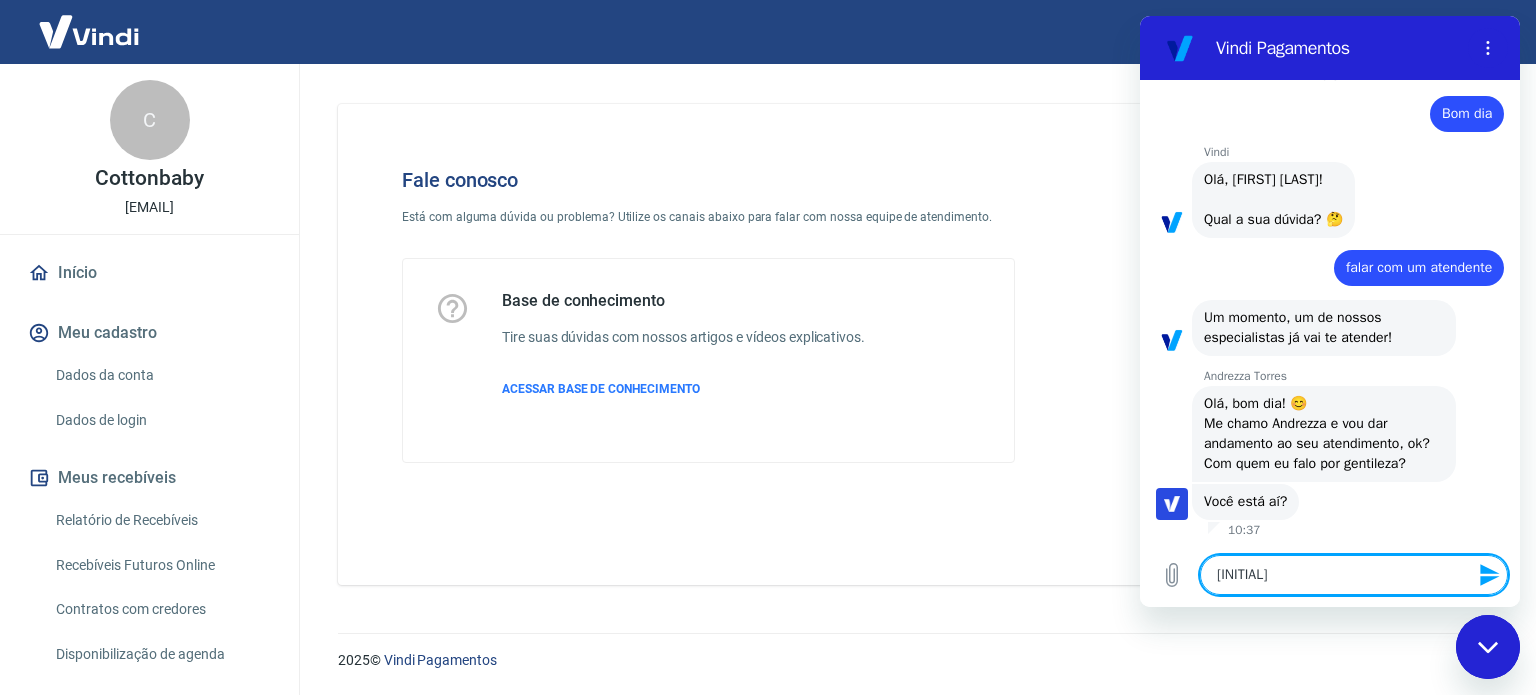 type on "Anxr" 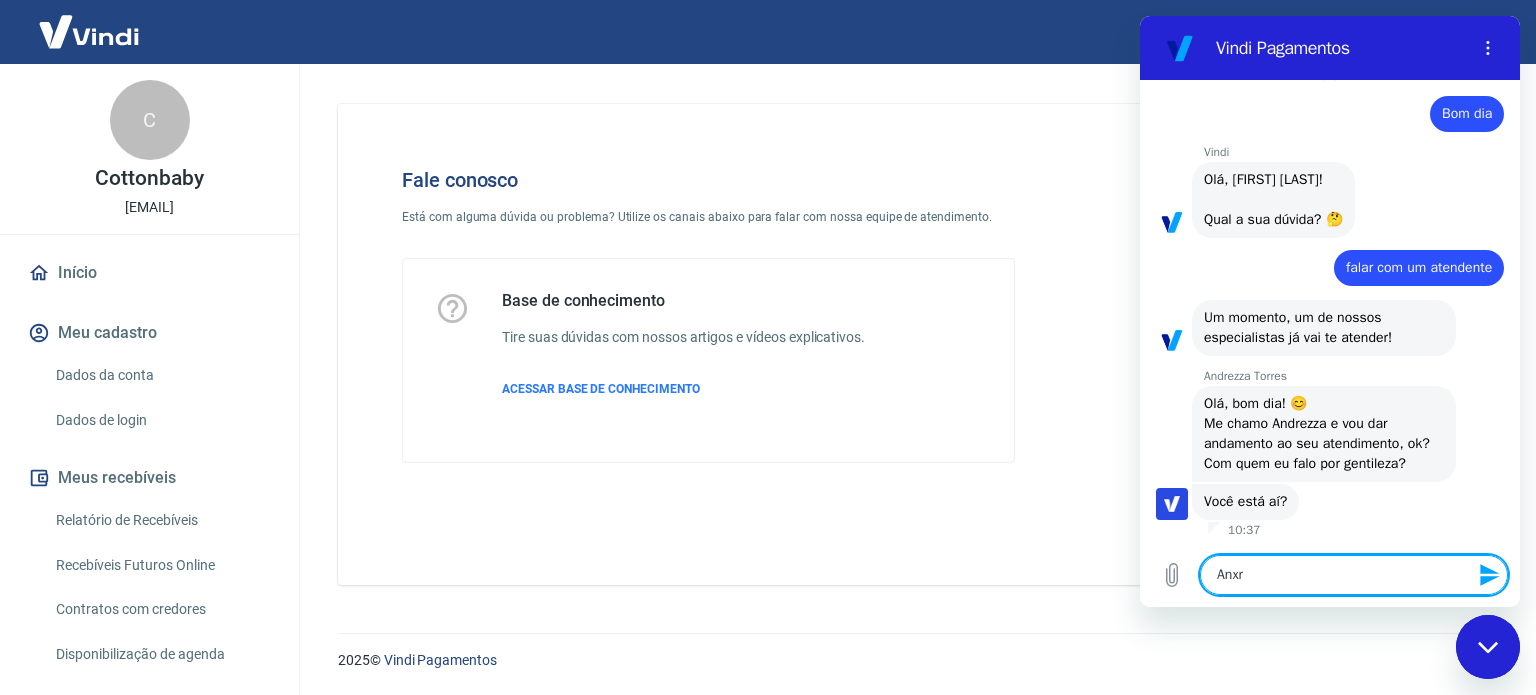 type on "[INITIAL]" 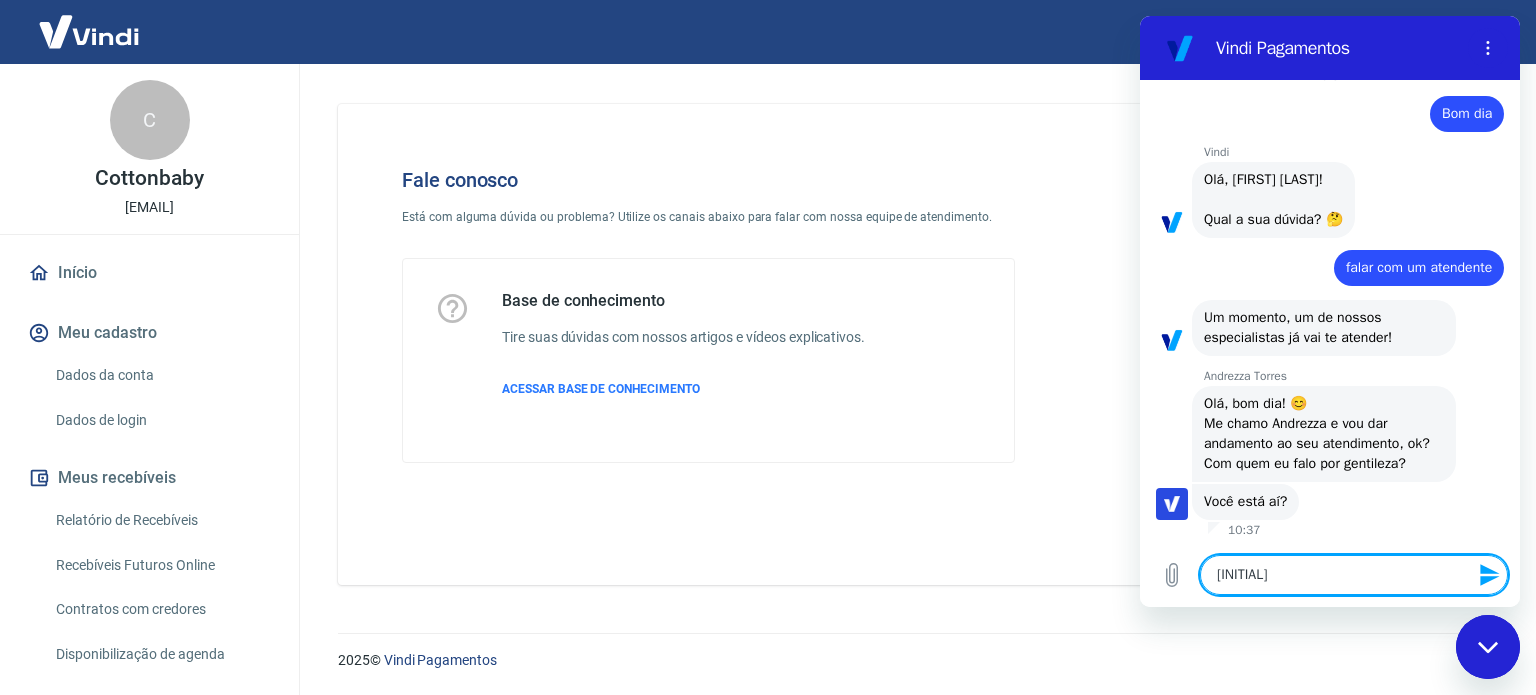 type on "An" 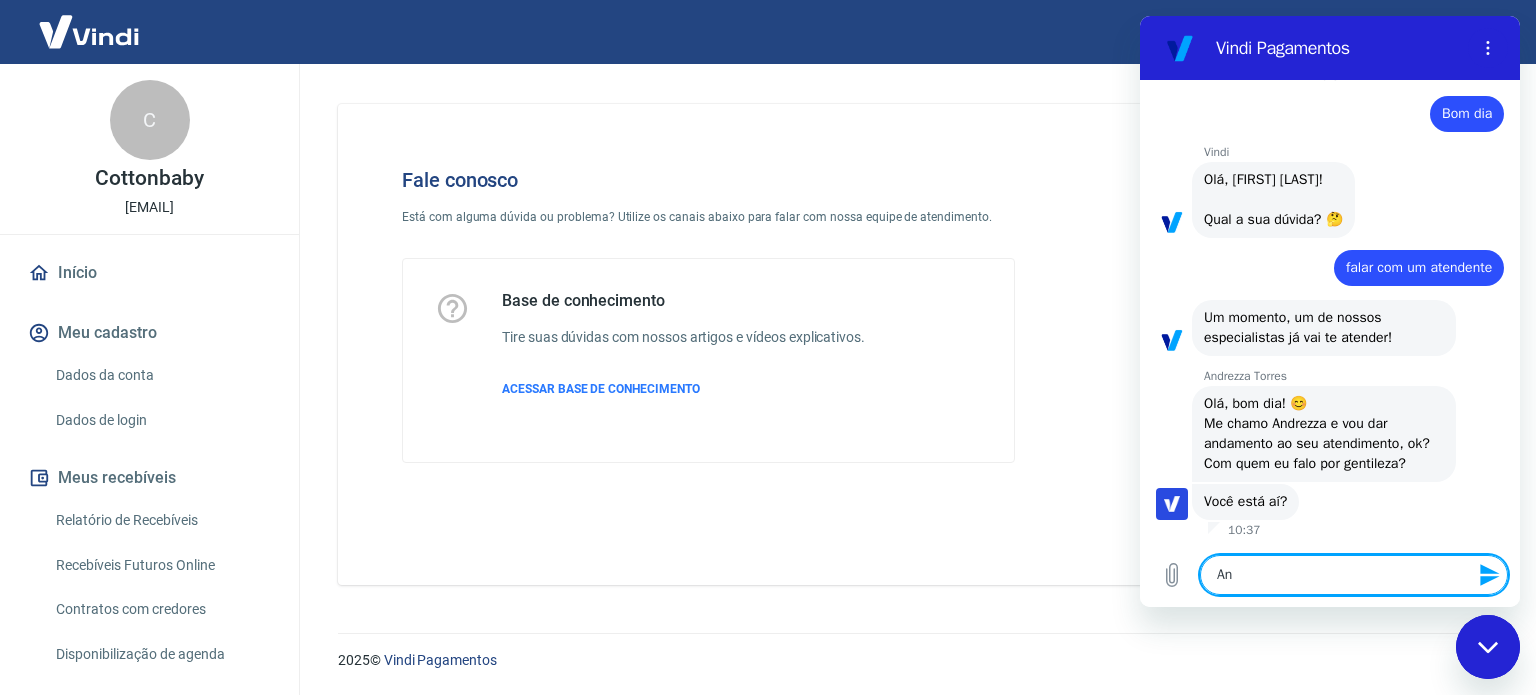 type on "And" 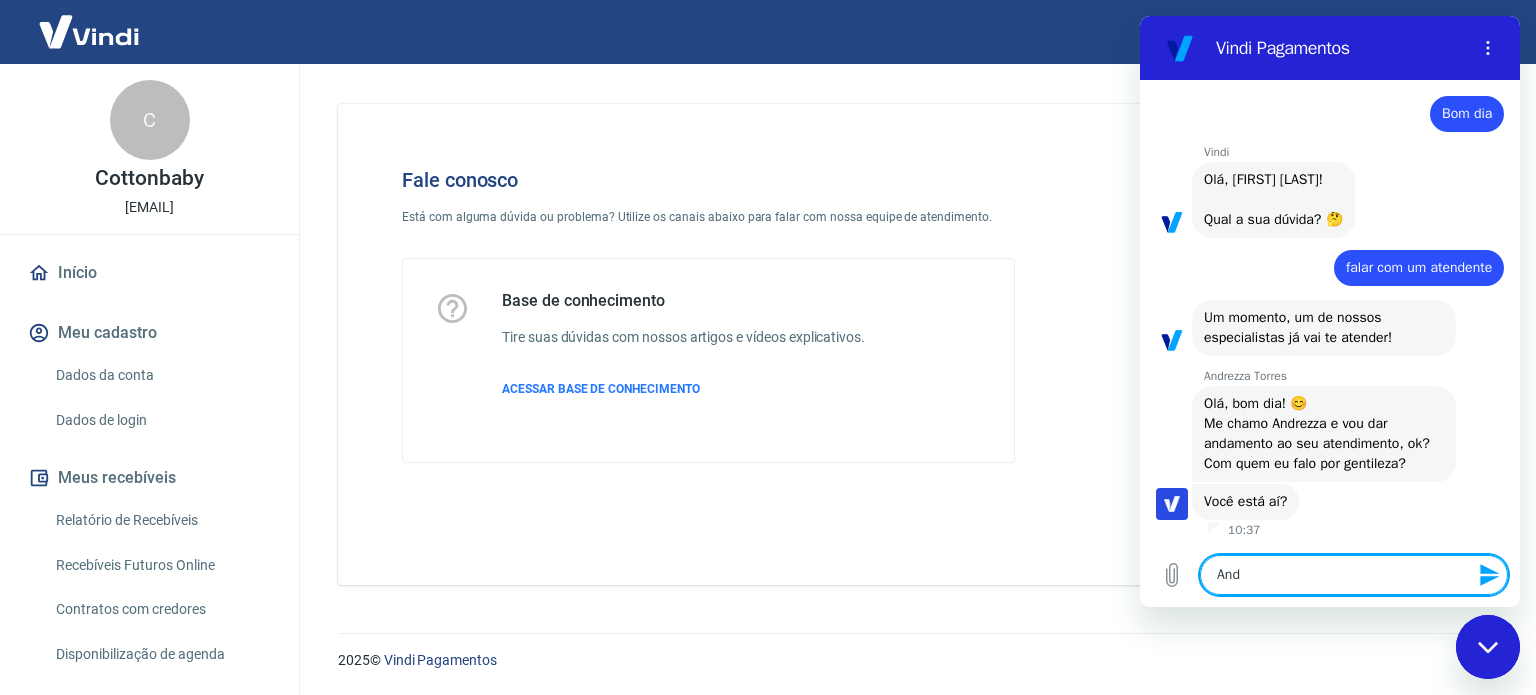 type on "Andr" 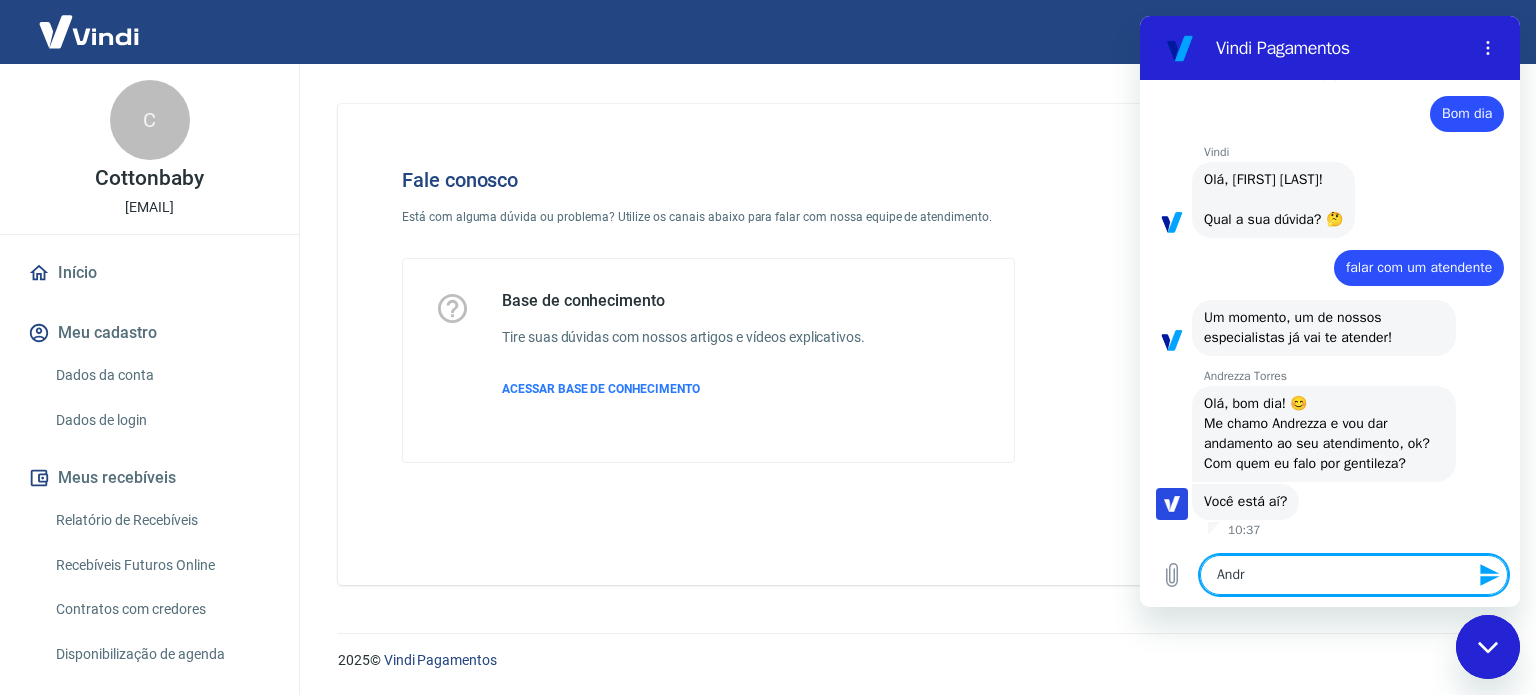 type on "Andre" 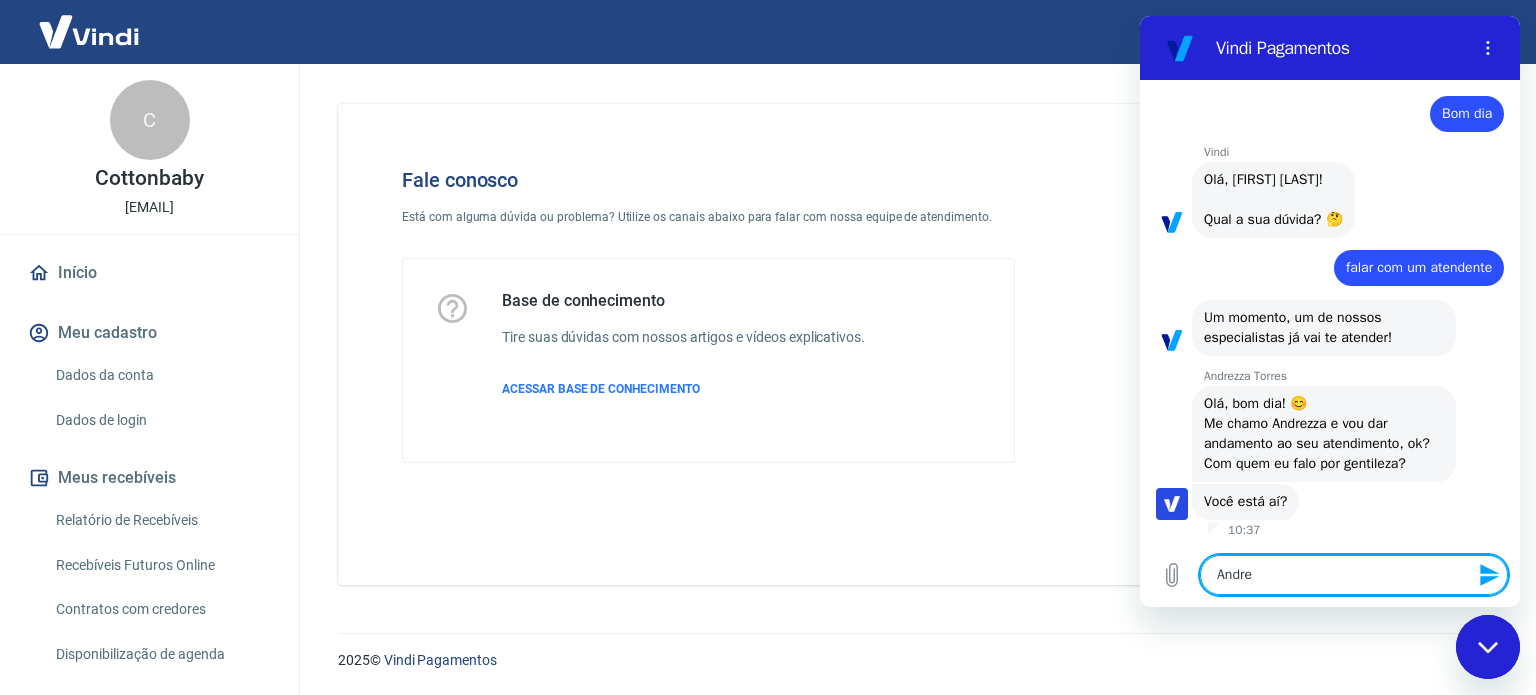 type on "Andrez" 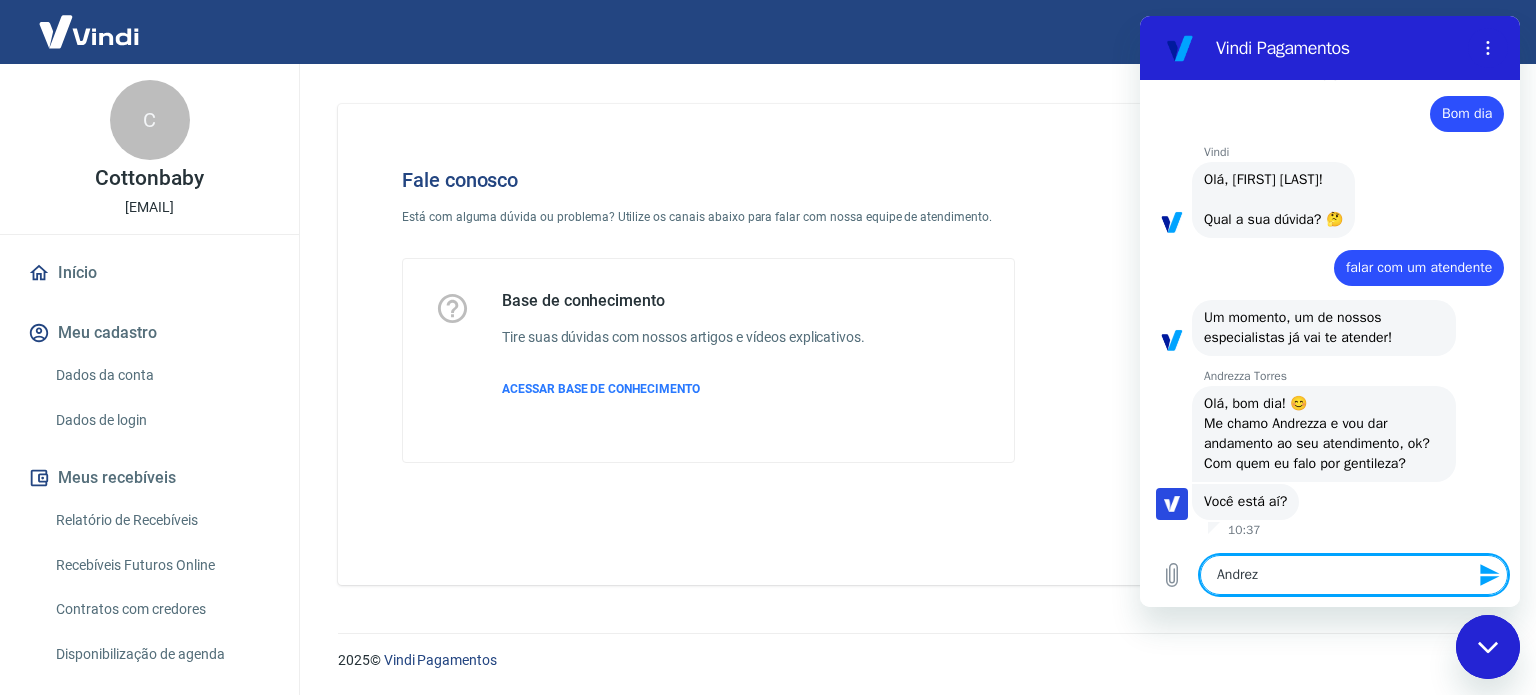 type on "Andrezz" 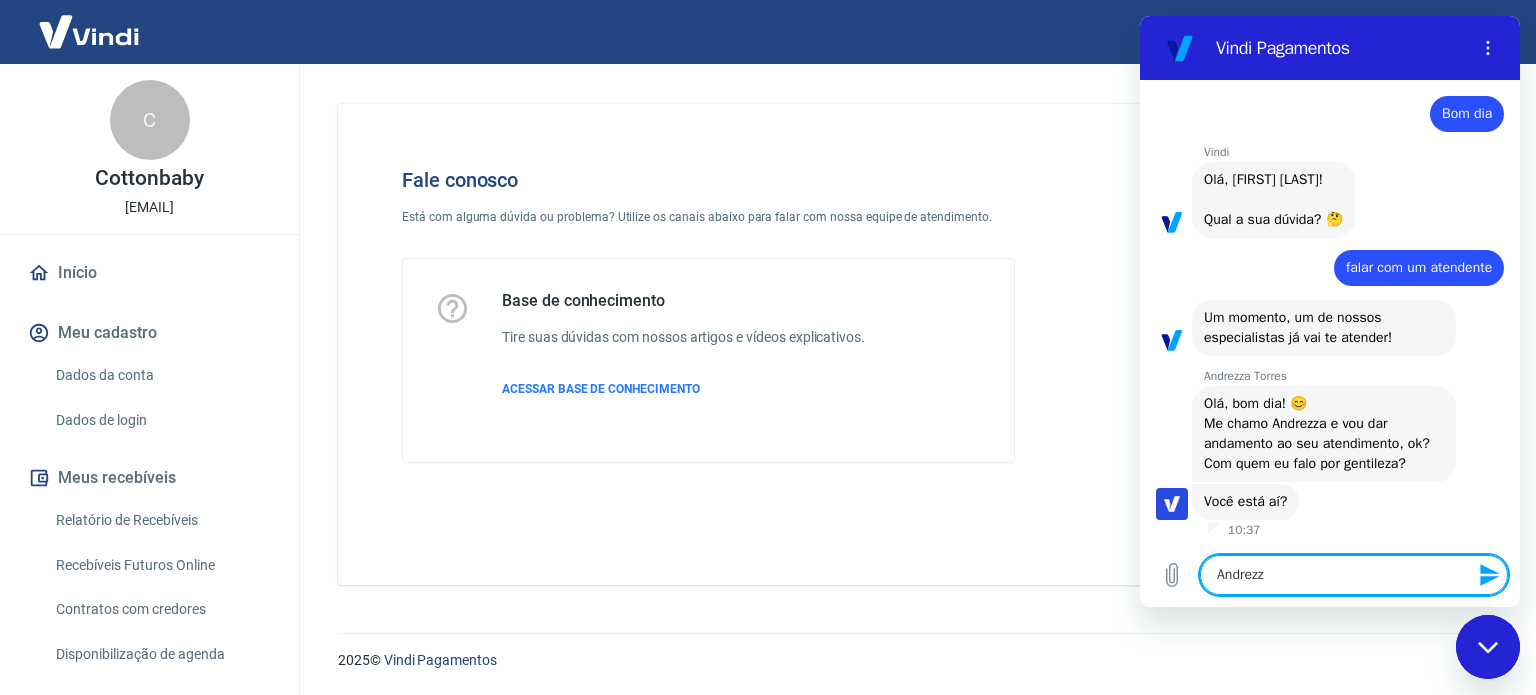 type on "[NAME]" 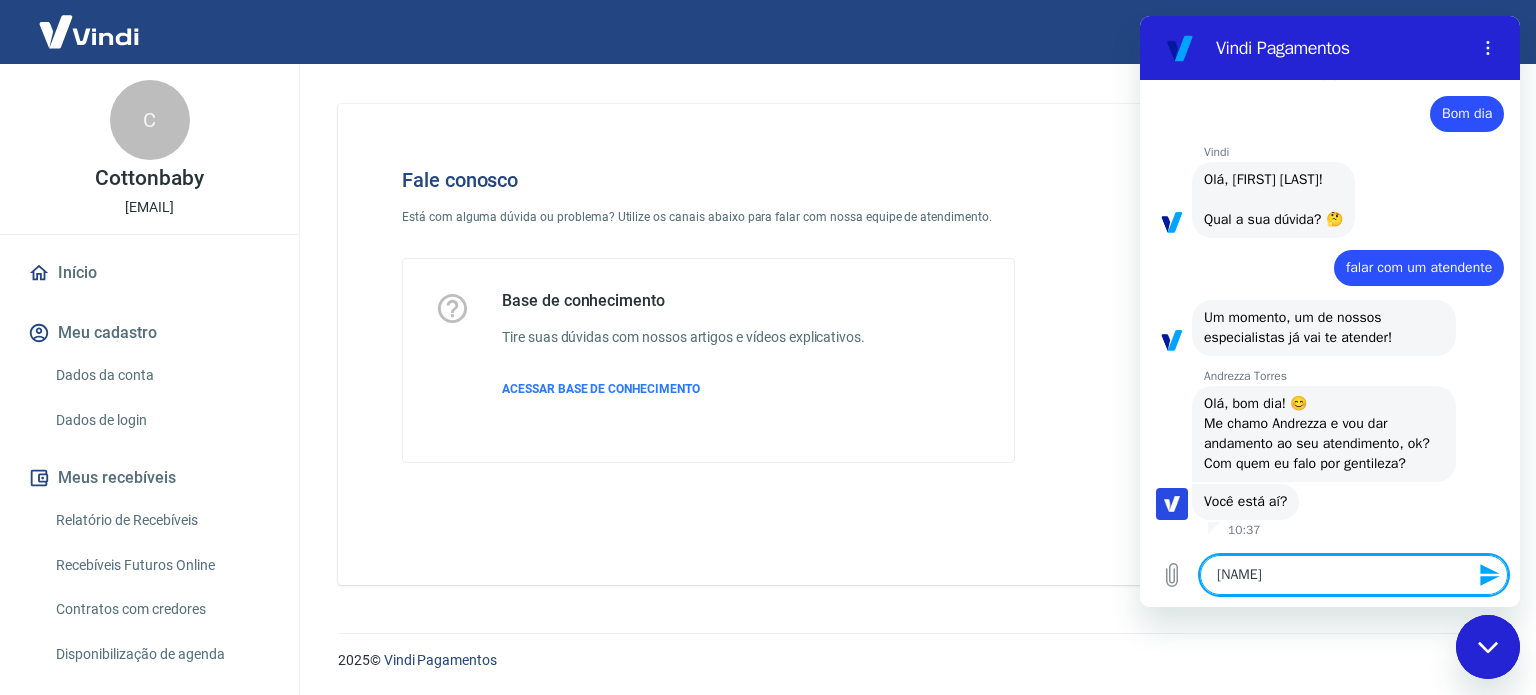 type on "[NAME]," 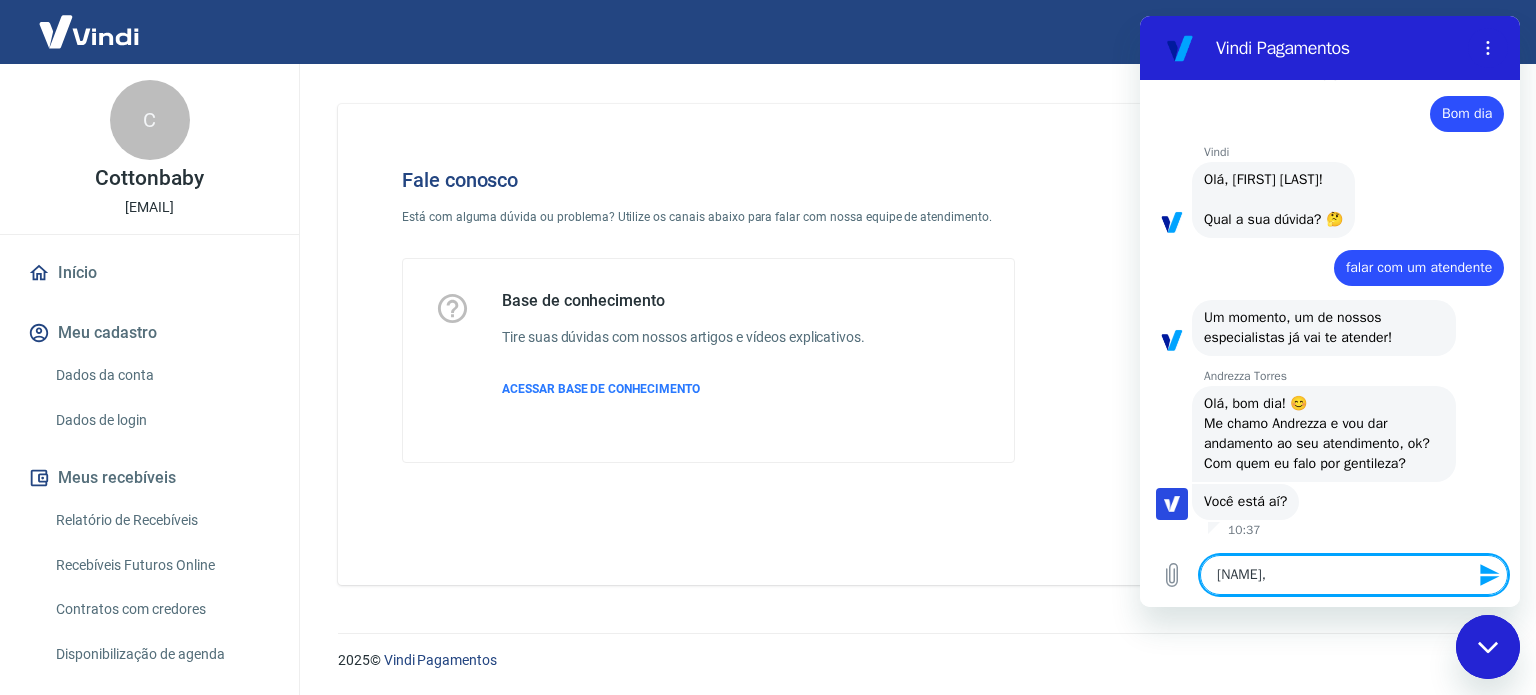 type on "[NAME]," 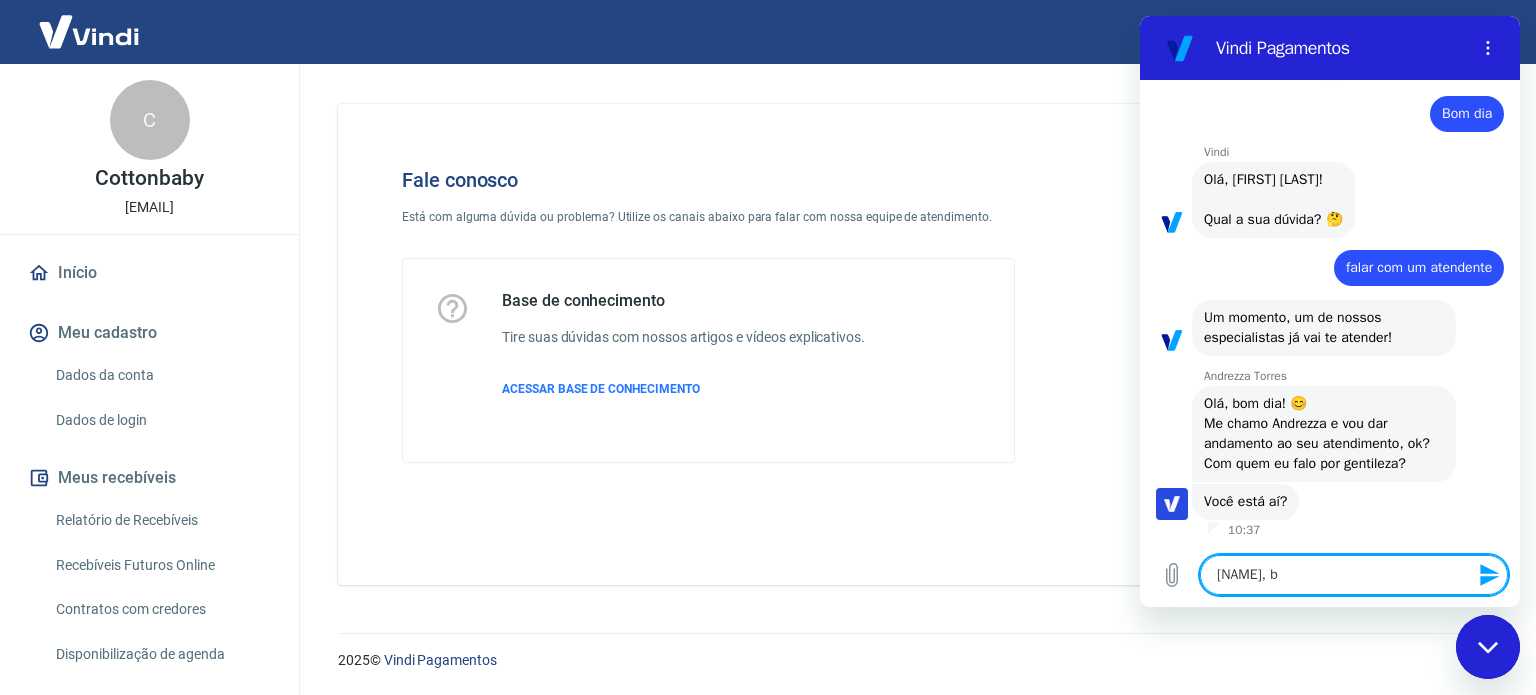 type on "Andrezza, bo" 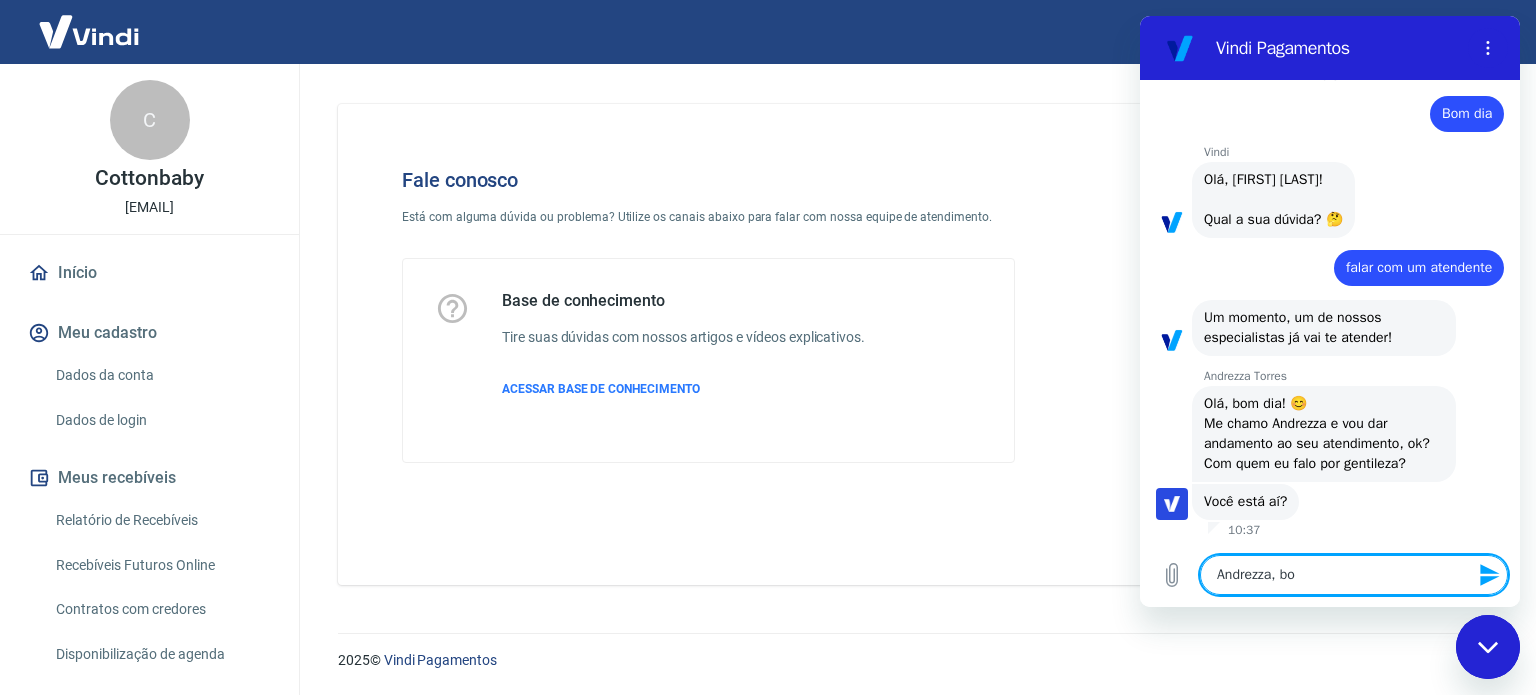 type on "[NAME], bom" 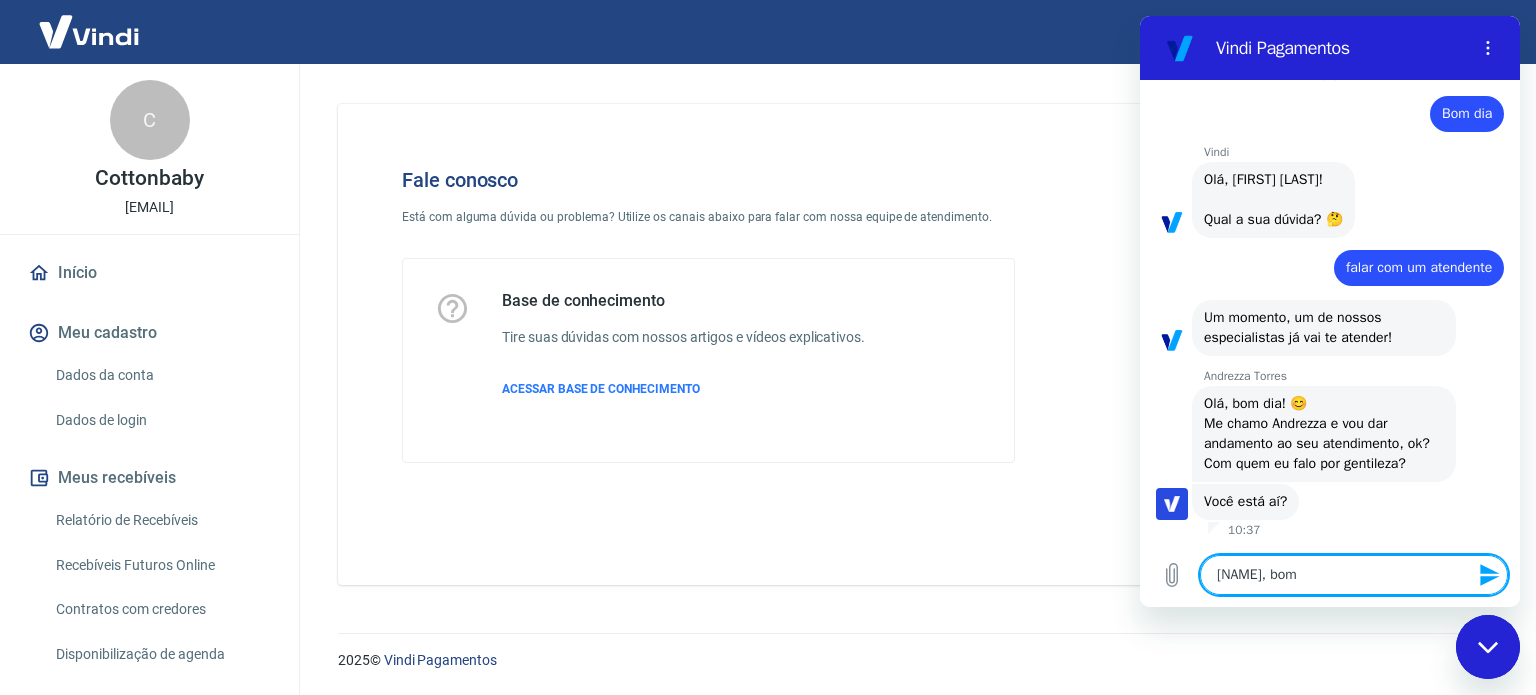 type on "[NAME], bom" 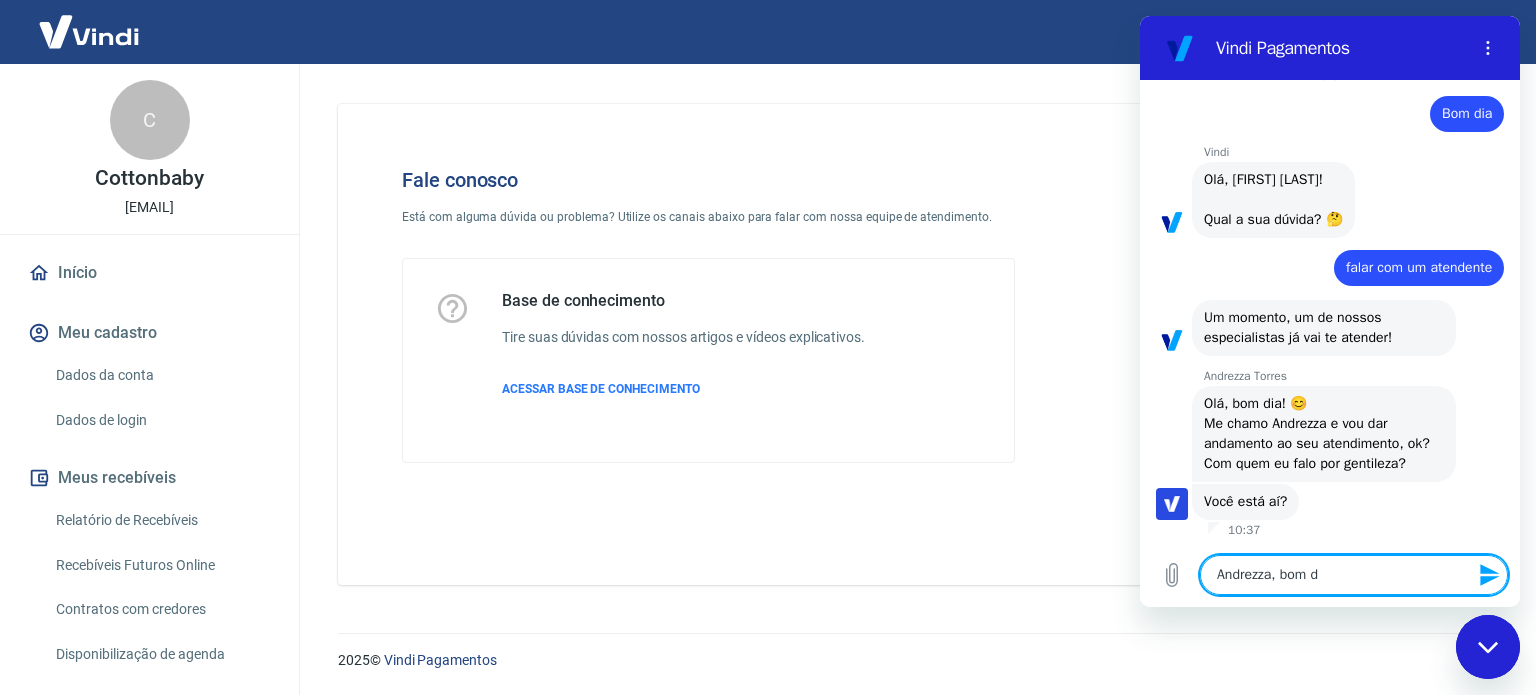 type on "[NAME], bom" 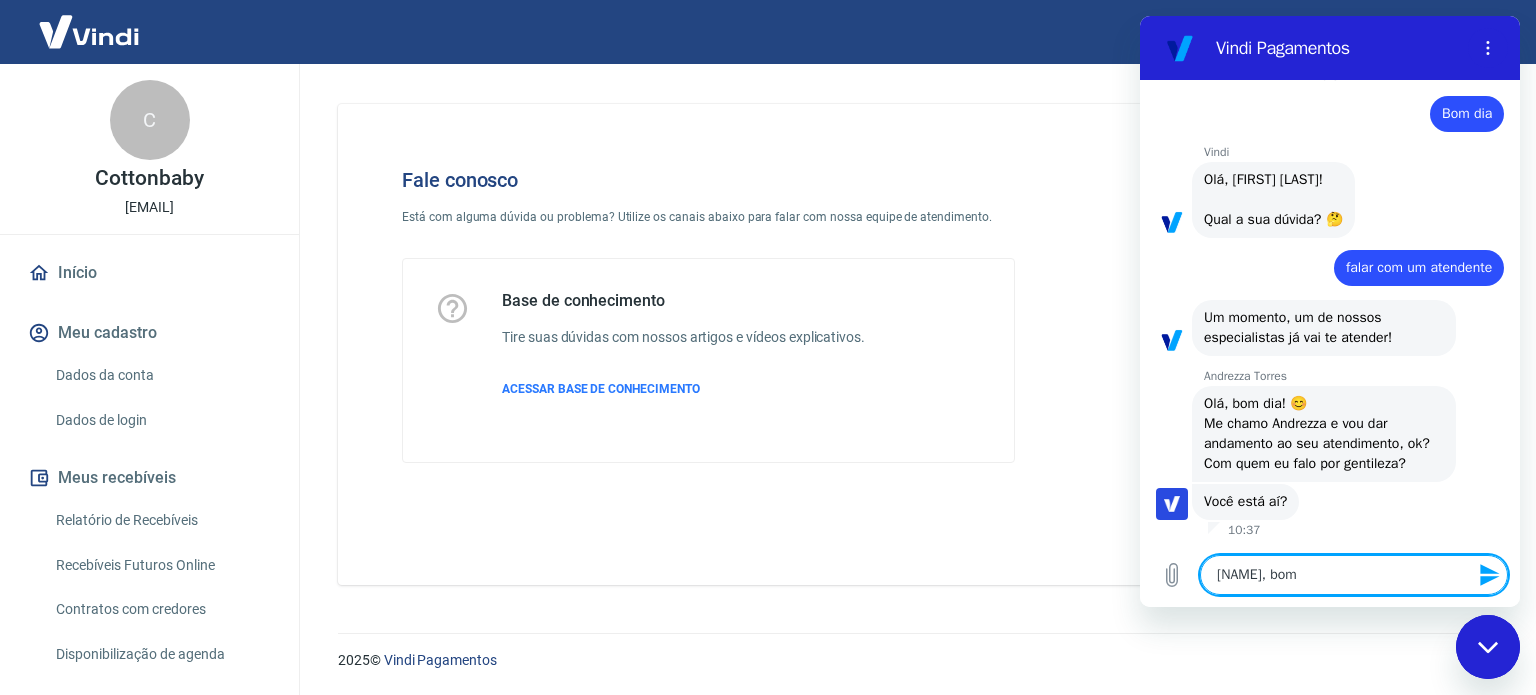 type on "[NAME], bom" 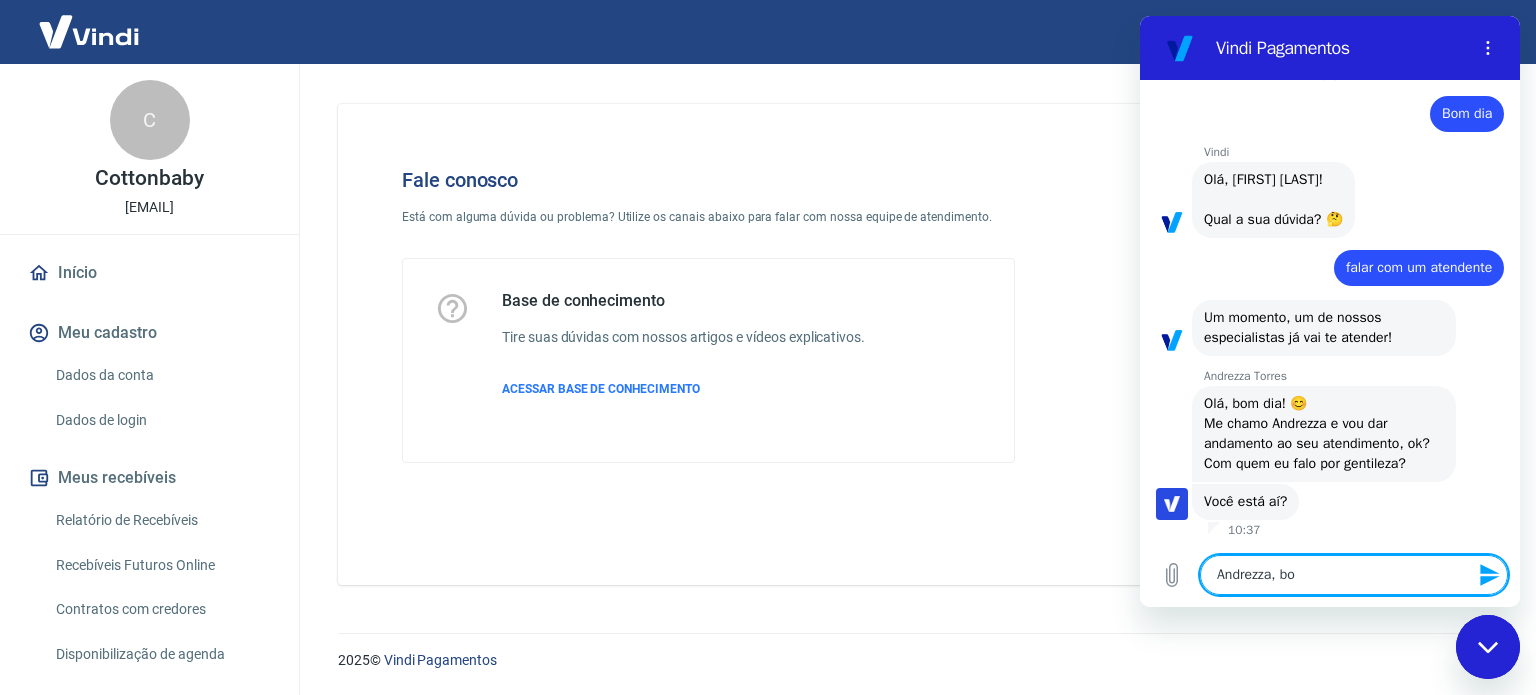 type on "[NAME], b" 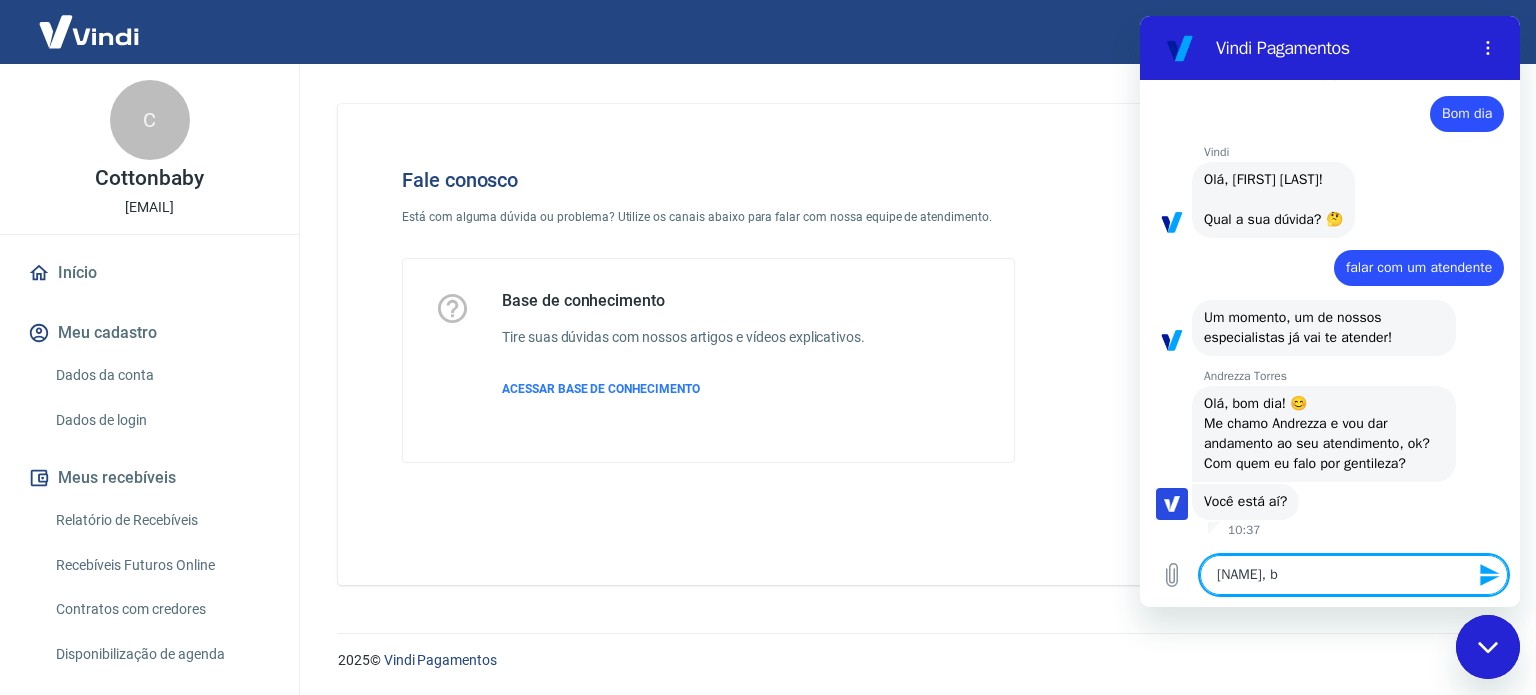 type on "[NAME]," 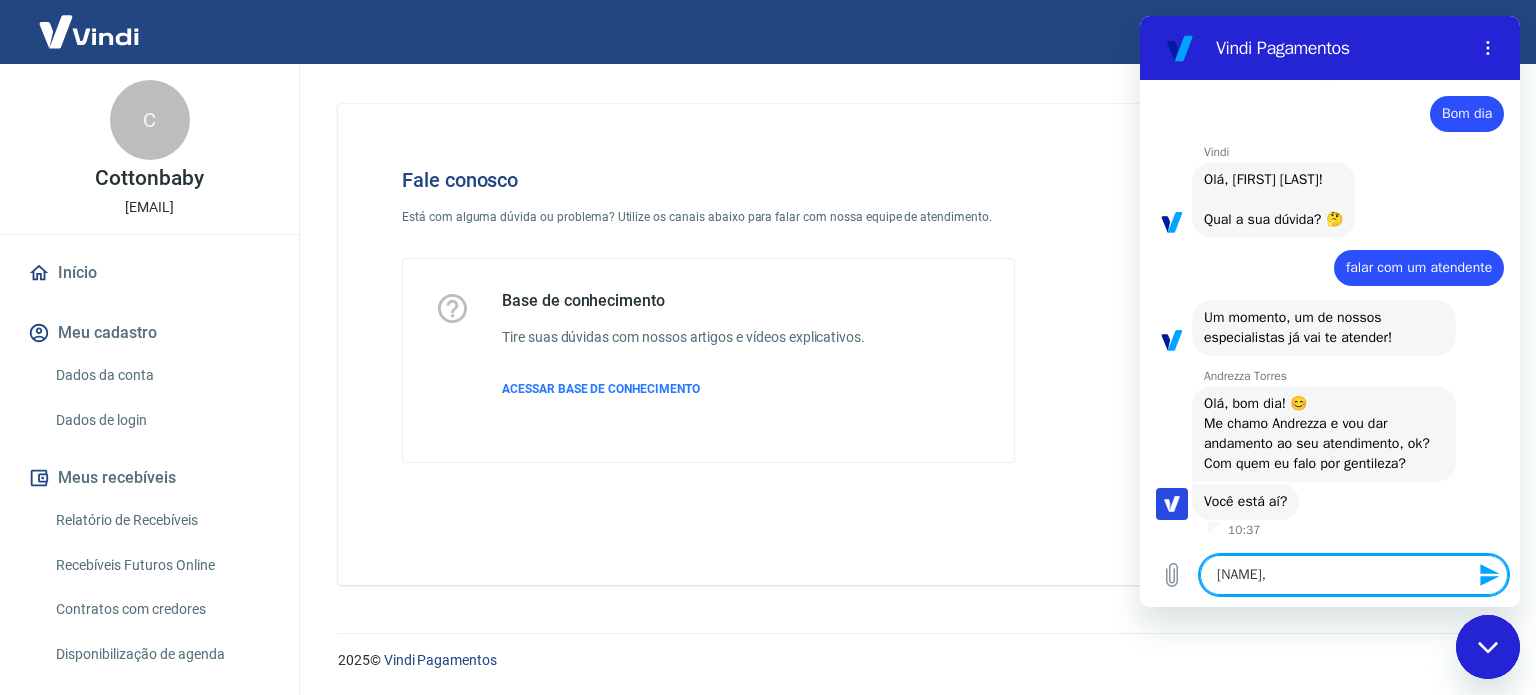 type on "[NAME], b" 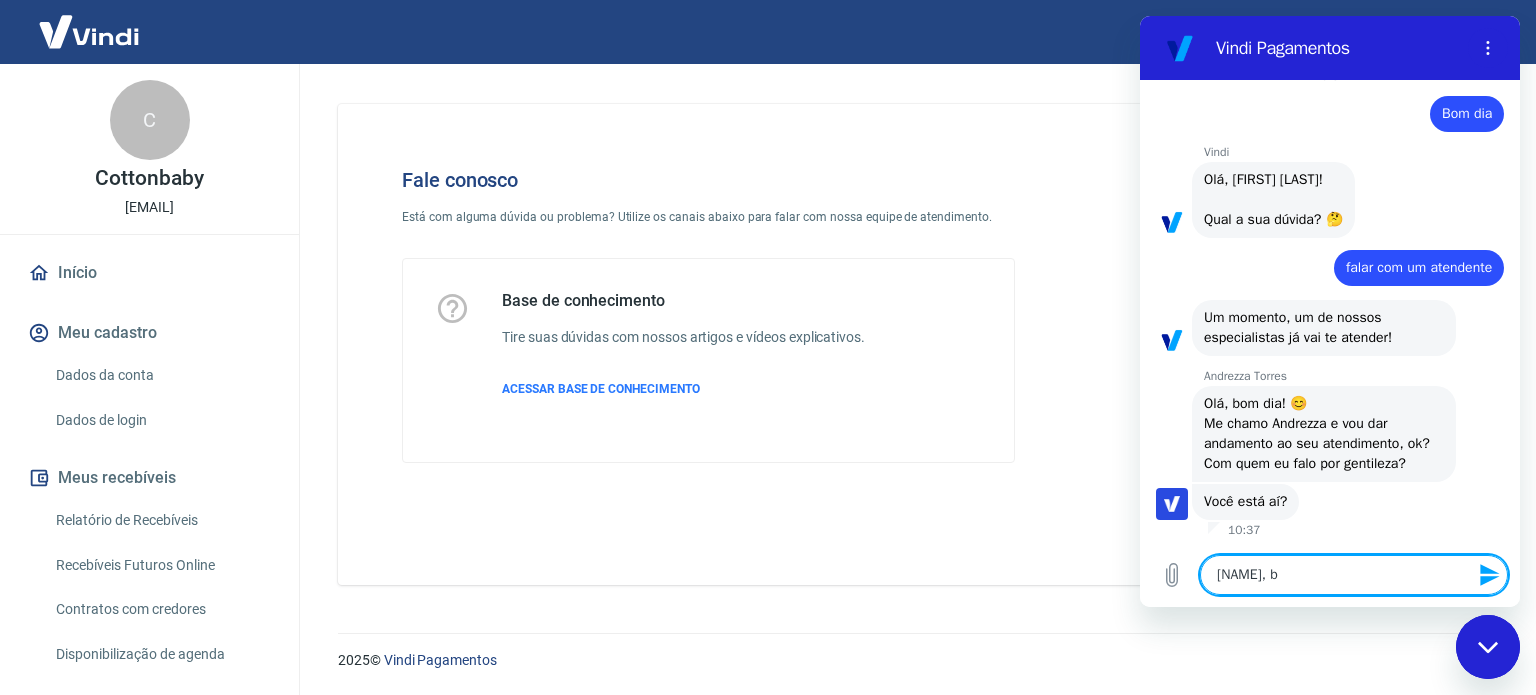 type on "Andrezza, bo" 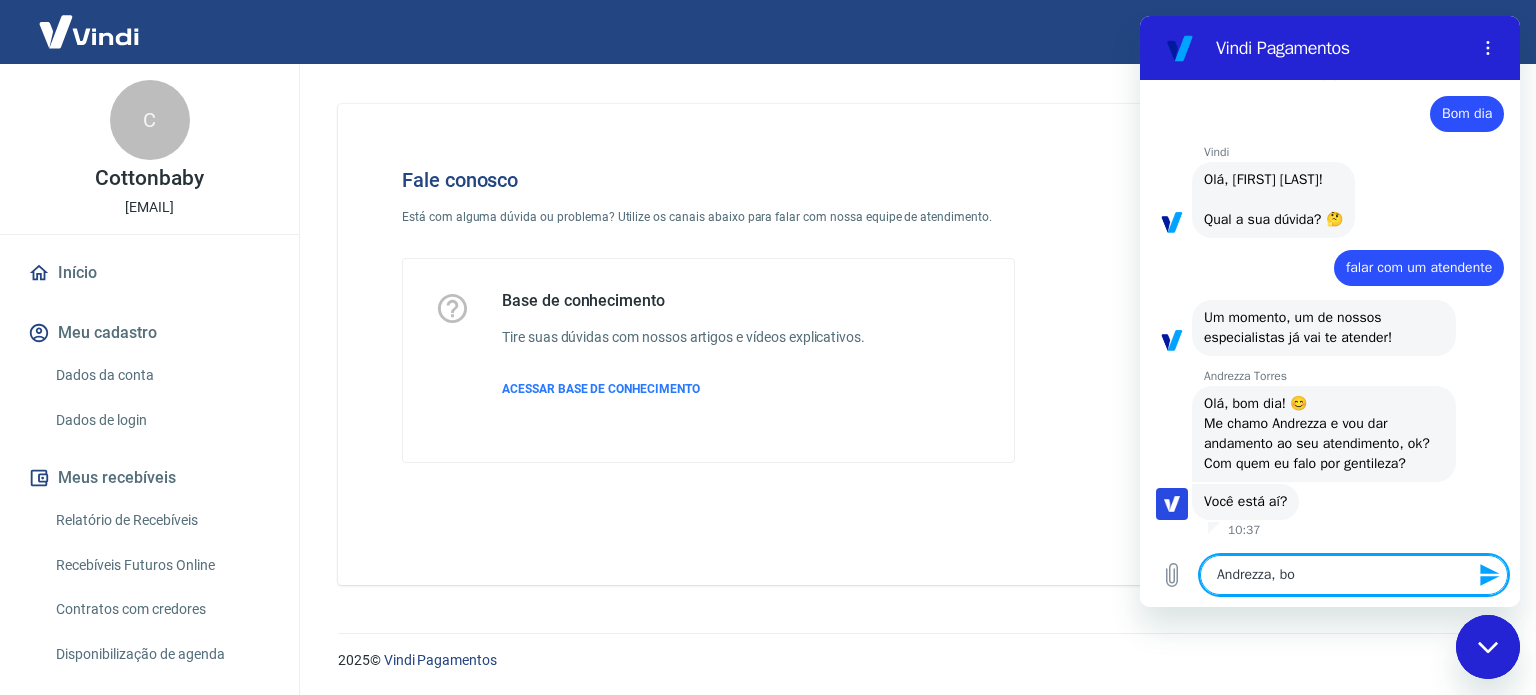 type on "[NAME], bom" 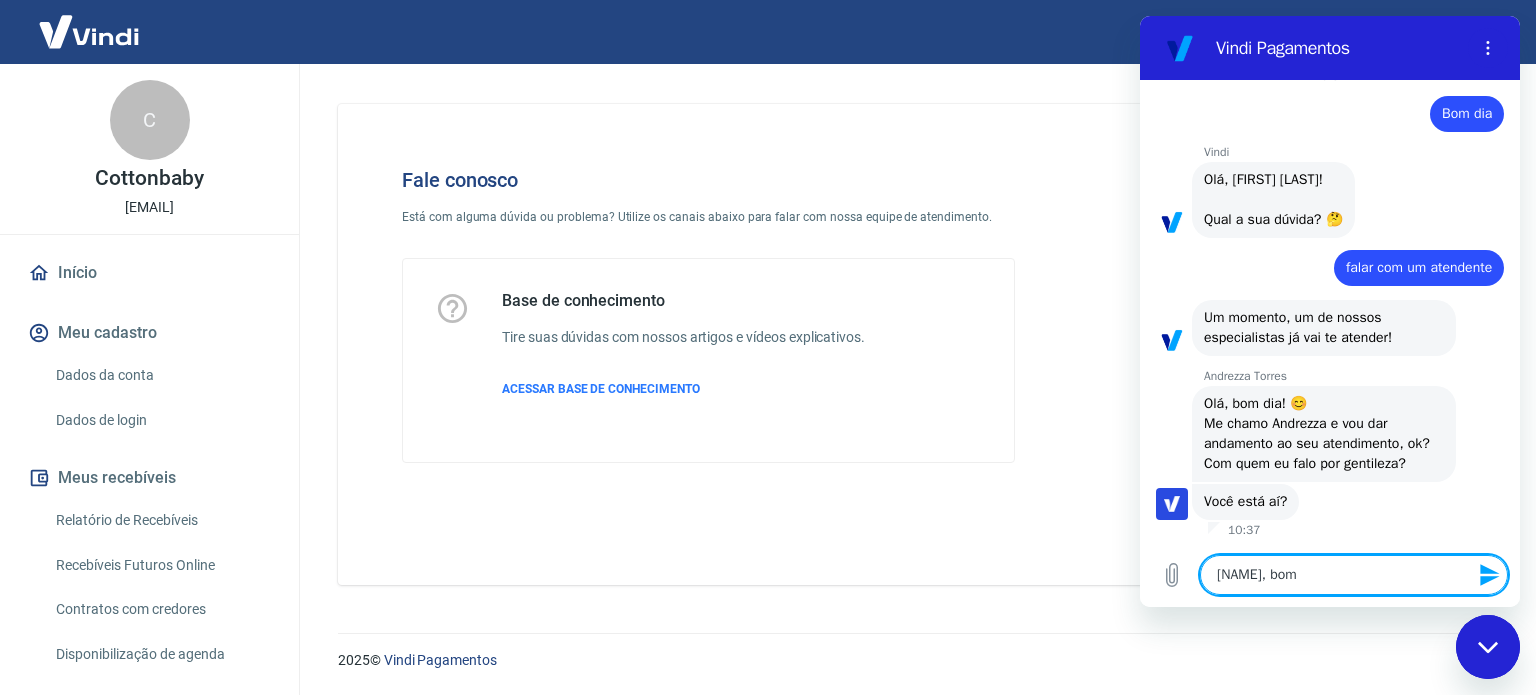 type on "x" 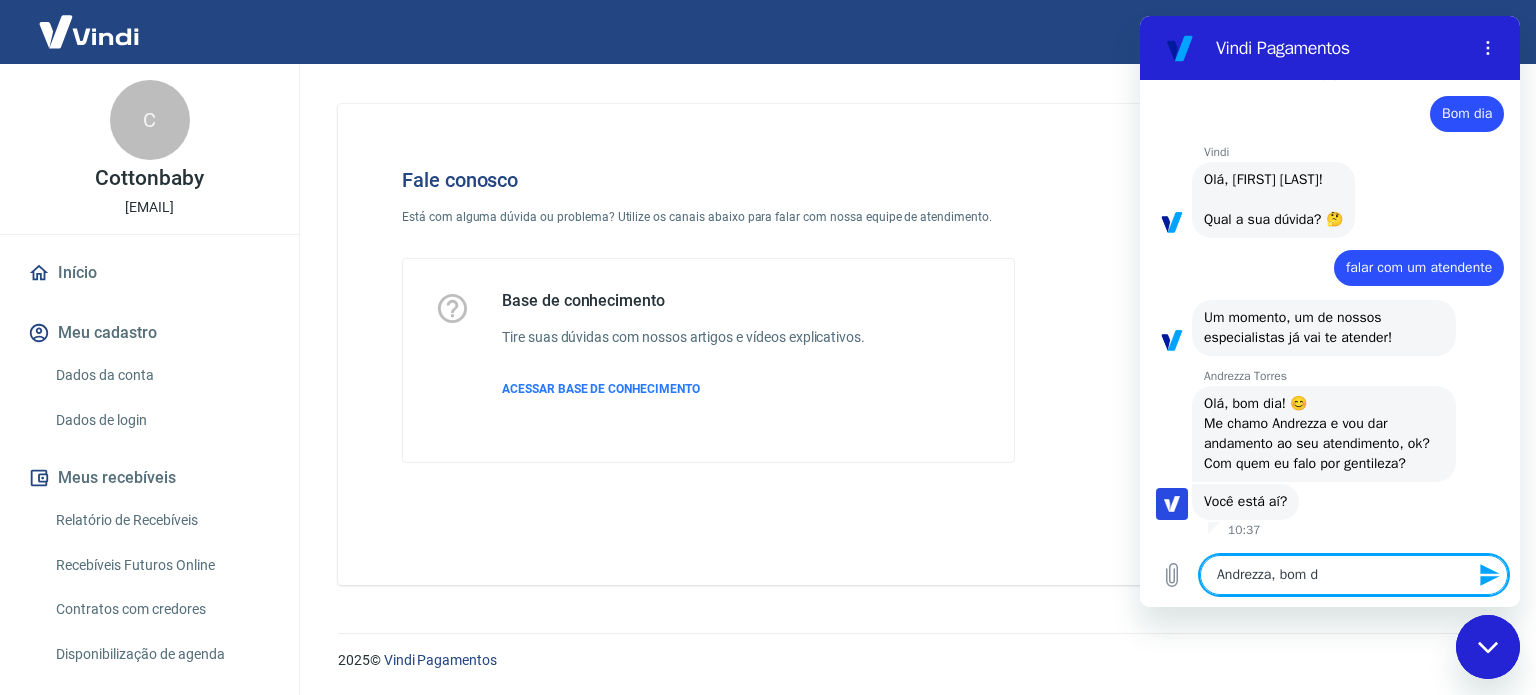 type on "[NAME], bom di" 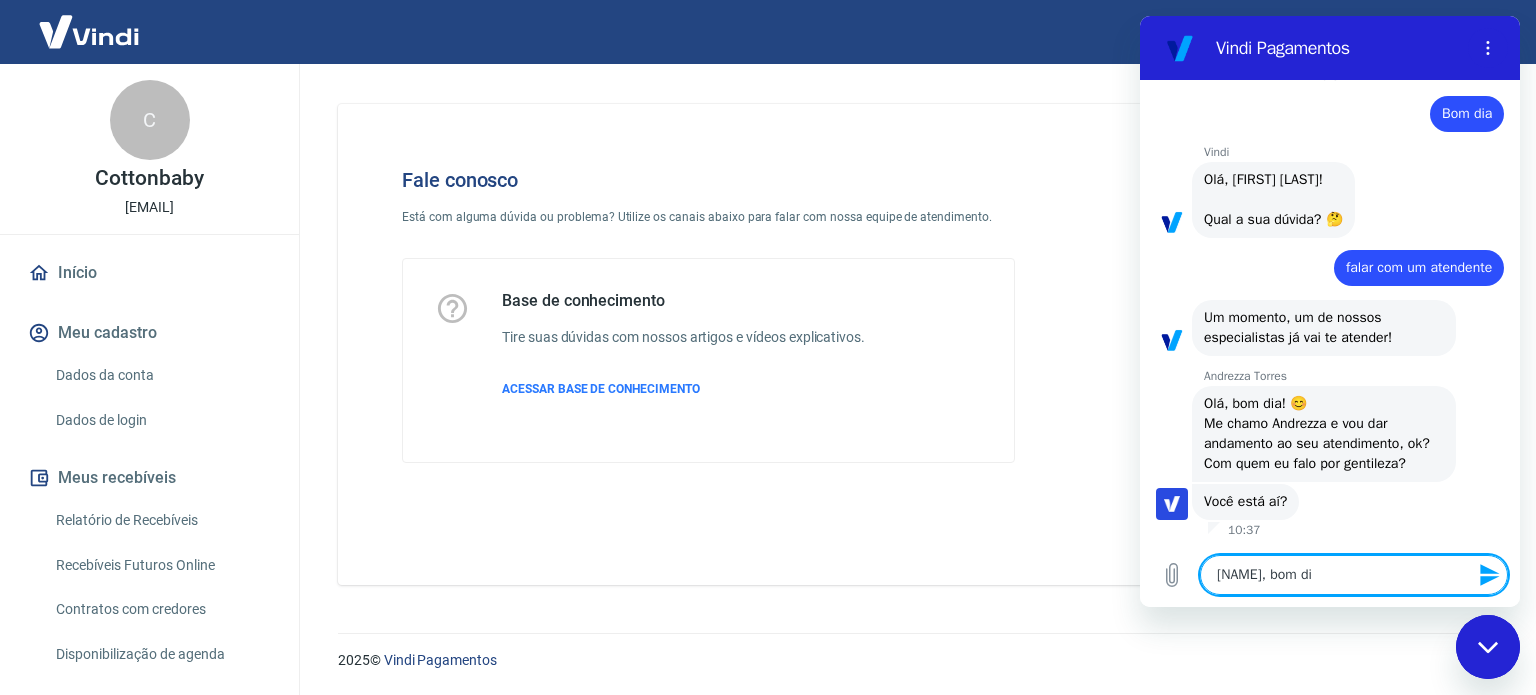type on "Andrezza, bom dia" 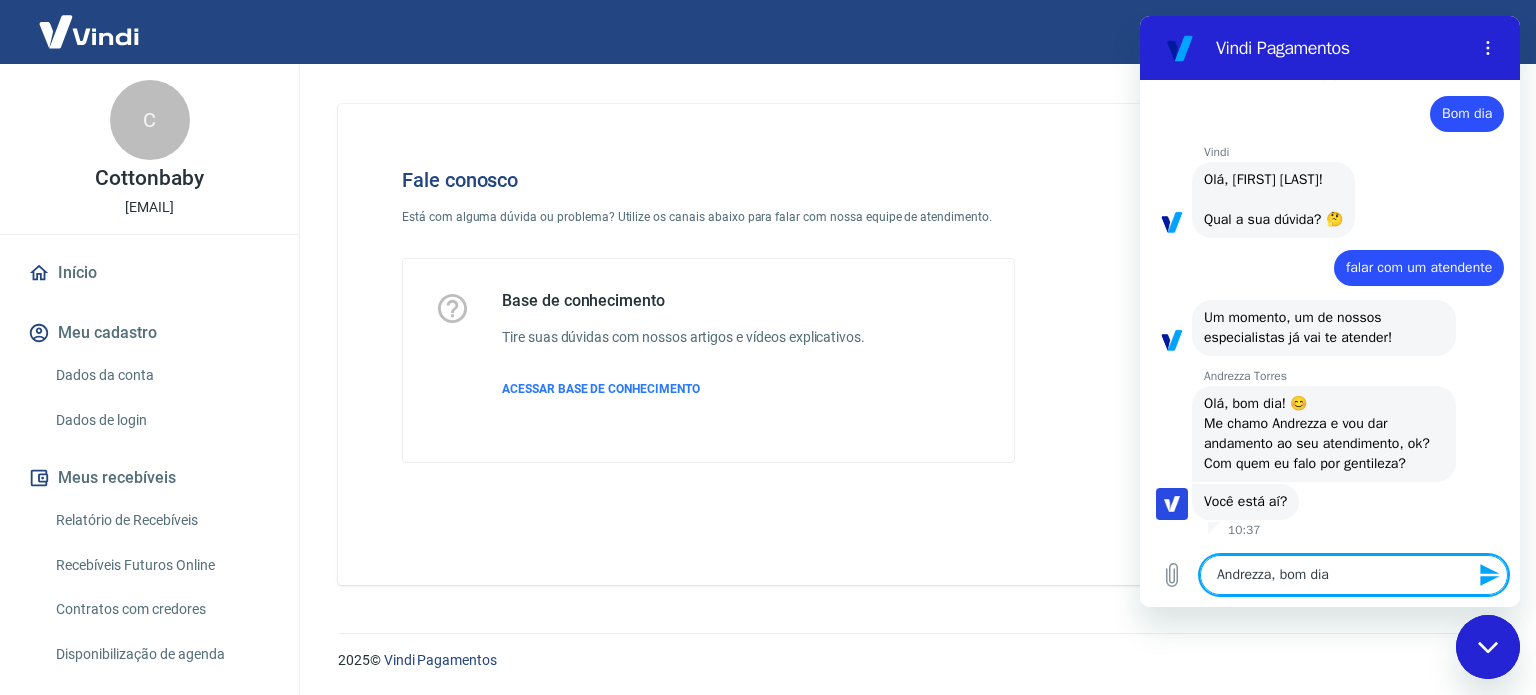 type 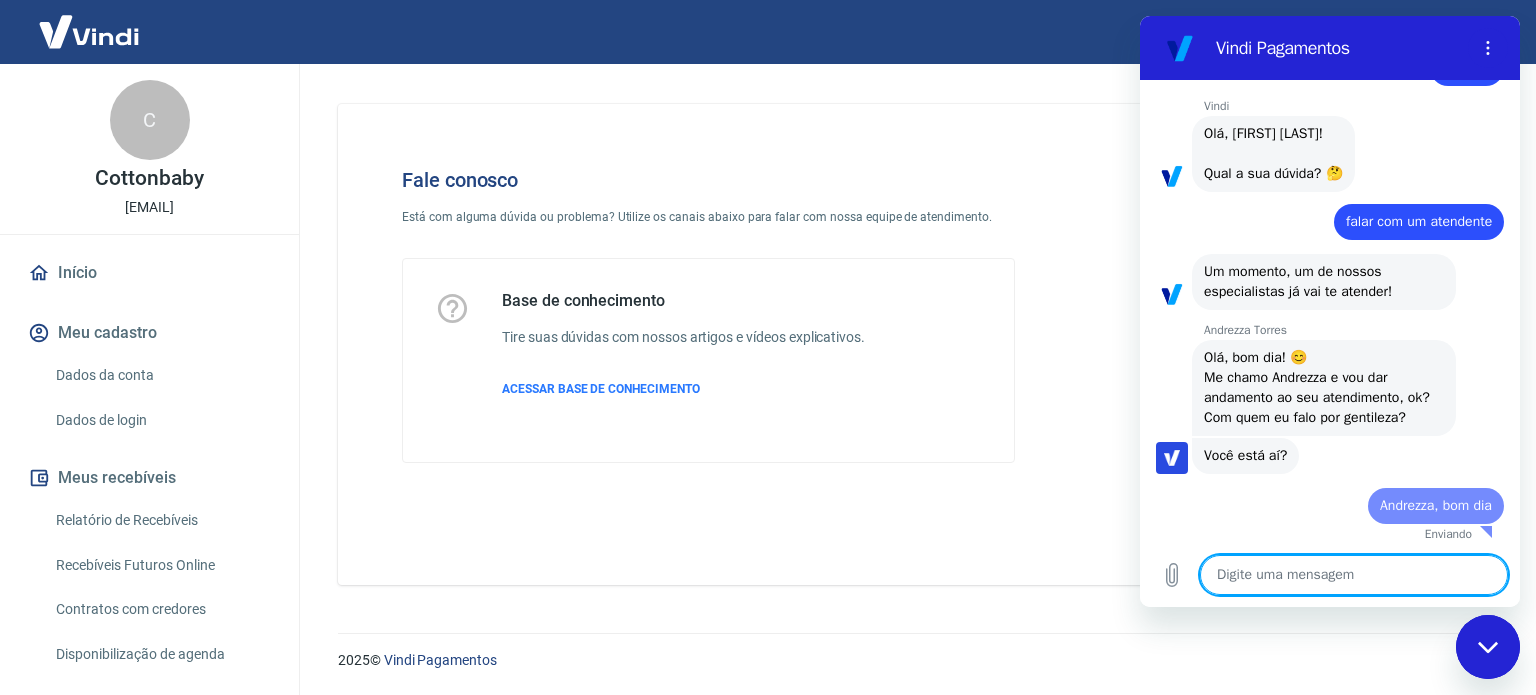 type on "f" 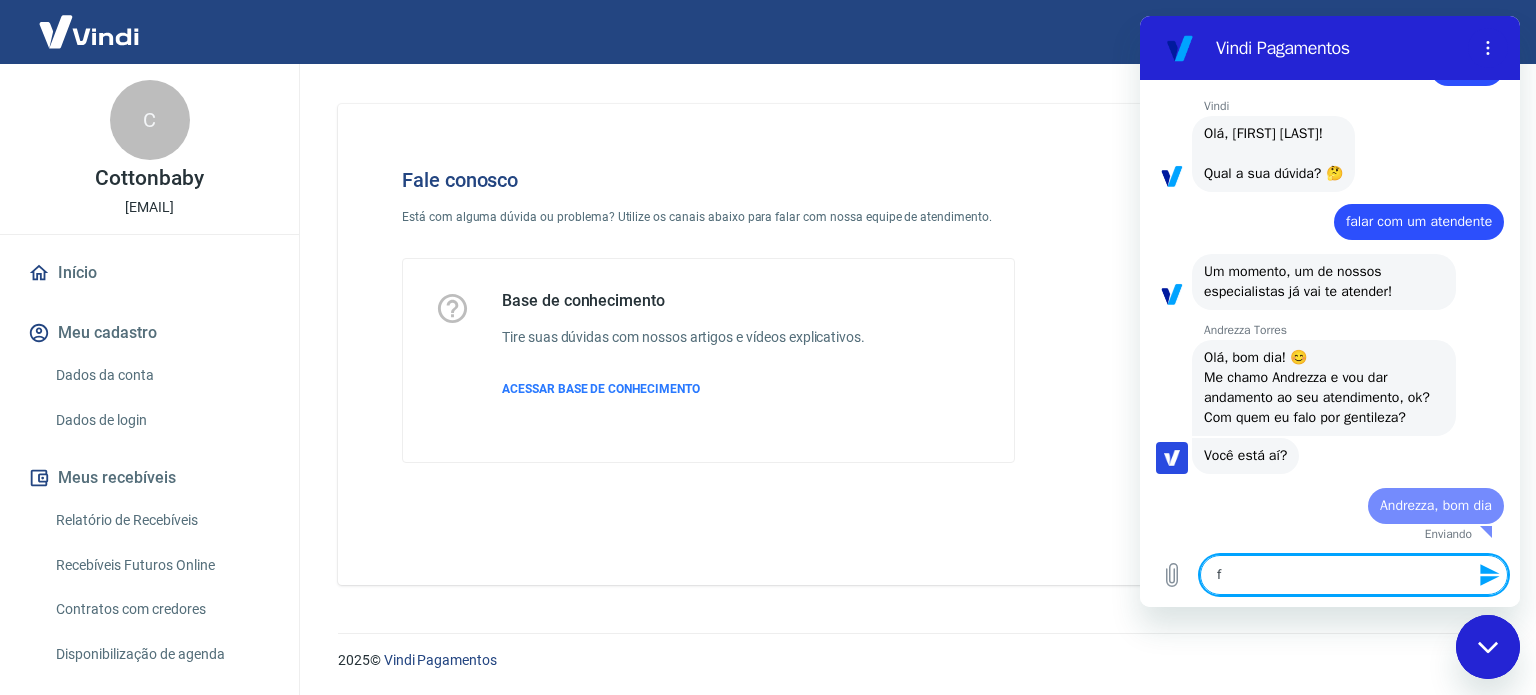 type on "fa" 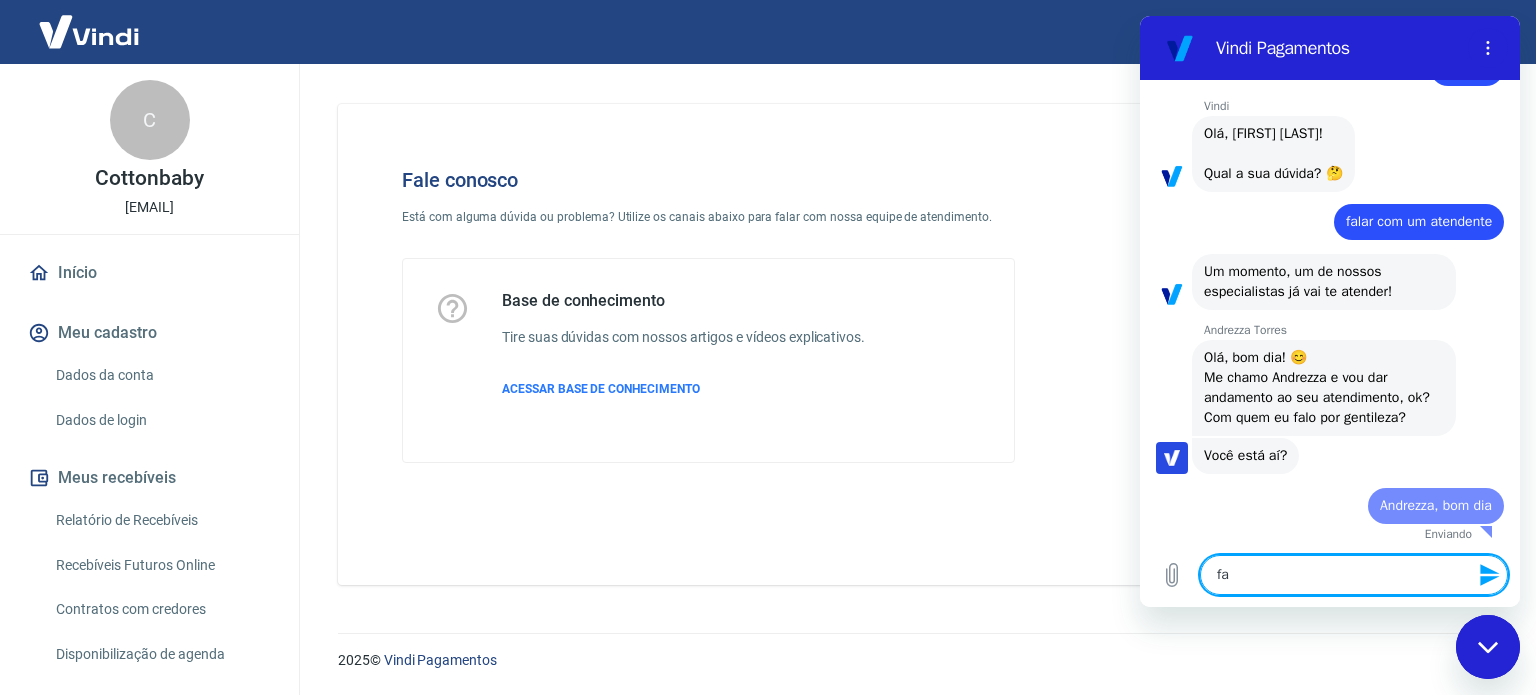 type on "fal" 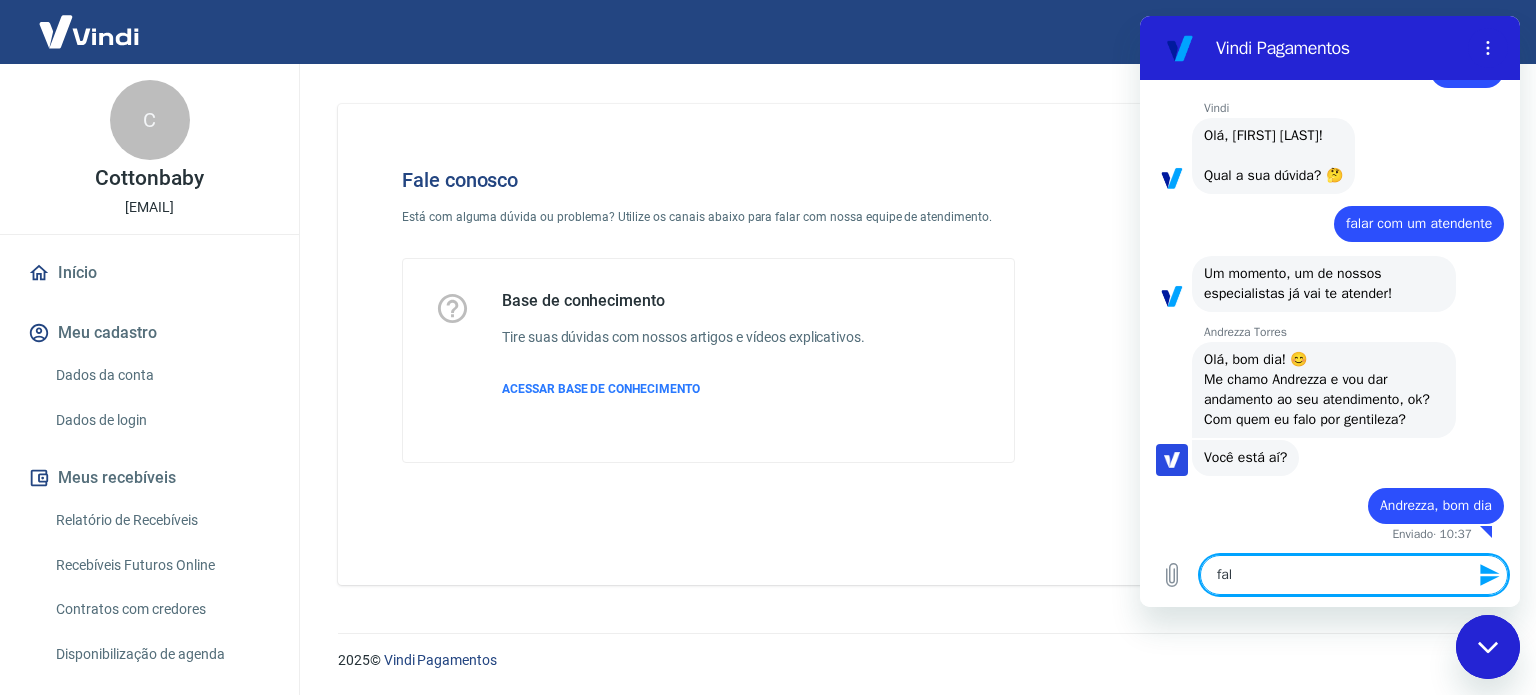 type on "fala" 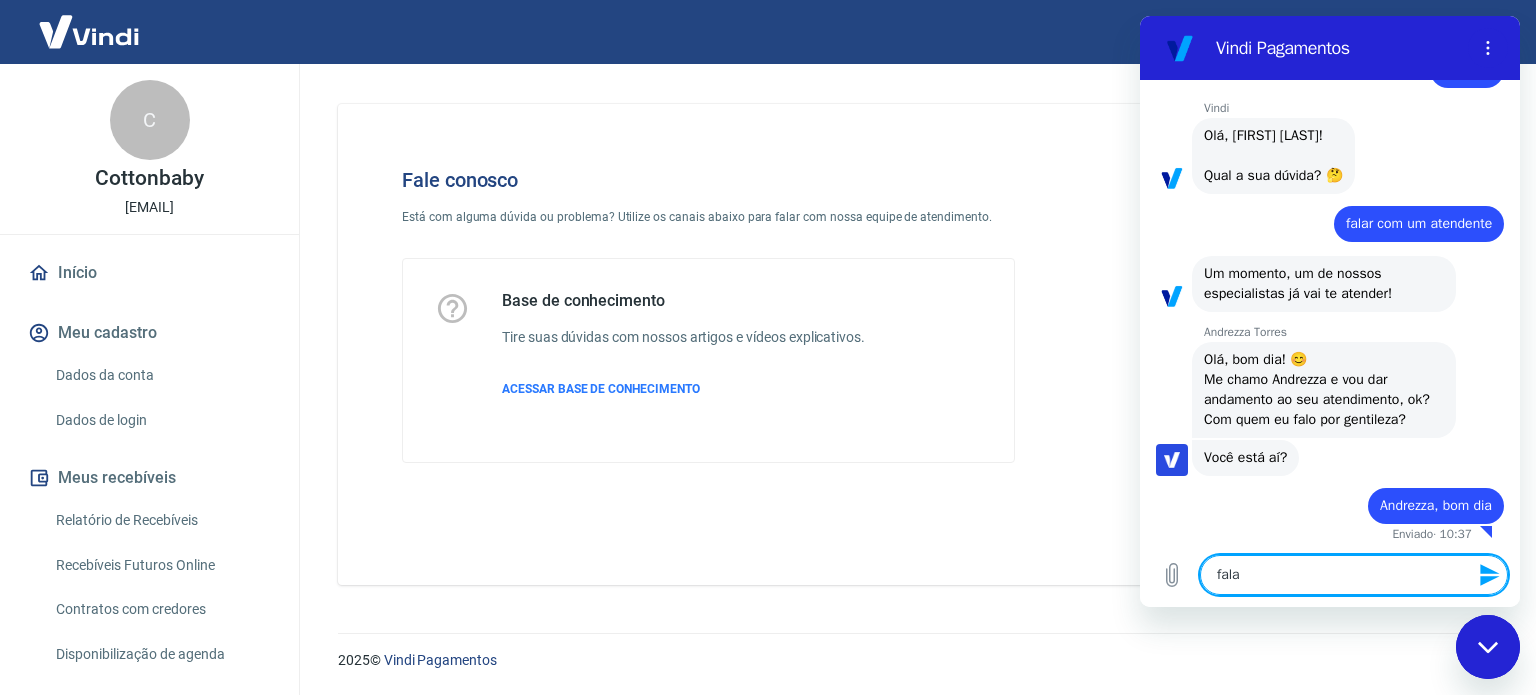 type on "fala" 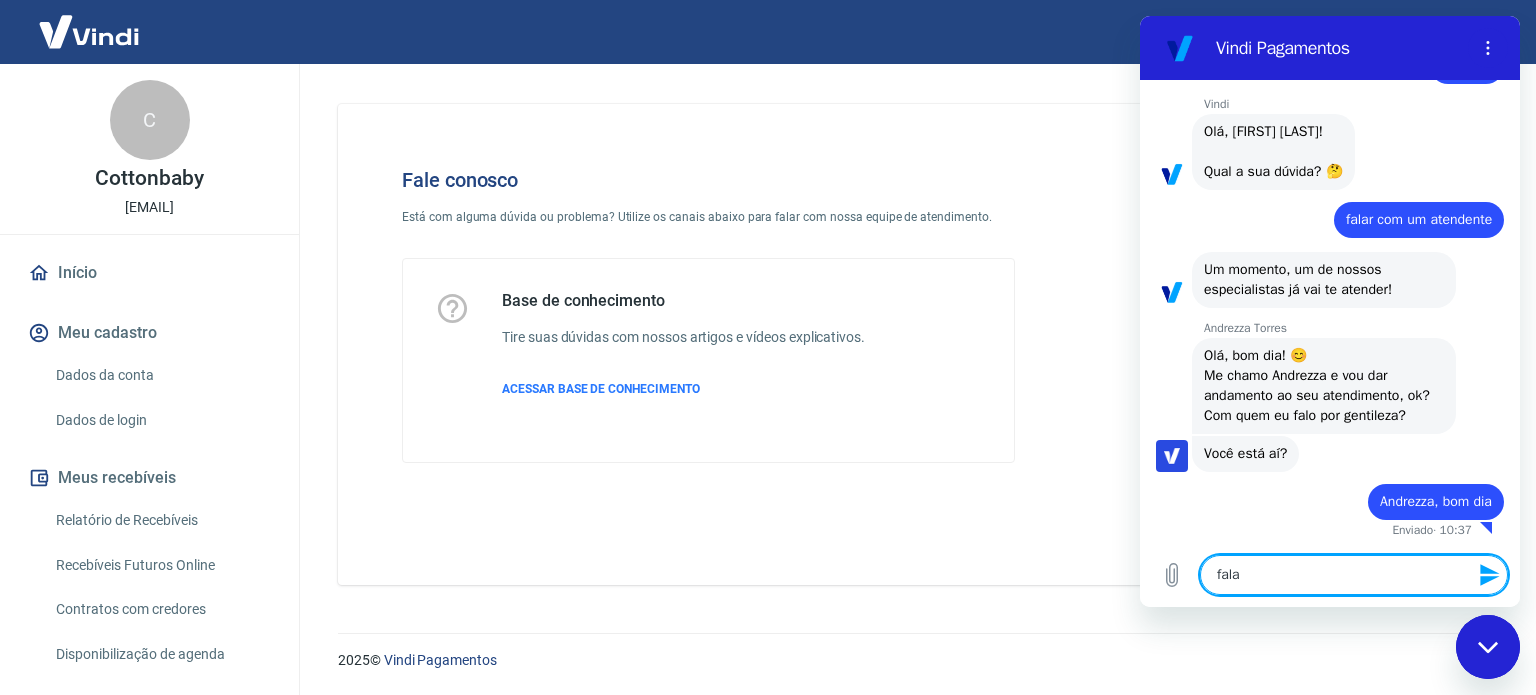 type on "fala c" 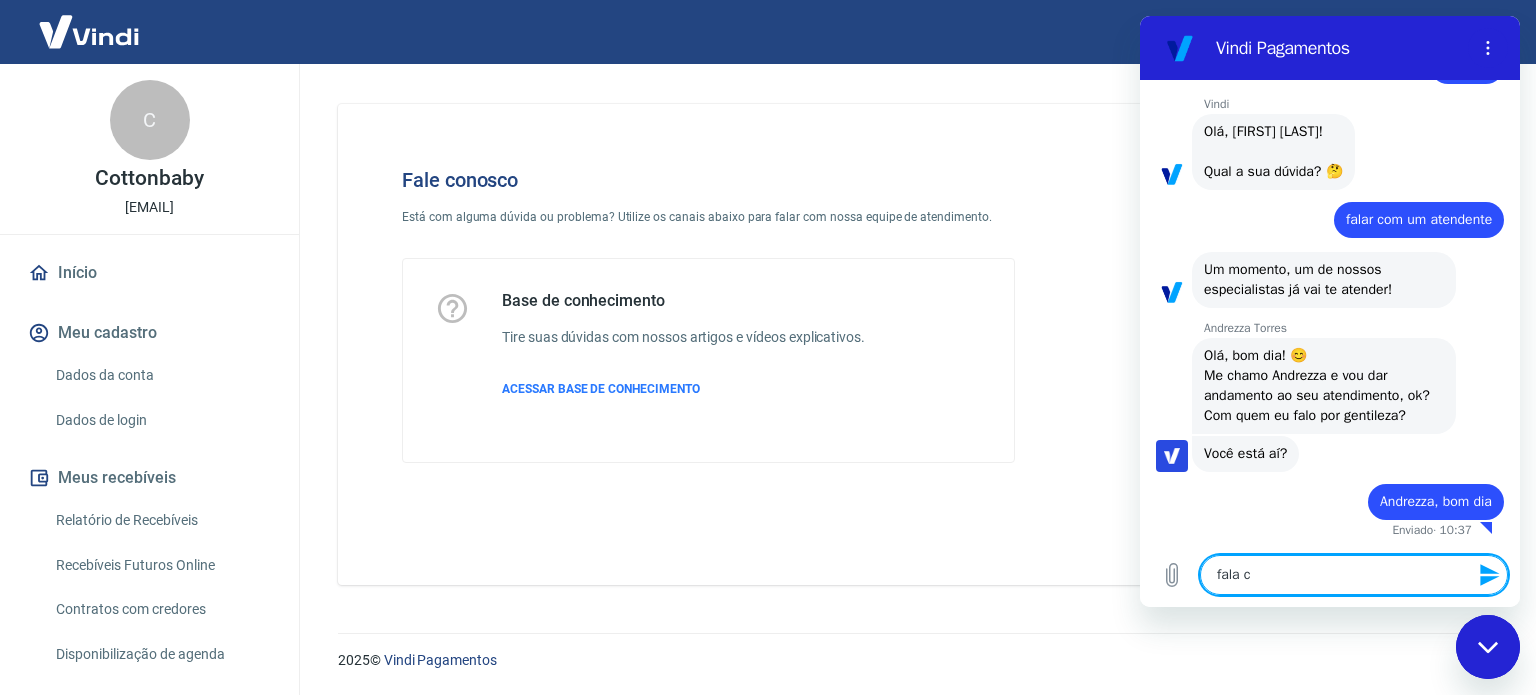scroll, scrollTop: 92, scrollLeft: 0, axis: vertical 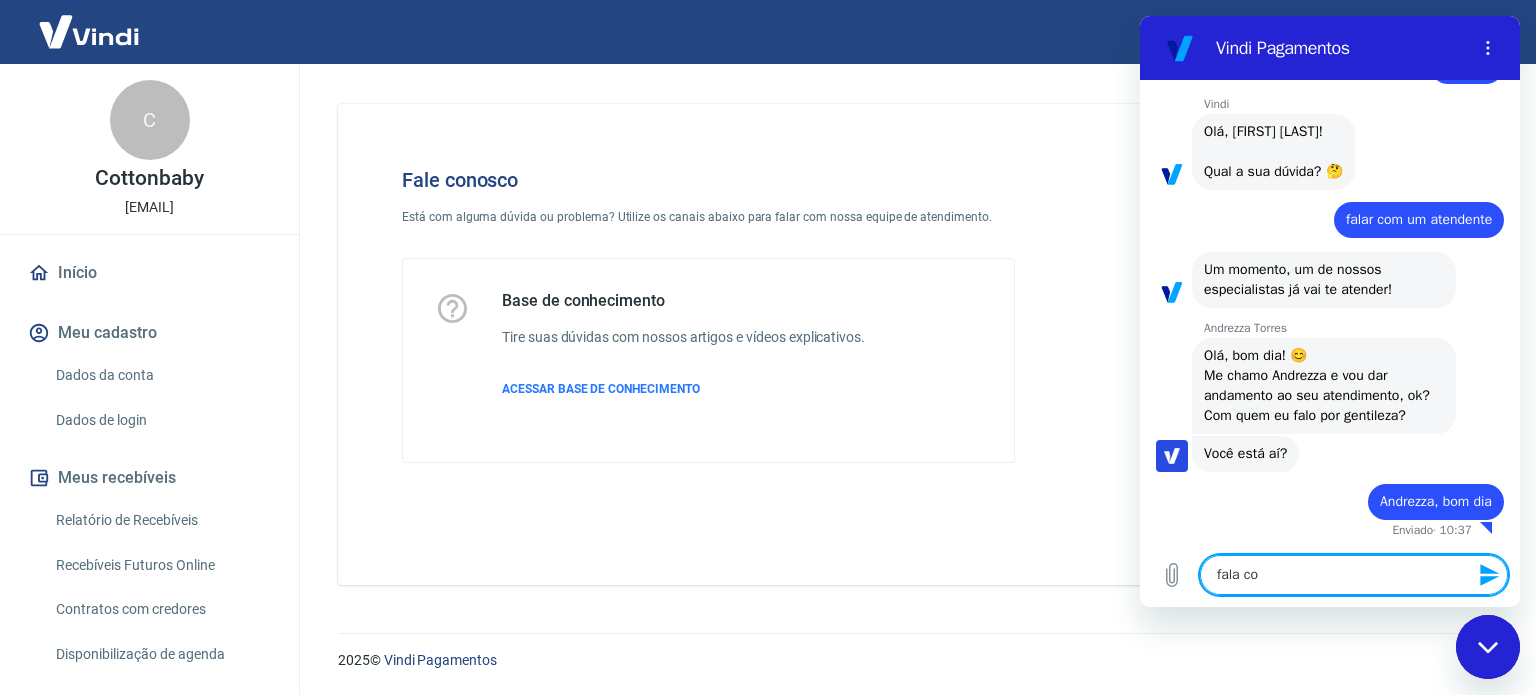 type on "fala com" 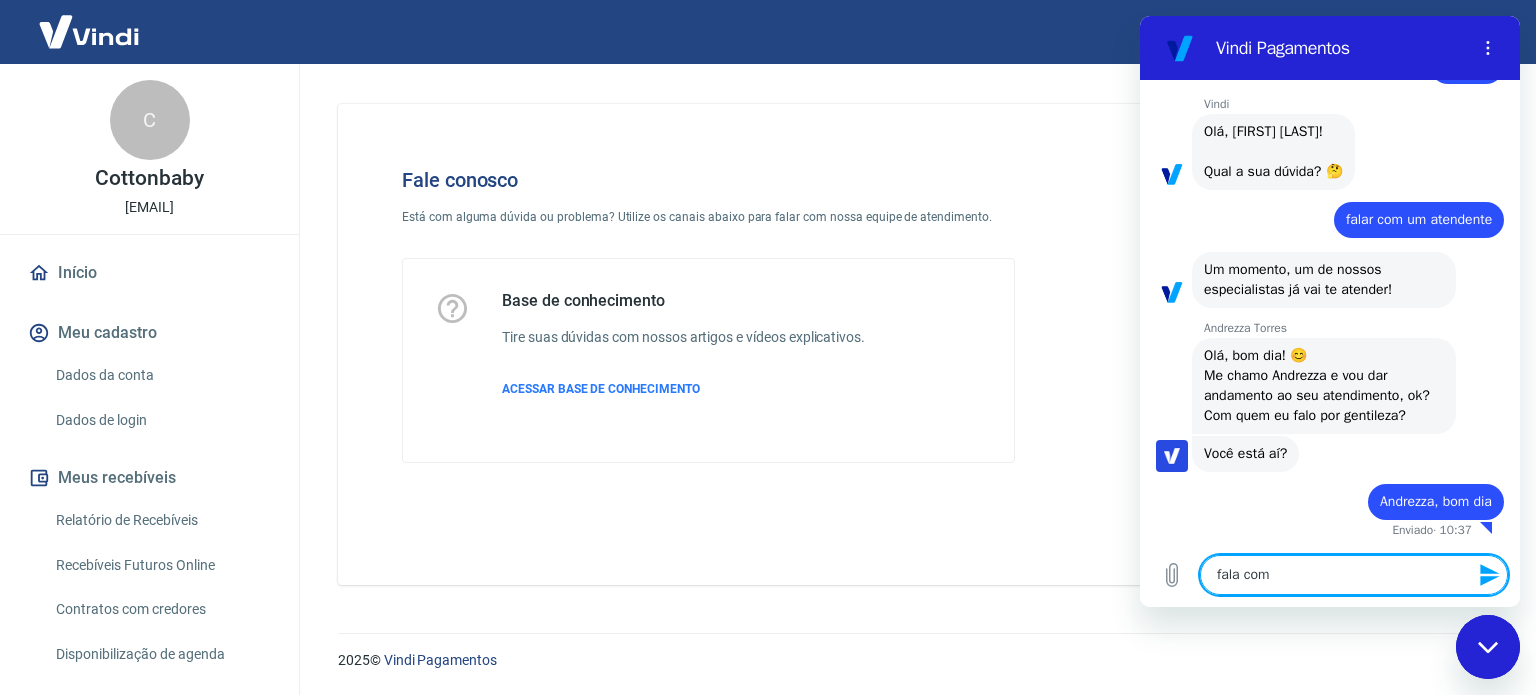 type on "fala com" 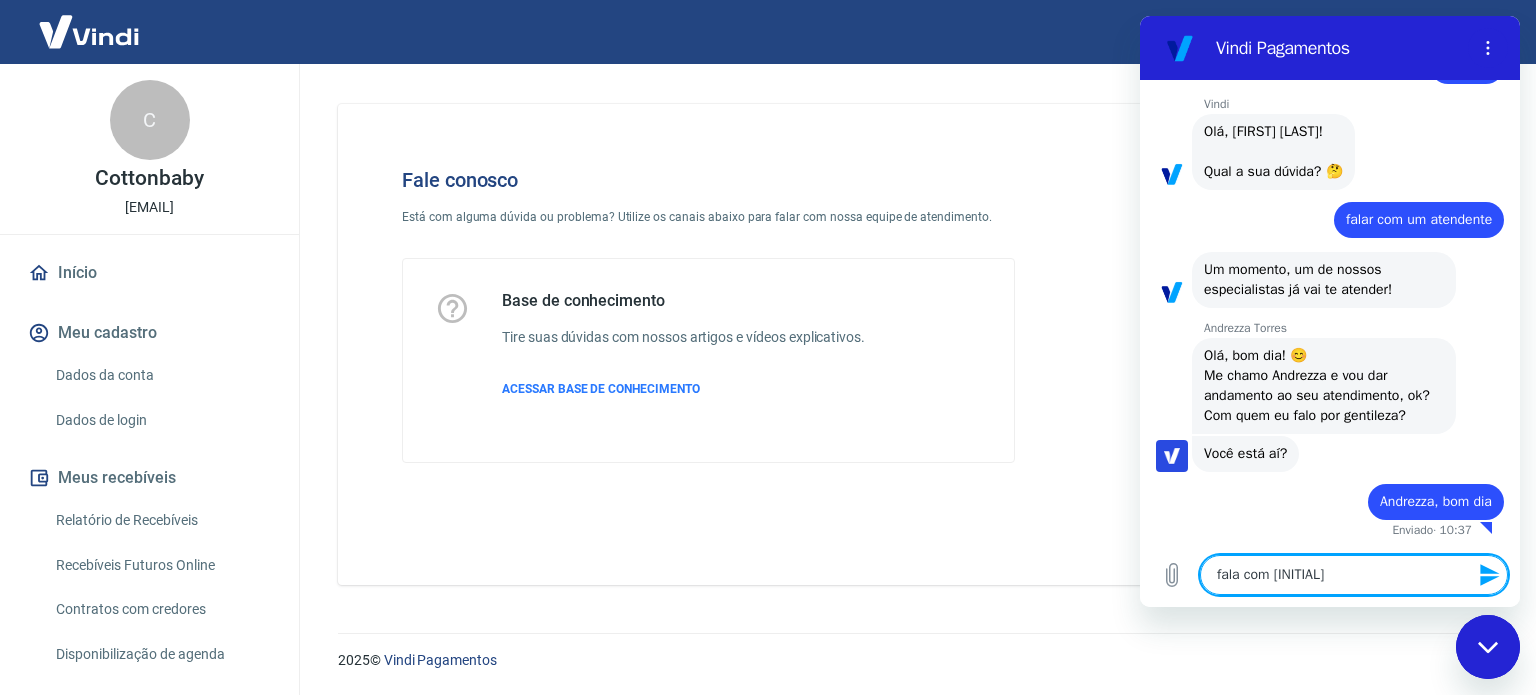 type on "x" 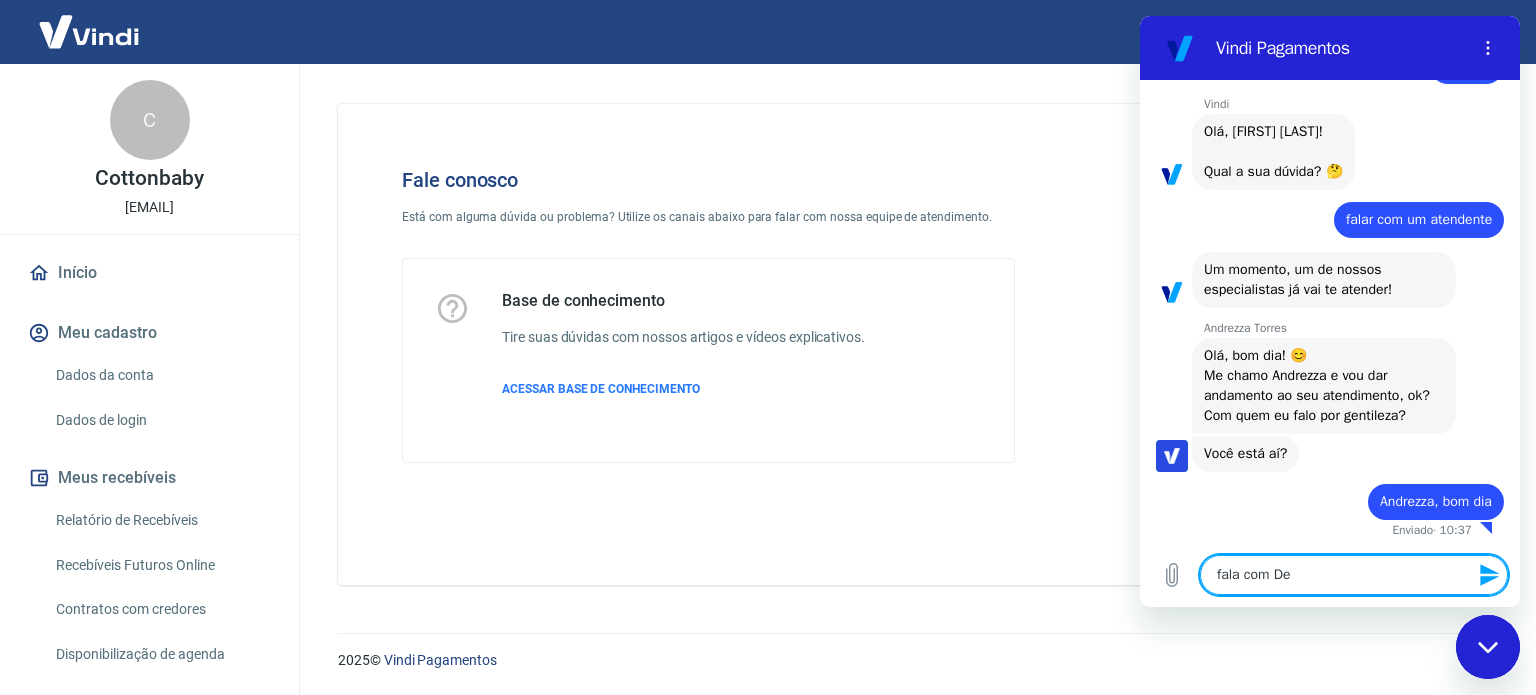 type on "fala com Deb" 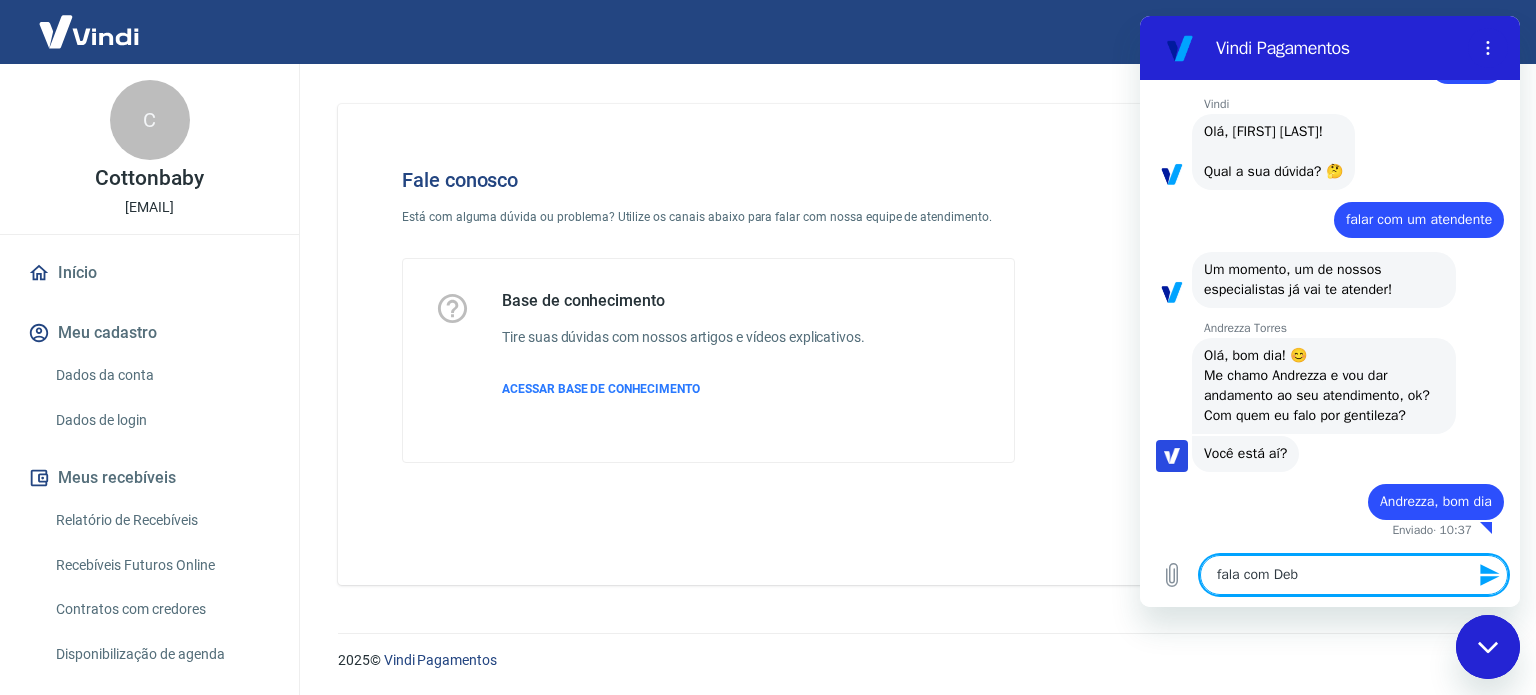 type on "fala com [NAME]" 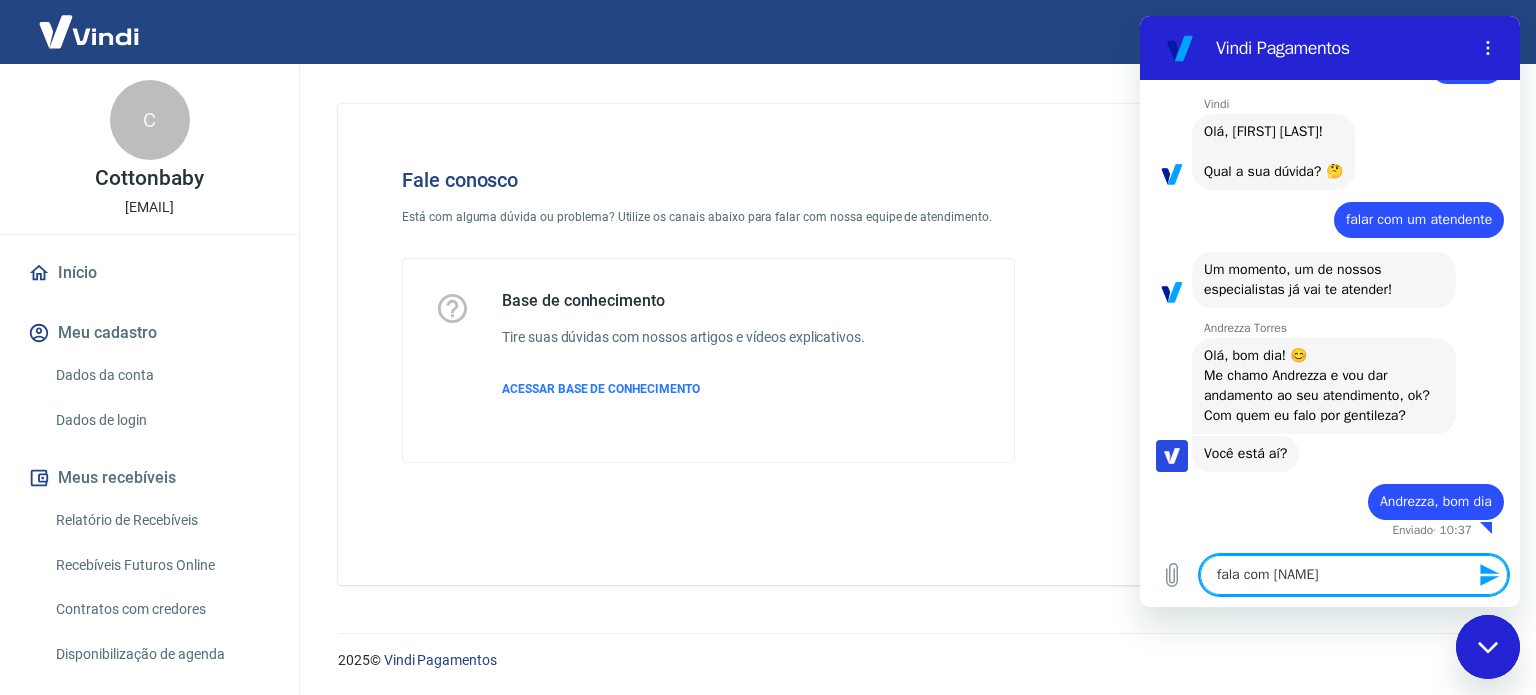 type on "fala com Debor" 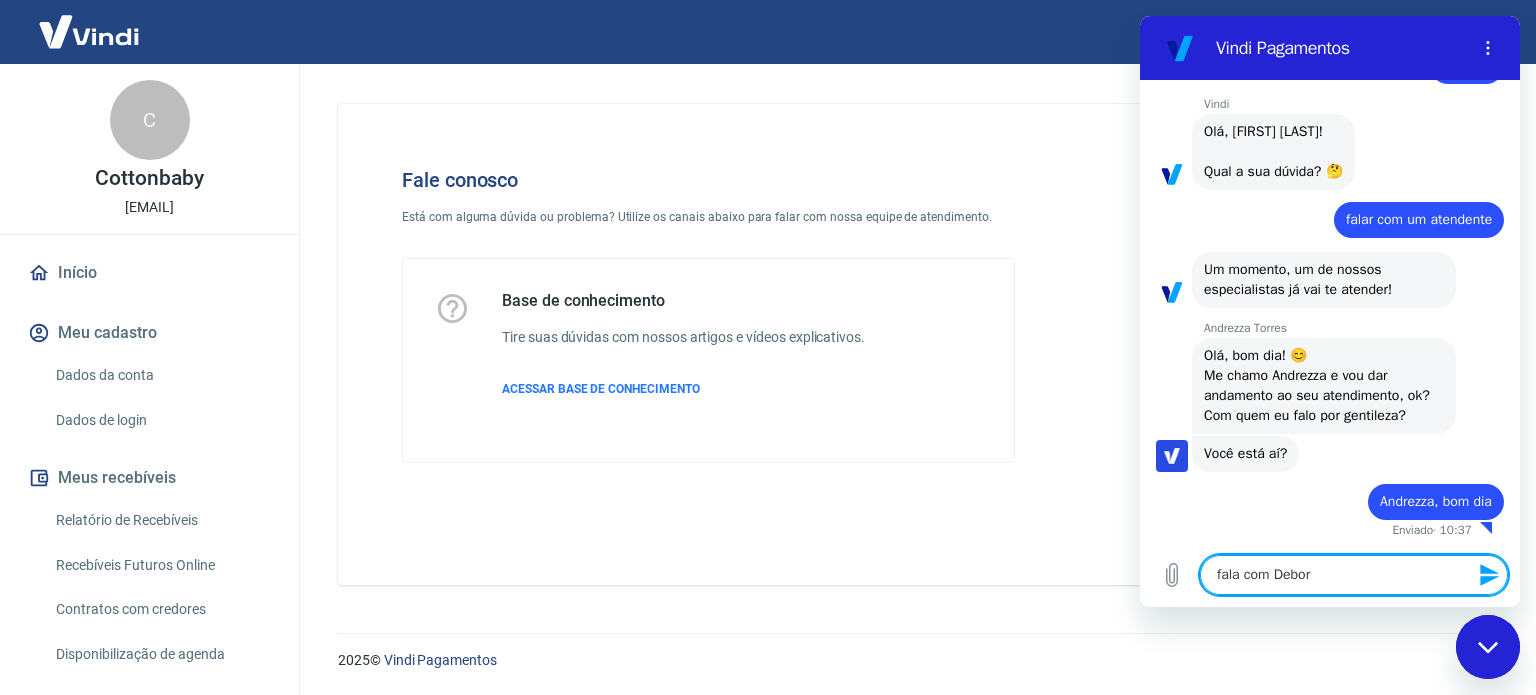 type on "fala com [NAME]" 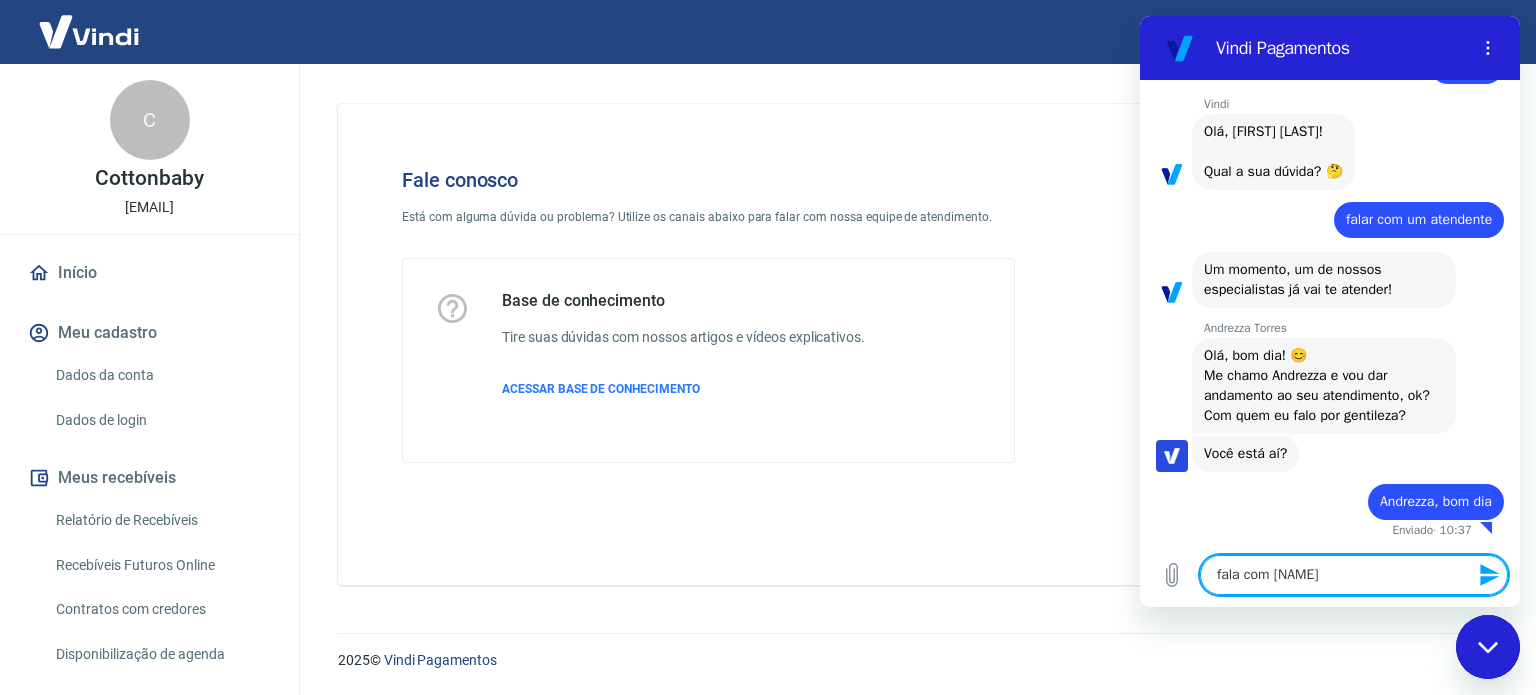 type on "x" 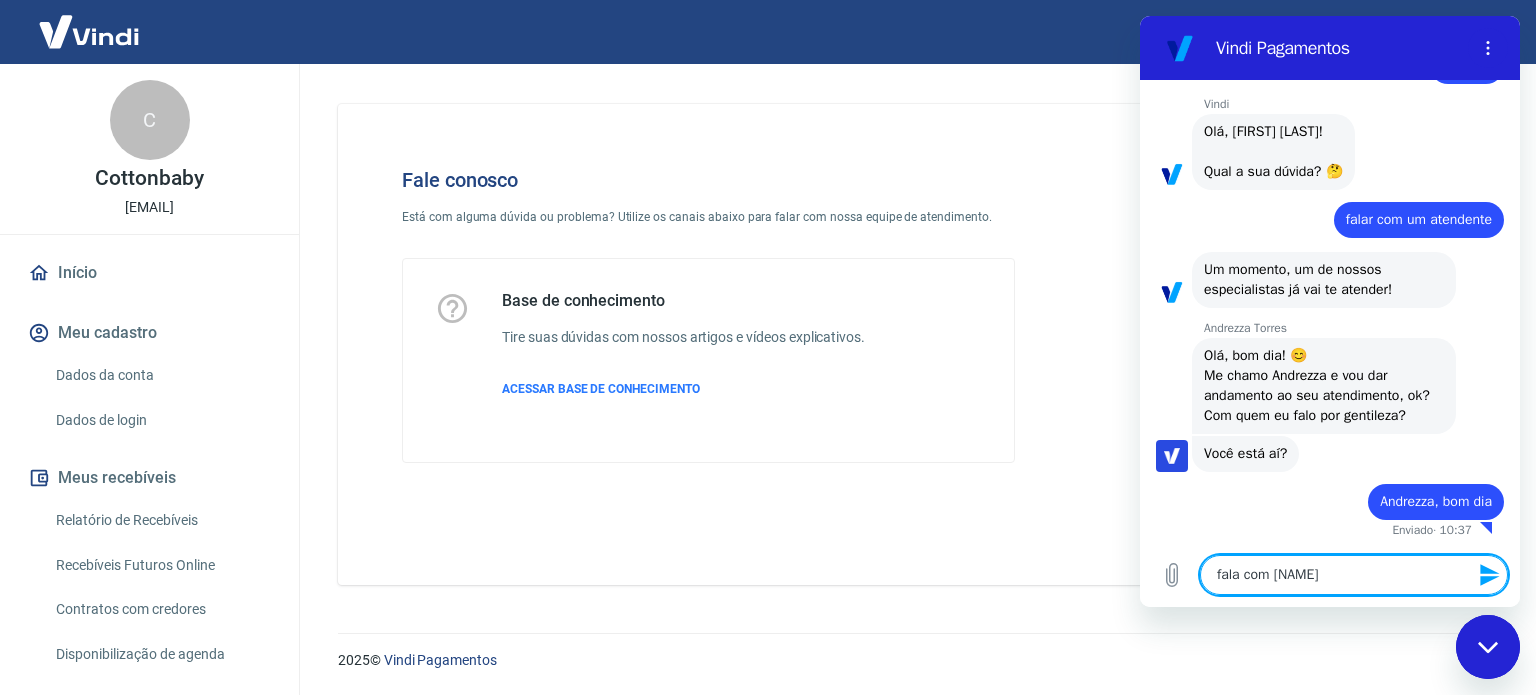 type 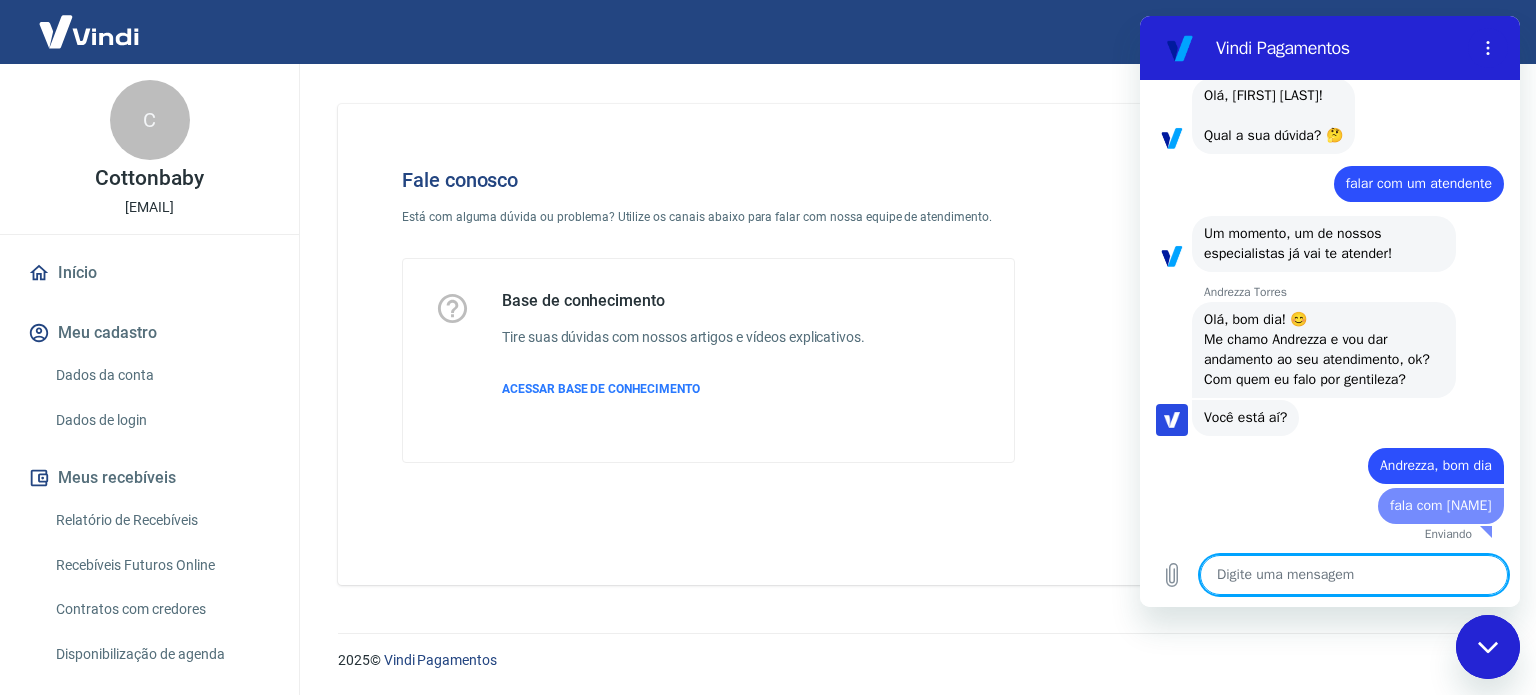 type on "x" 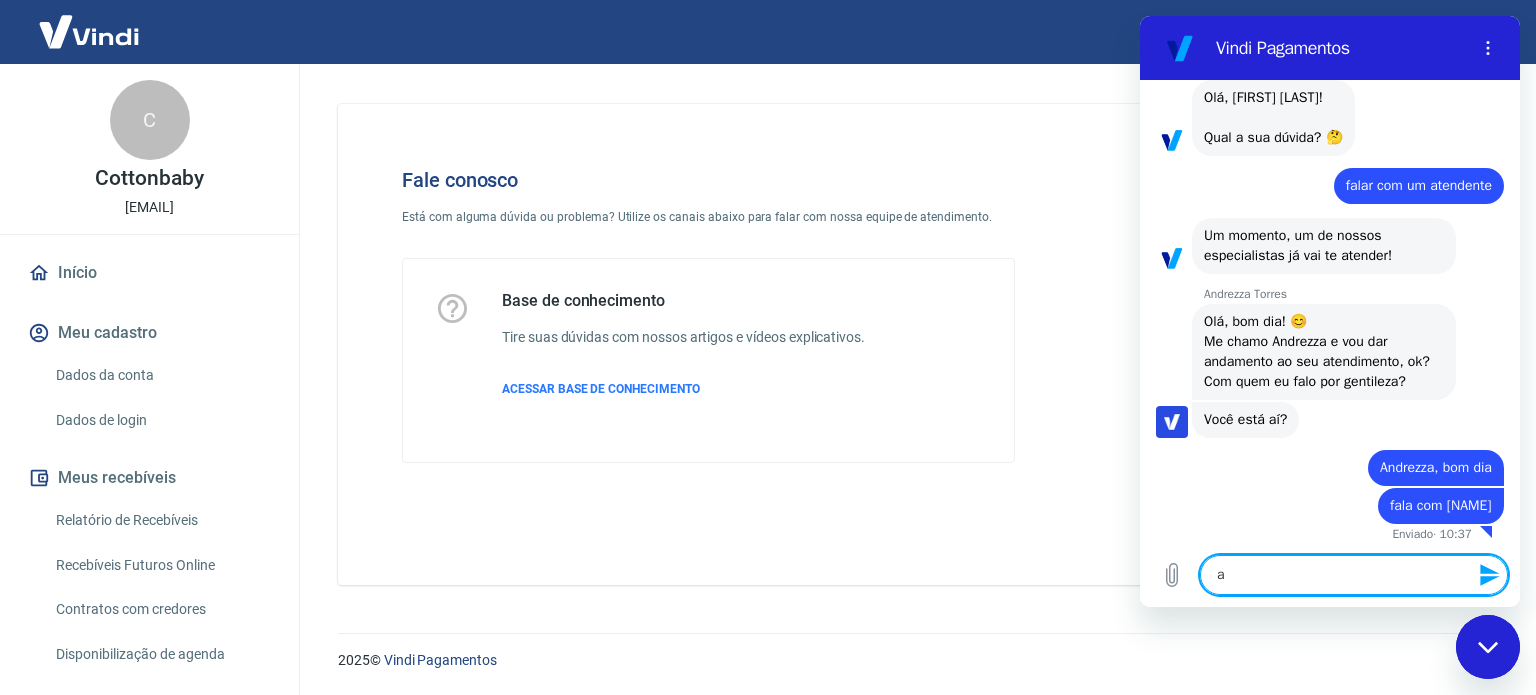 type on "ab" 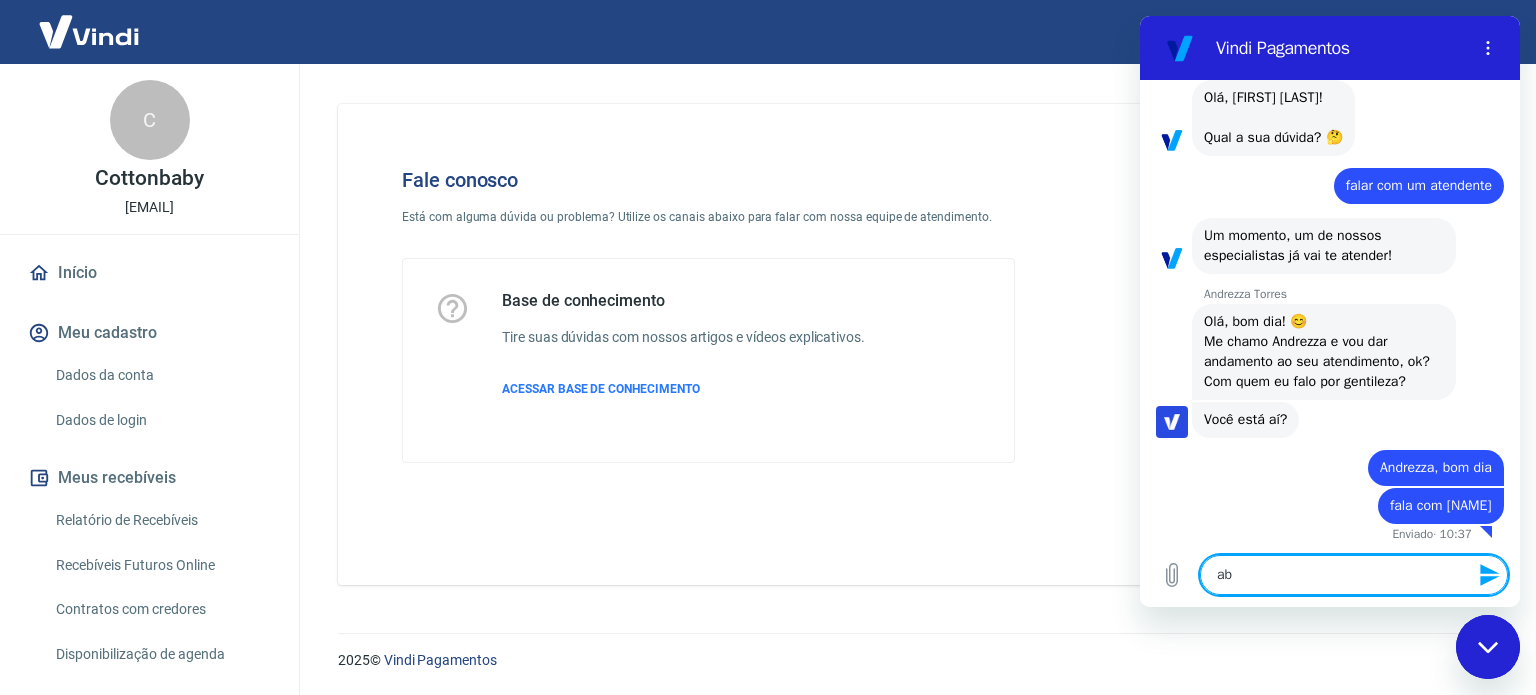 type on "abr" 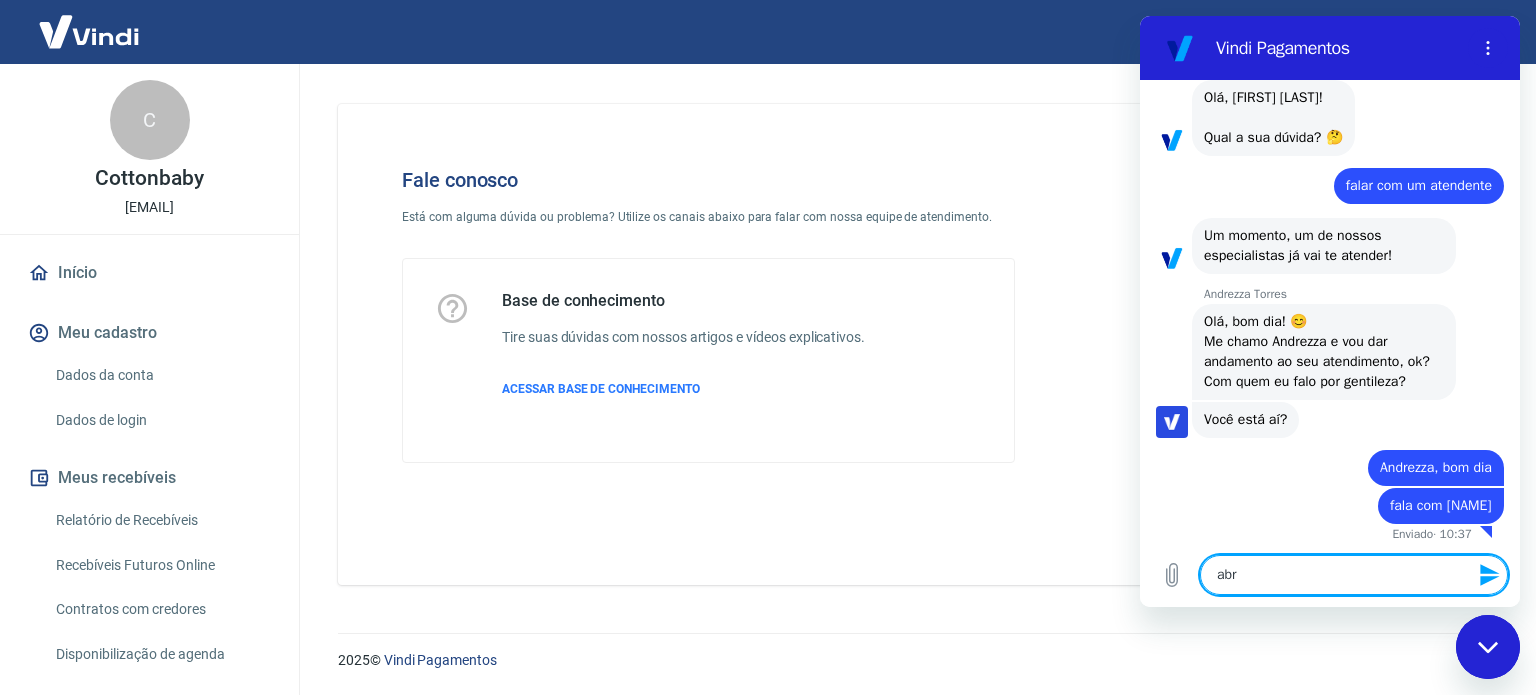 scroll, scrollTop: 129, scrollLeft: 0, axis: vertical 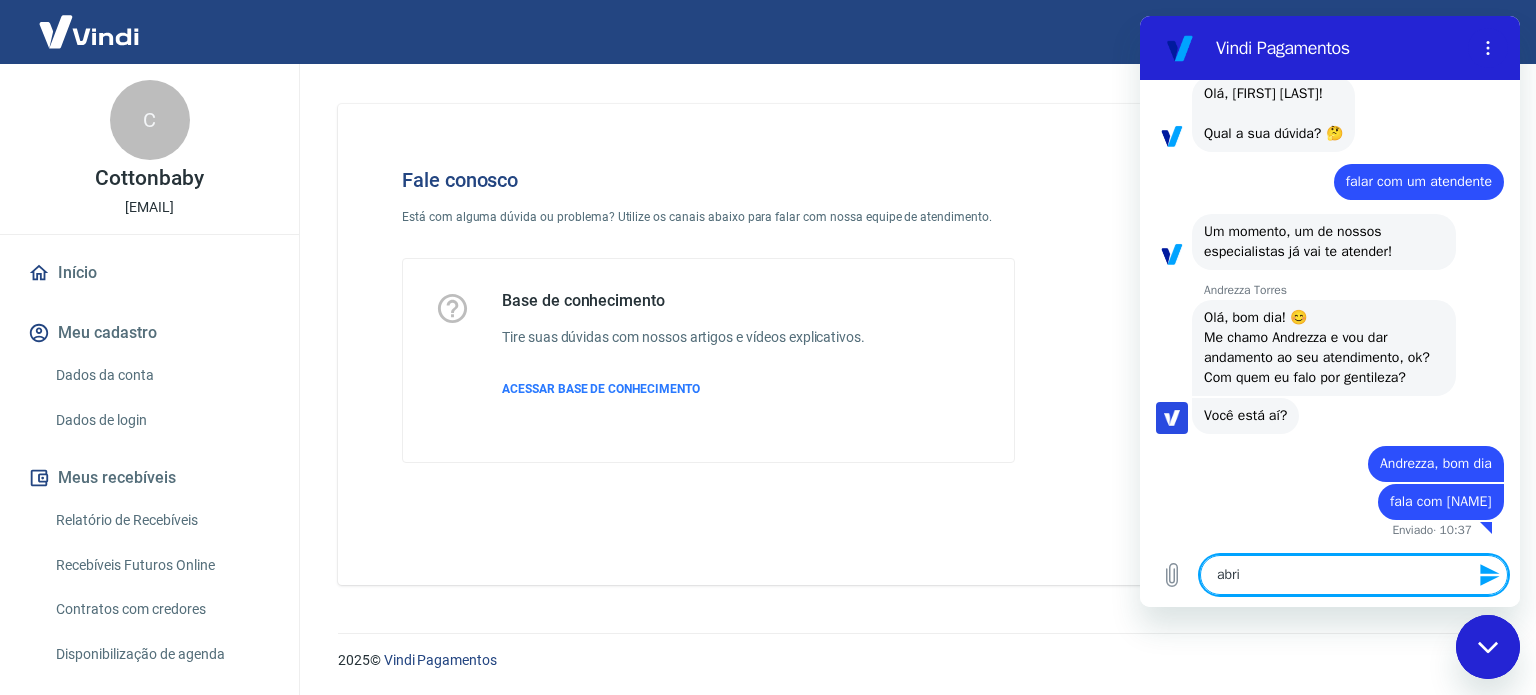 type on "abri" 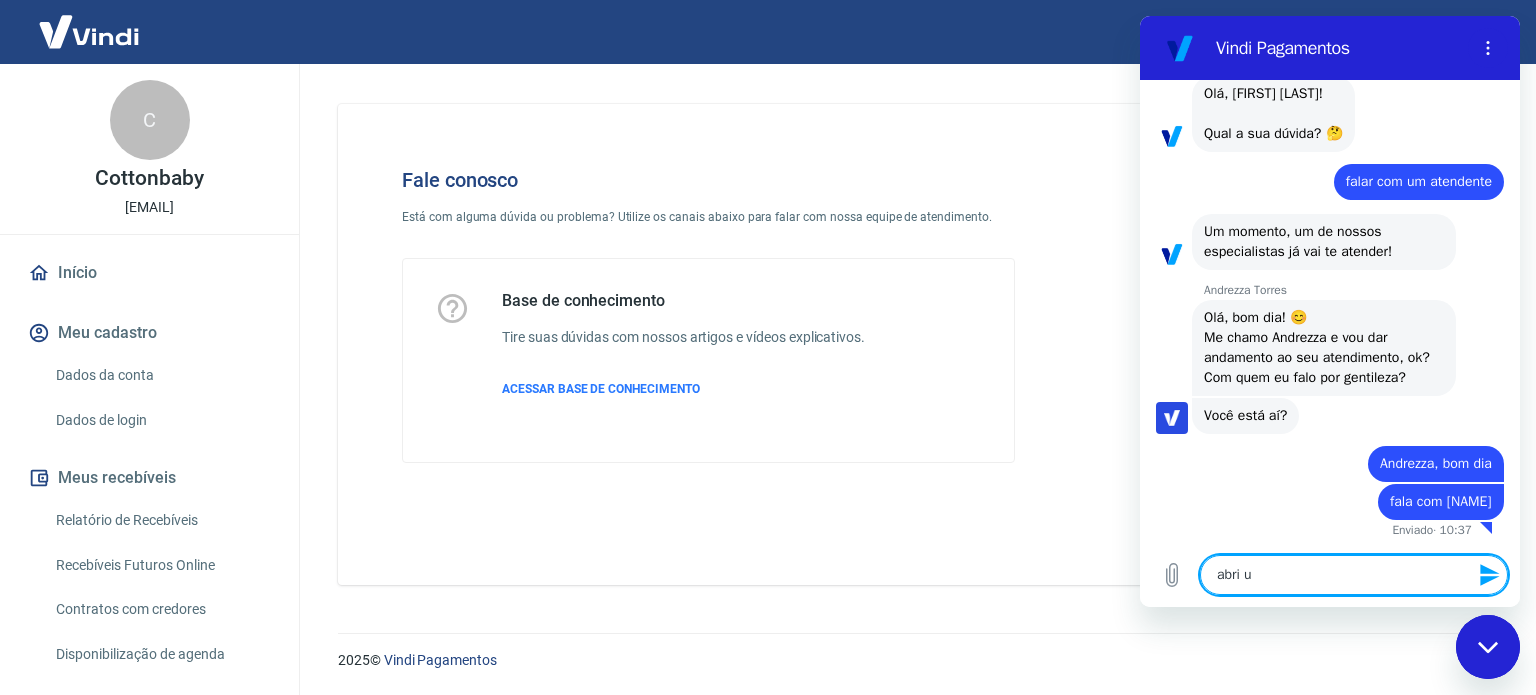 type on "abri um" 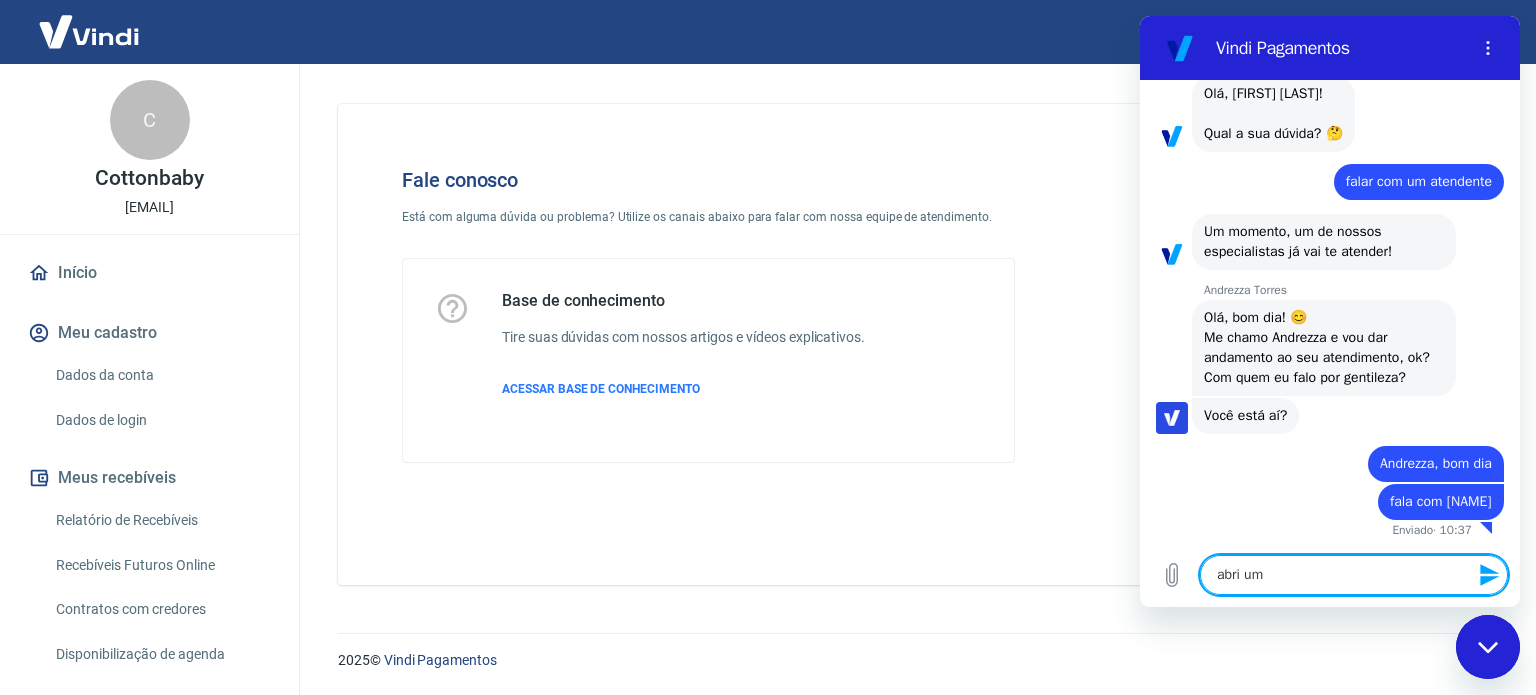 type on "abri um" 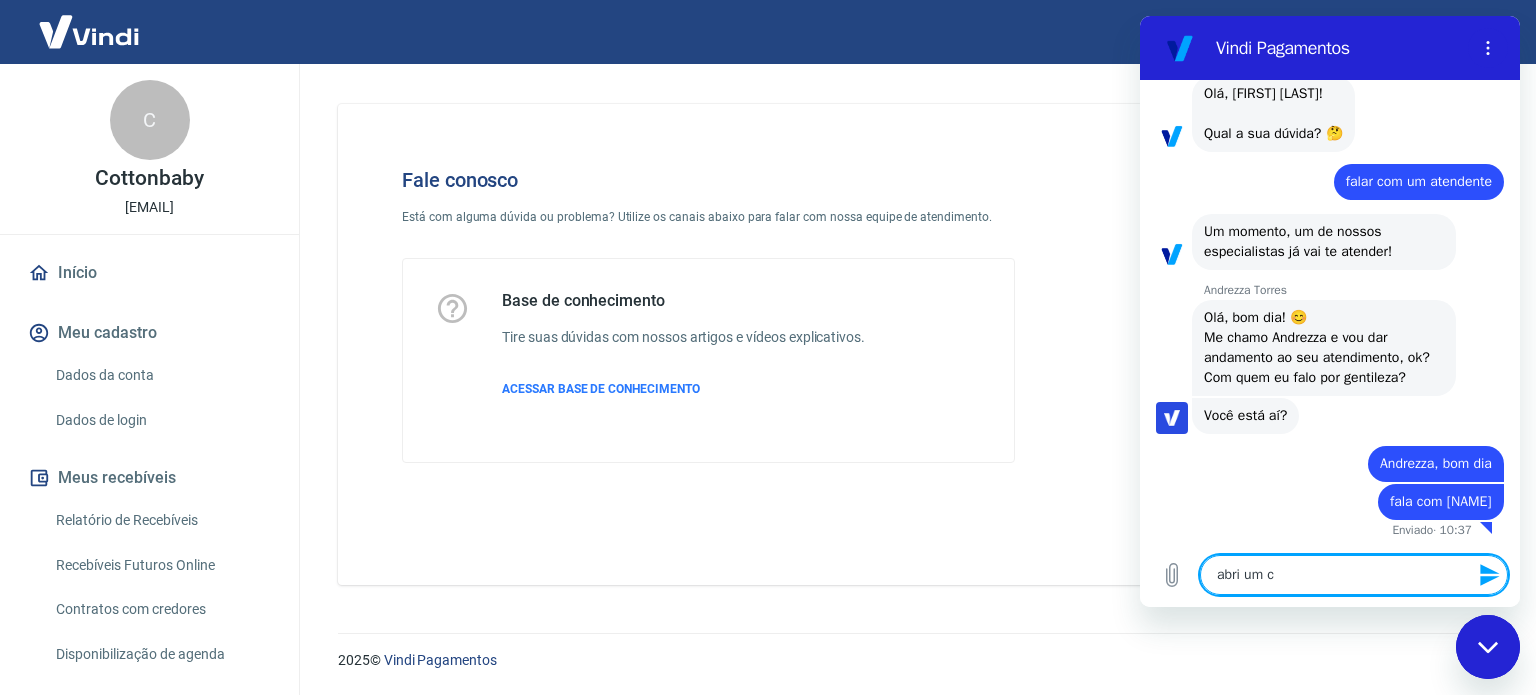 type on "abri um ch" 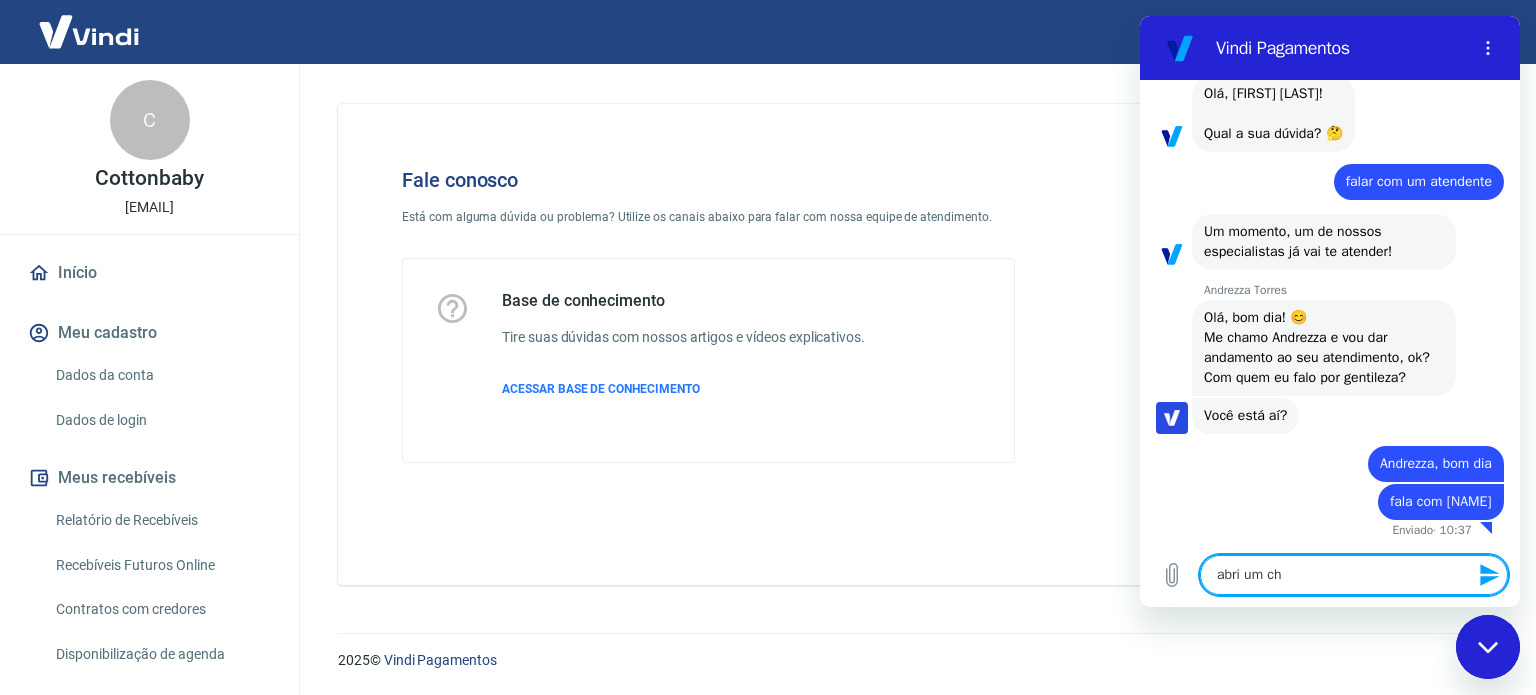 type on "abri um cha" 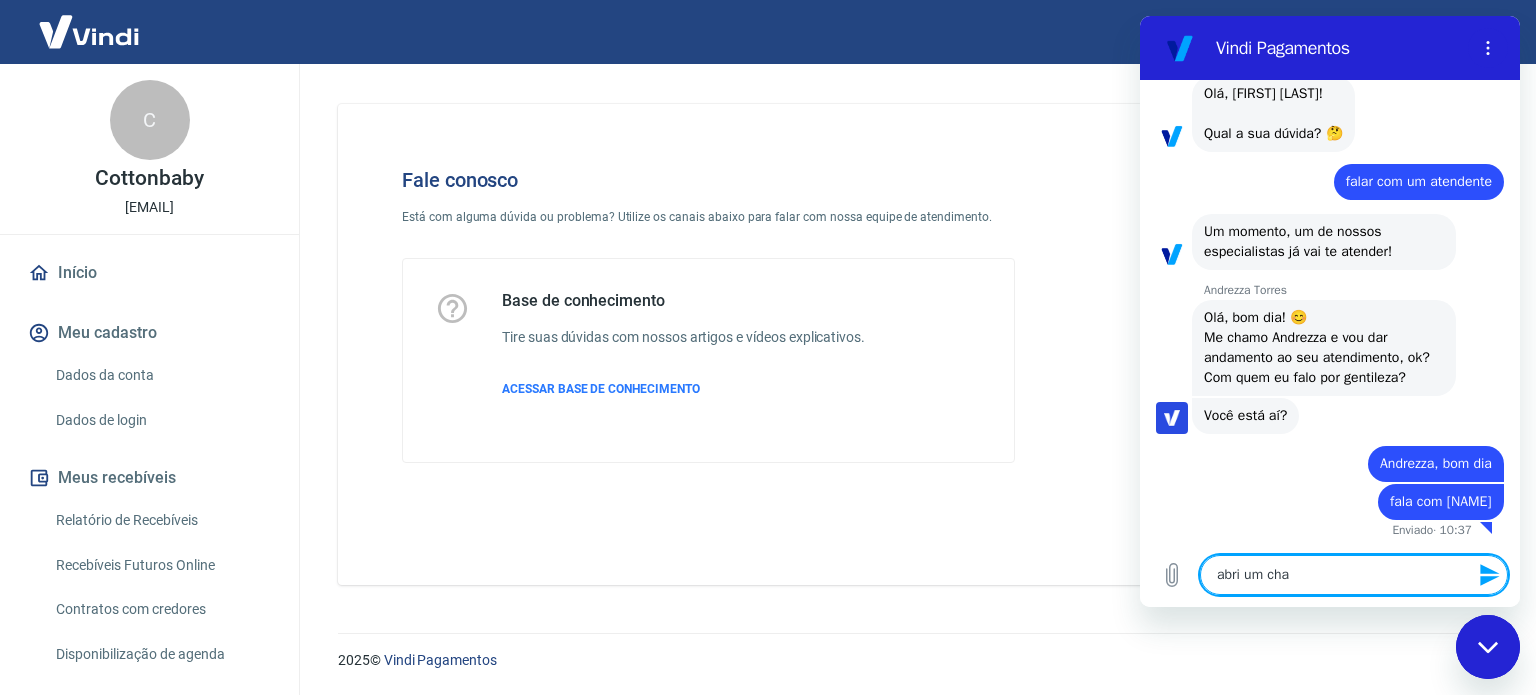 type on "abri um cham" 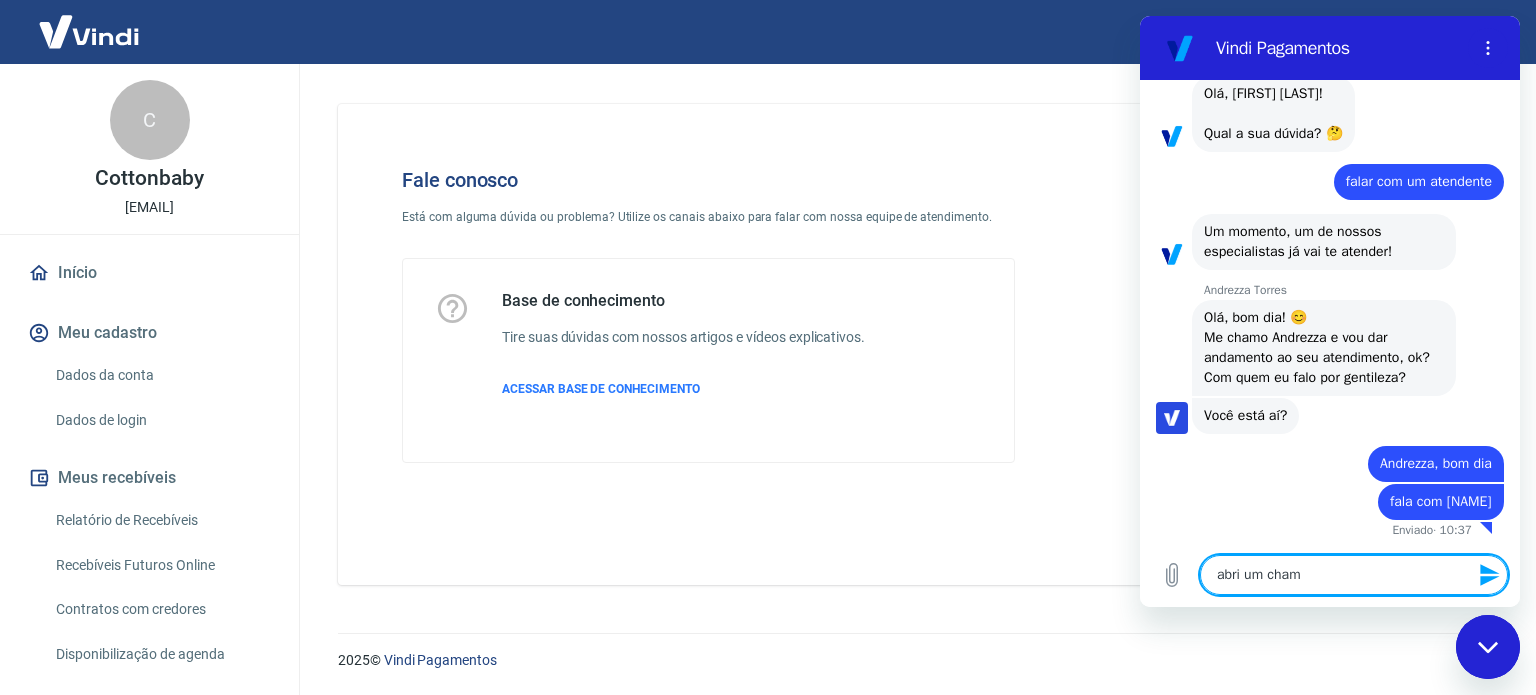 type on "abri um chama" 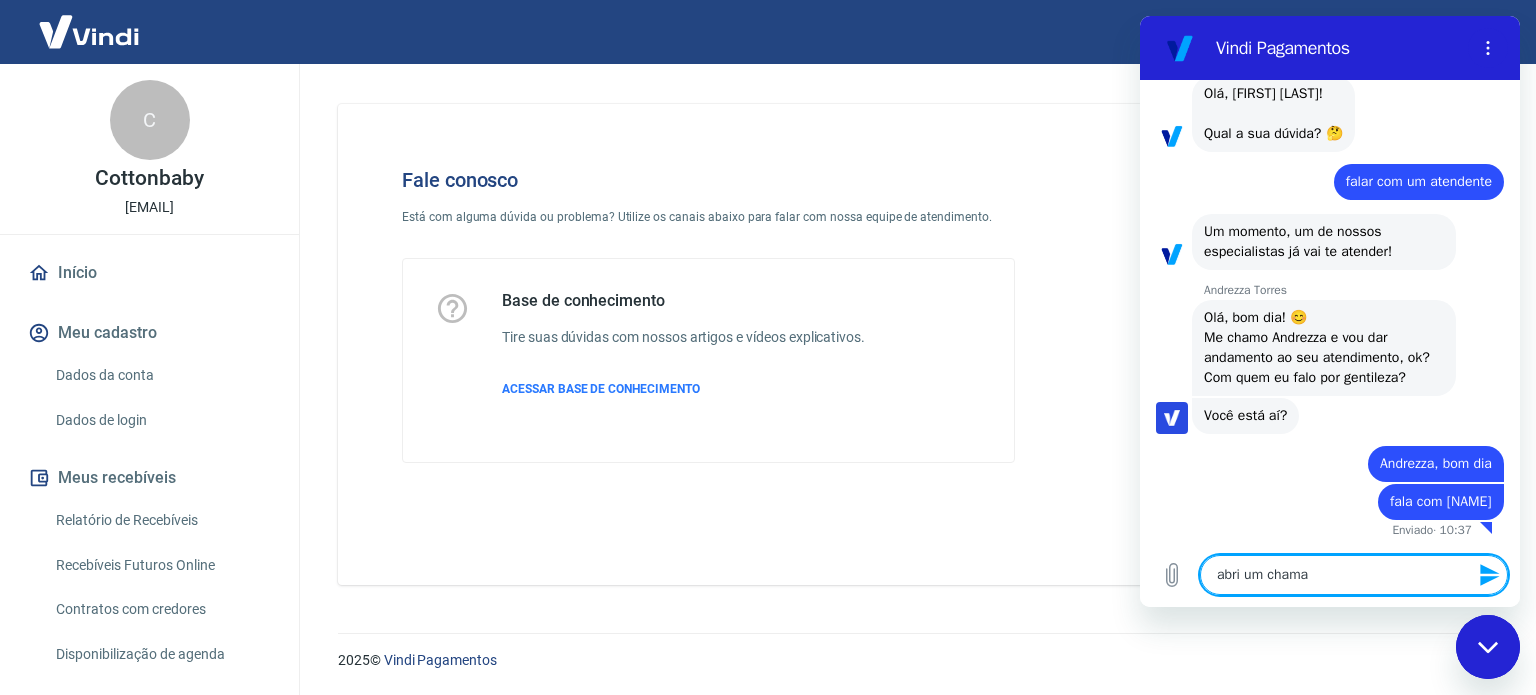 type on "abri um chamad" 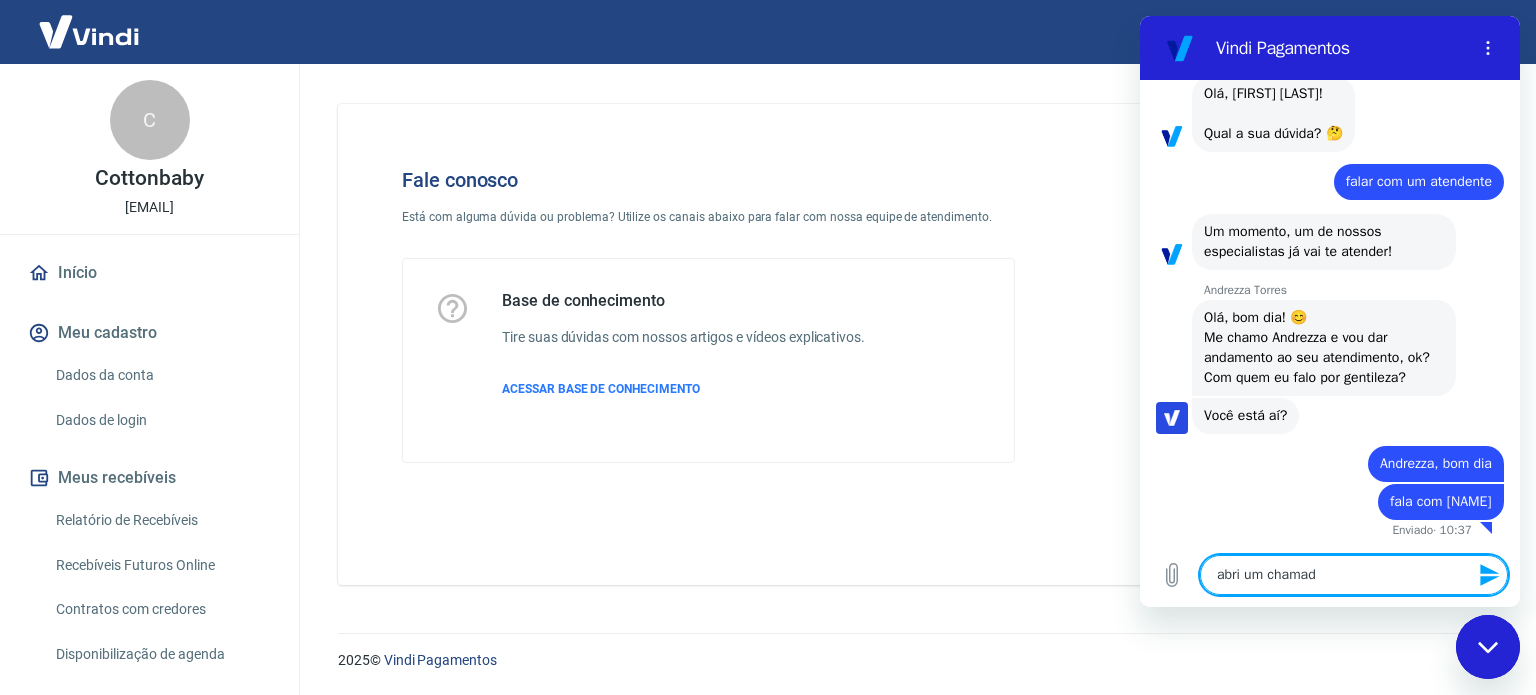 type on "abri um chamado" 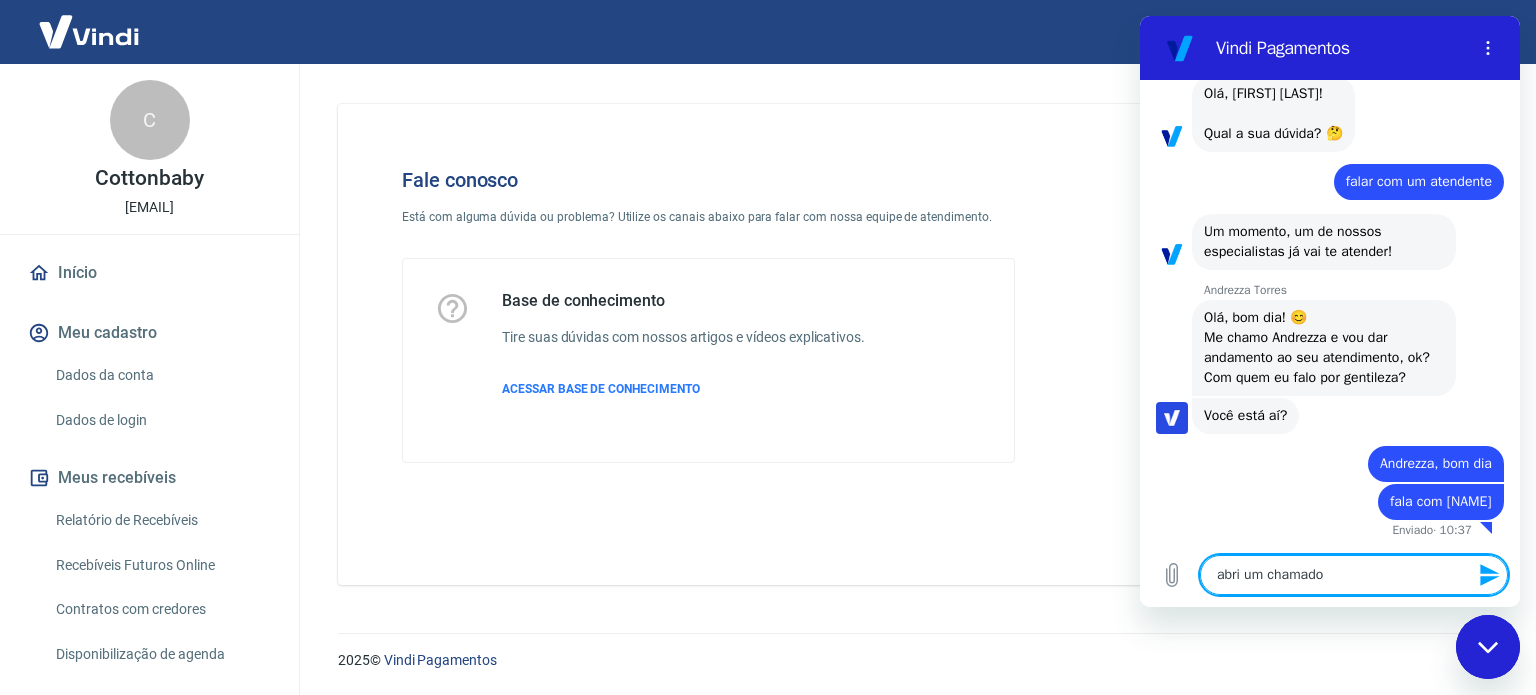 type on "abri um chamado" 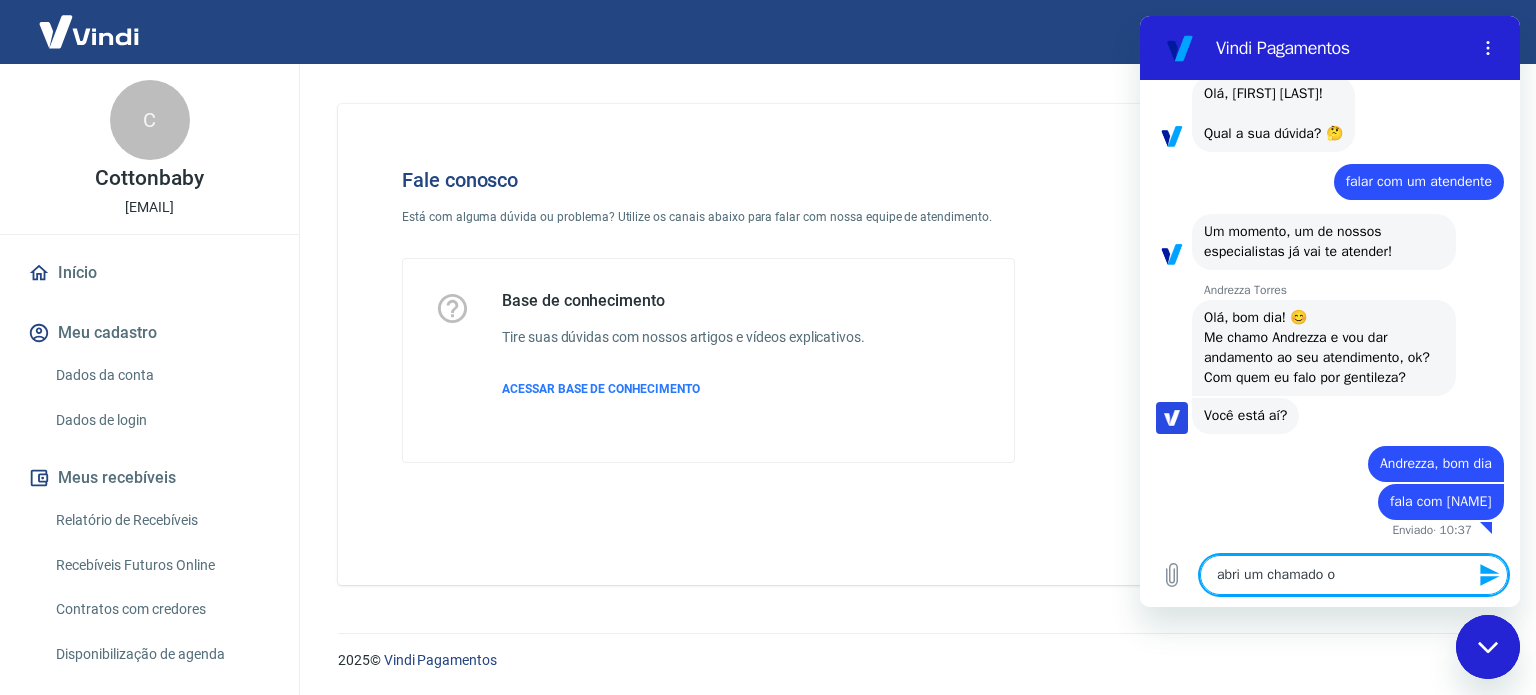 type on "x" 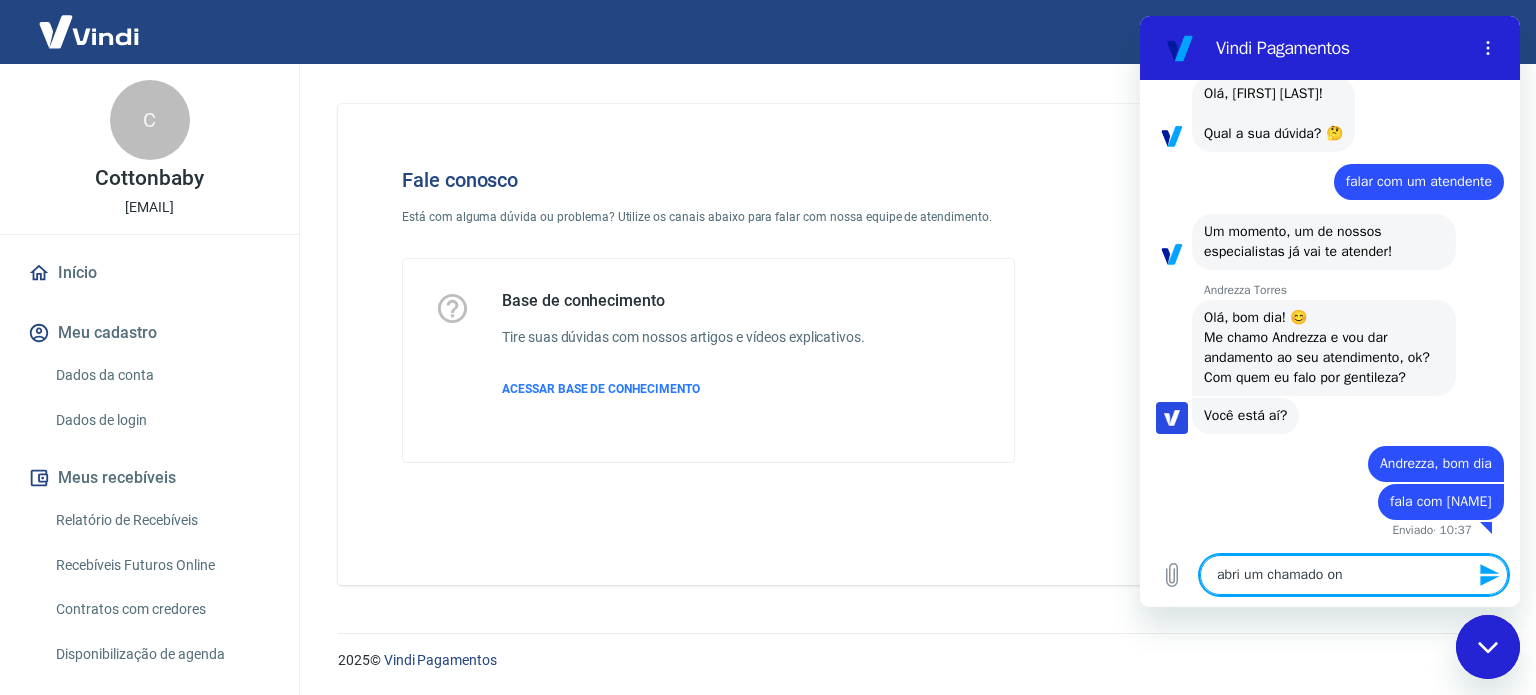type on "abri um chamado ont" 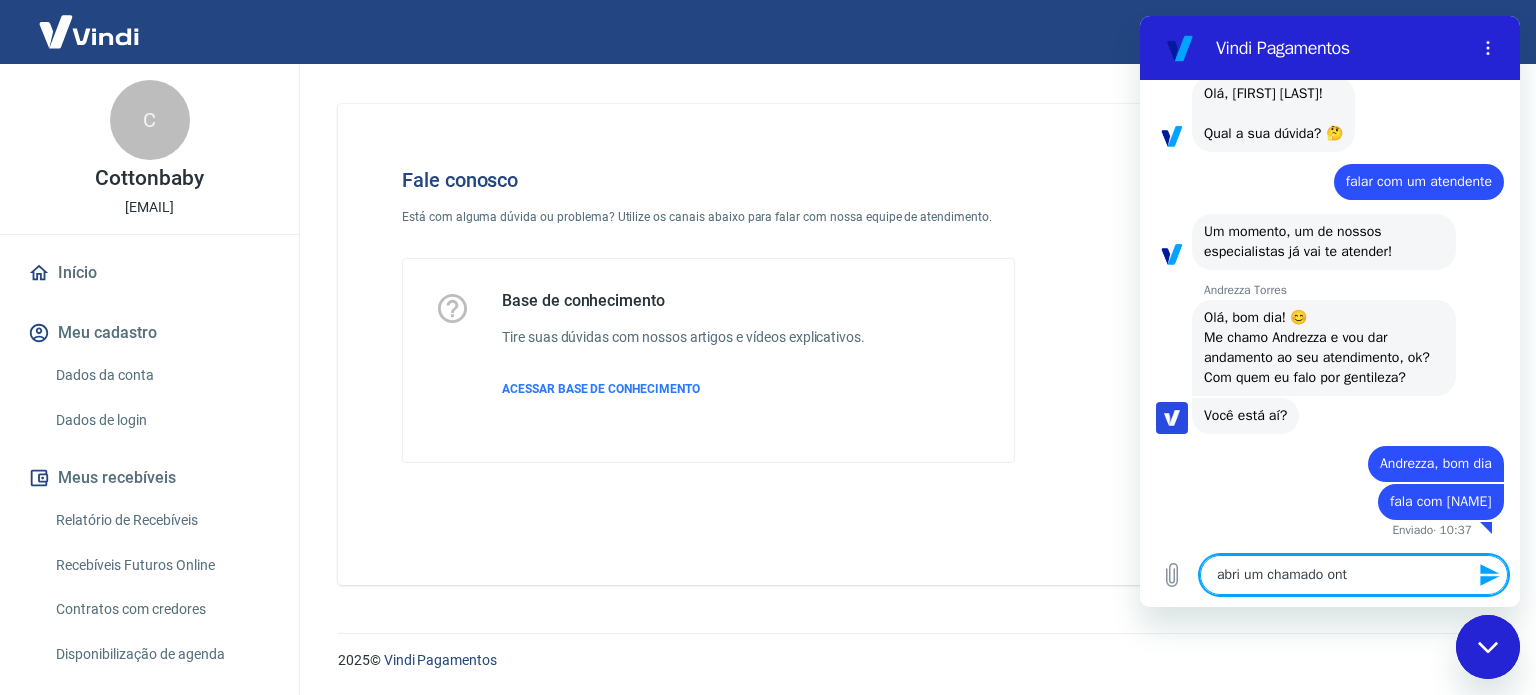 type on "abri um chamado onte" 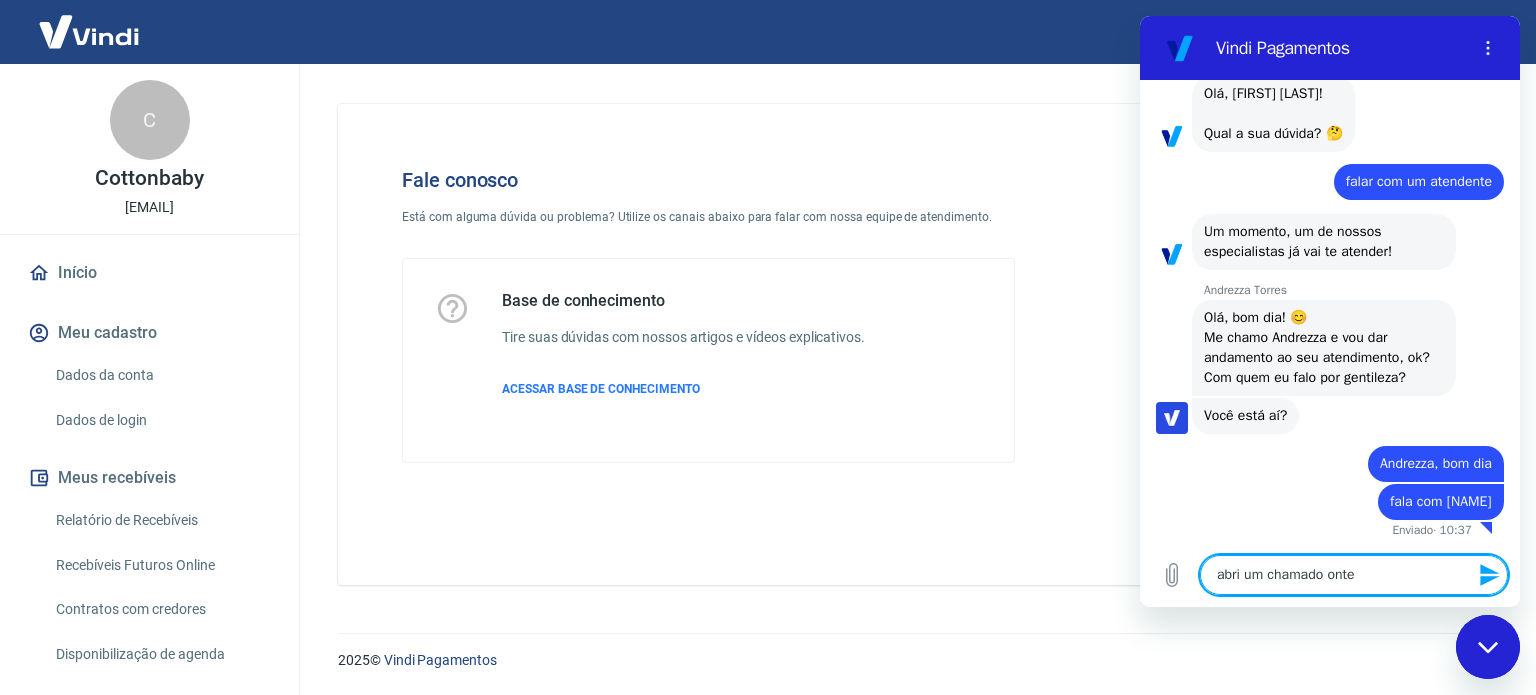 type on "abri um chamado ontem" 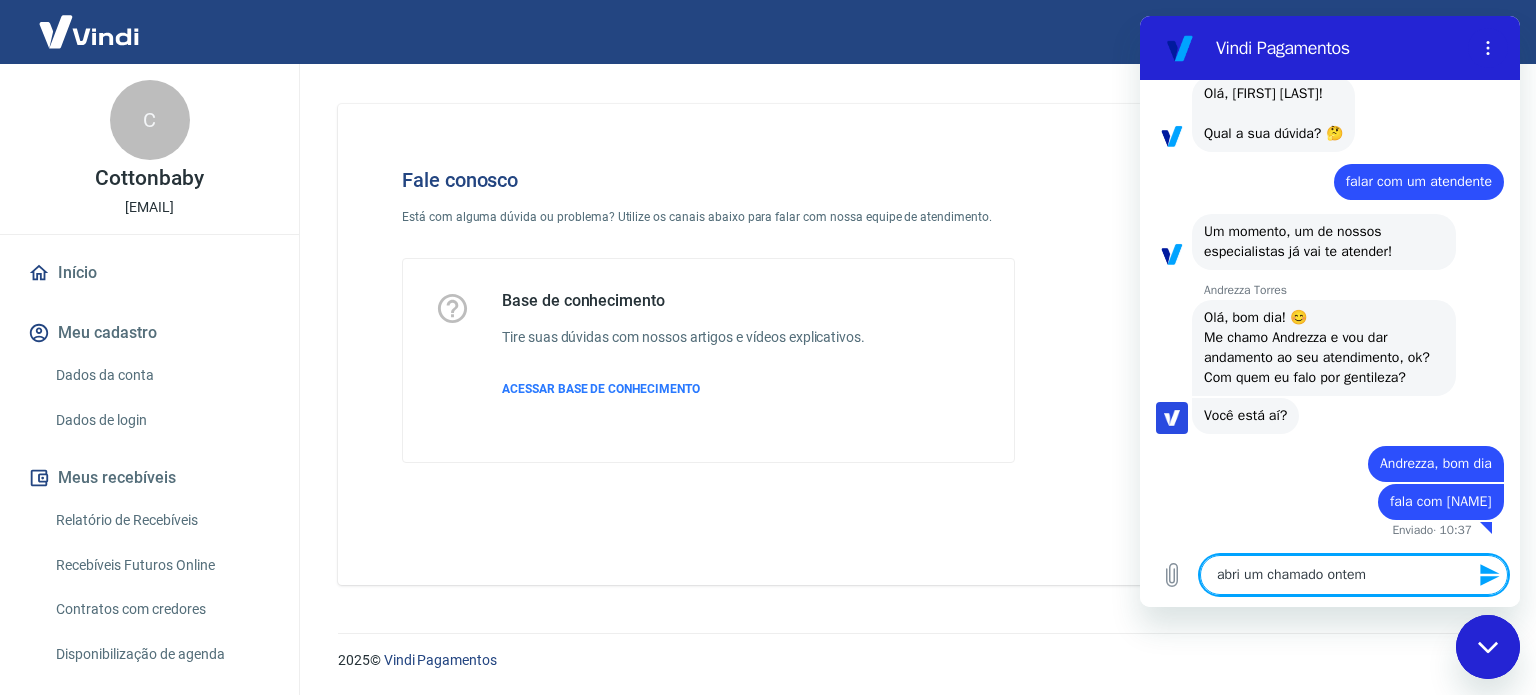 type 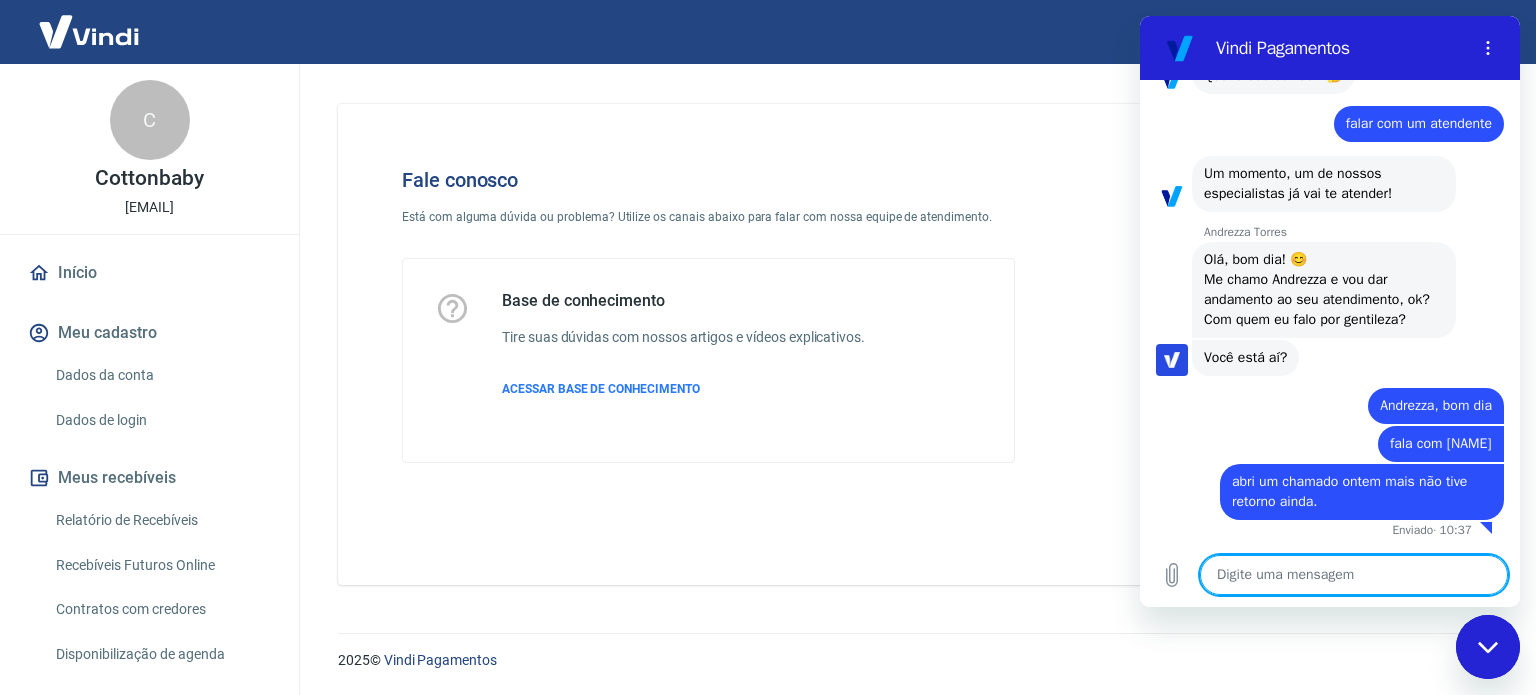 scroll, scrollTop: 188, scrollLeft: 0, axis: vertical 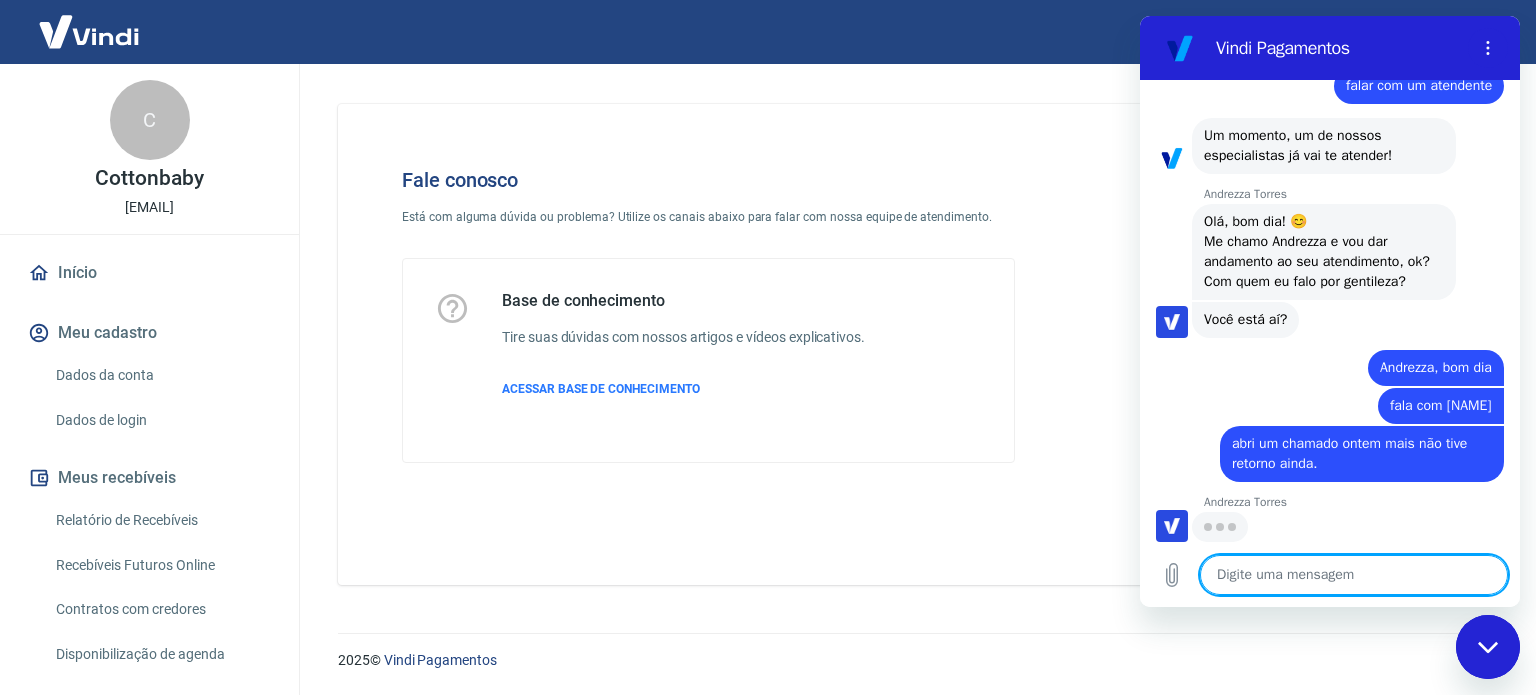 click at bounding box center (1354, 575) 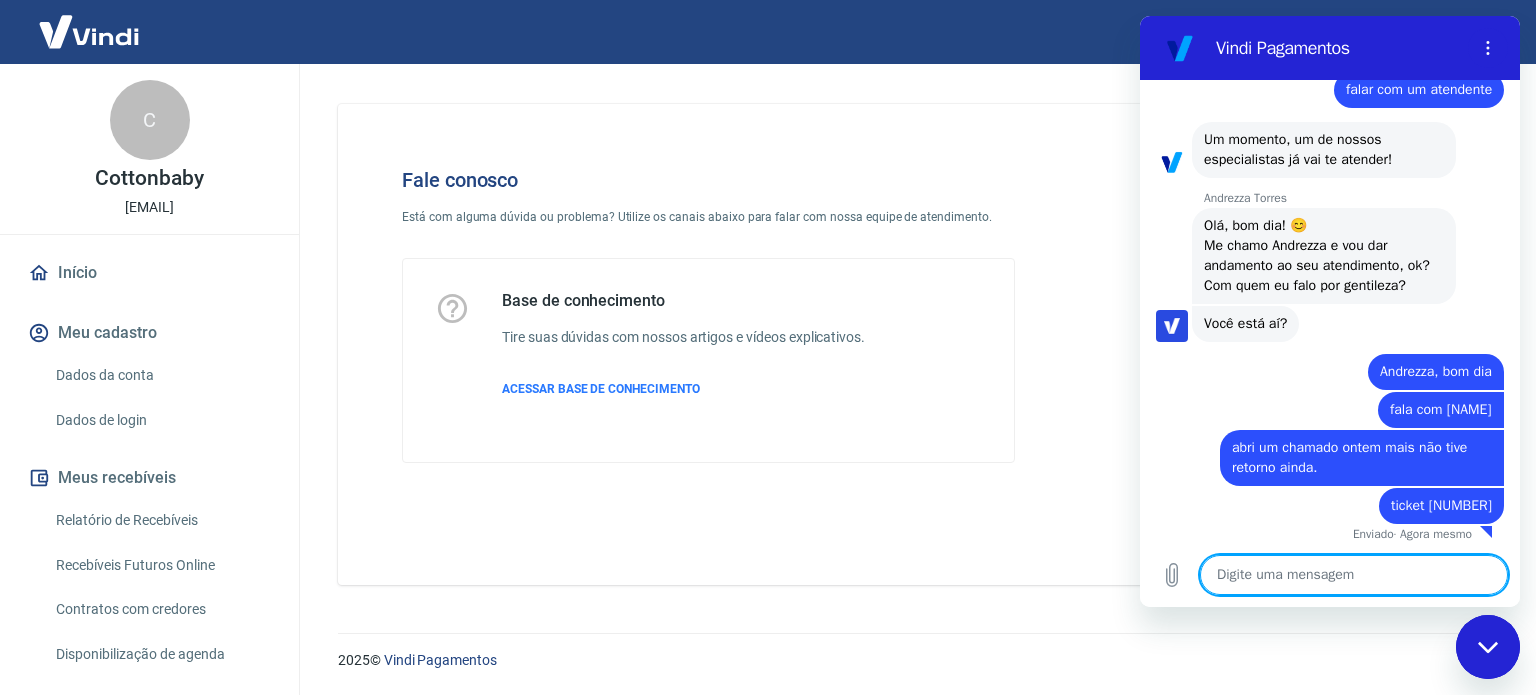 scroll, scrollTop: 225, scrollLeft: 0, axis: vertical 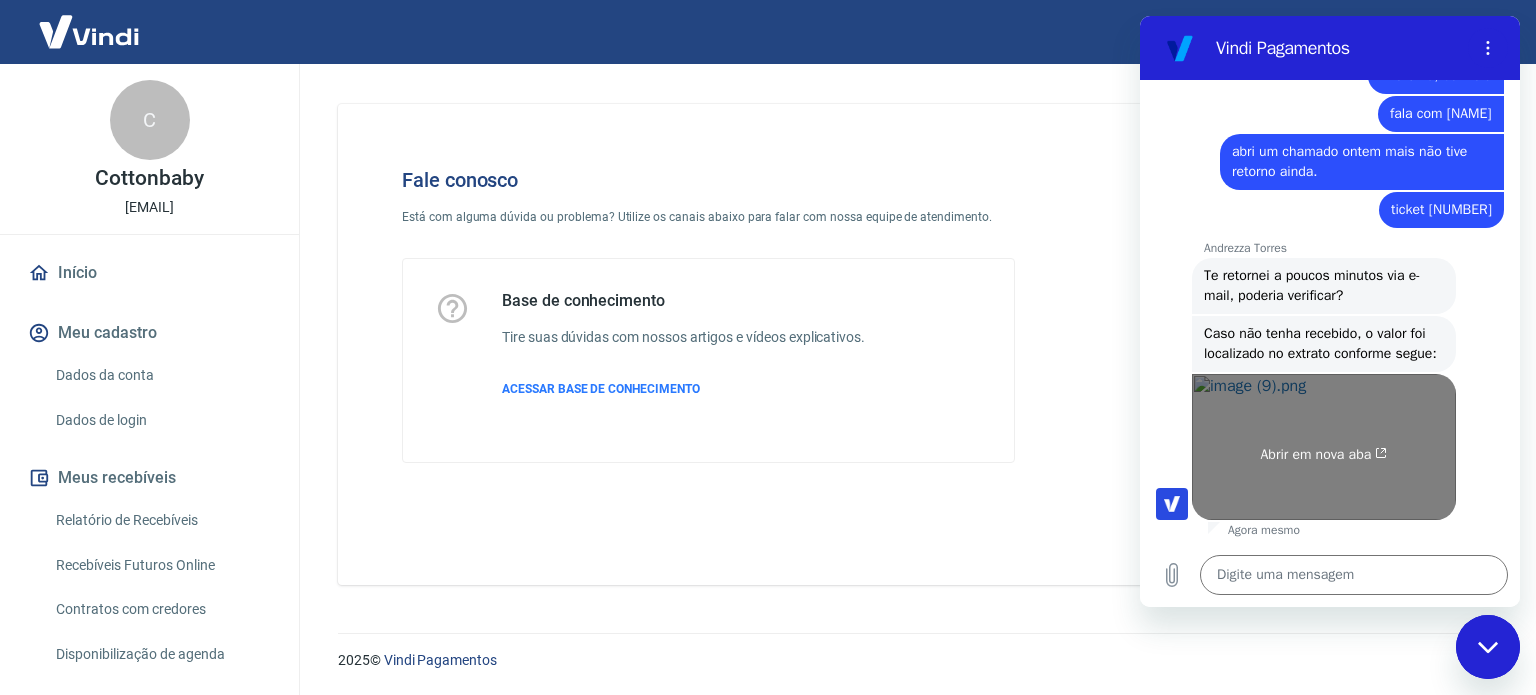 click on "Abrir em nova aba" at bounding box center [1324, 447] 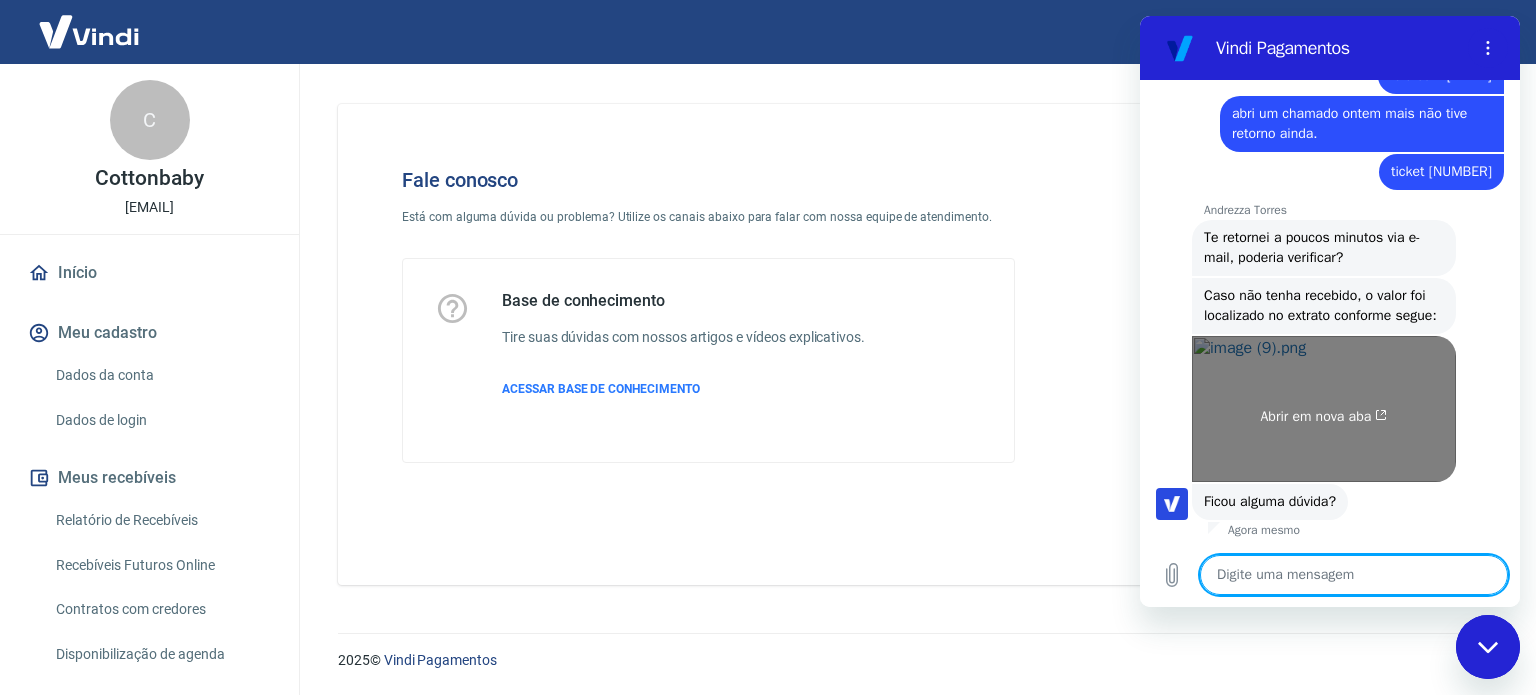 scroll, scrollTop: 576, scrollLeft: 0, axis: vertical 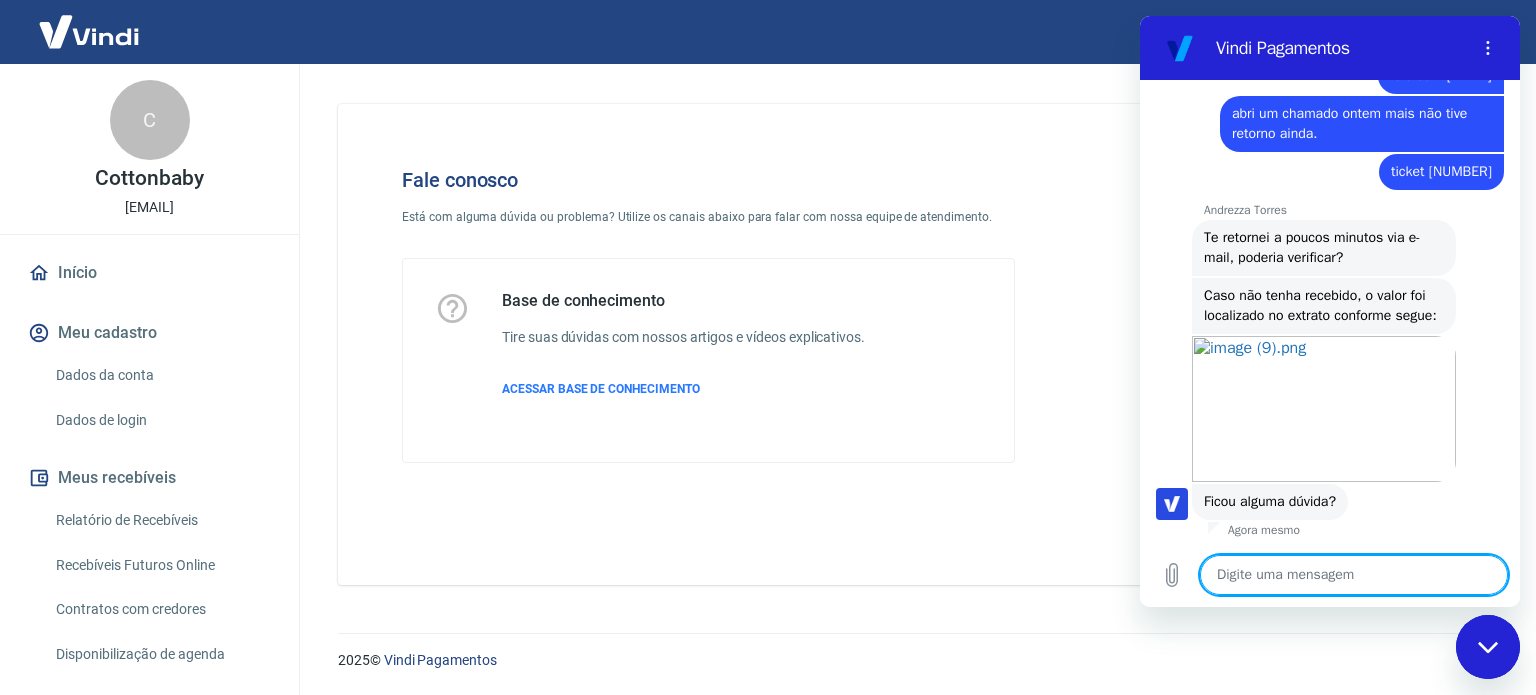 click at bounding box center (1354, 575) 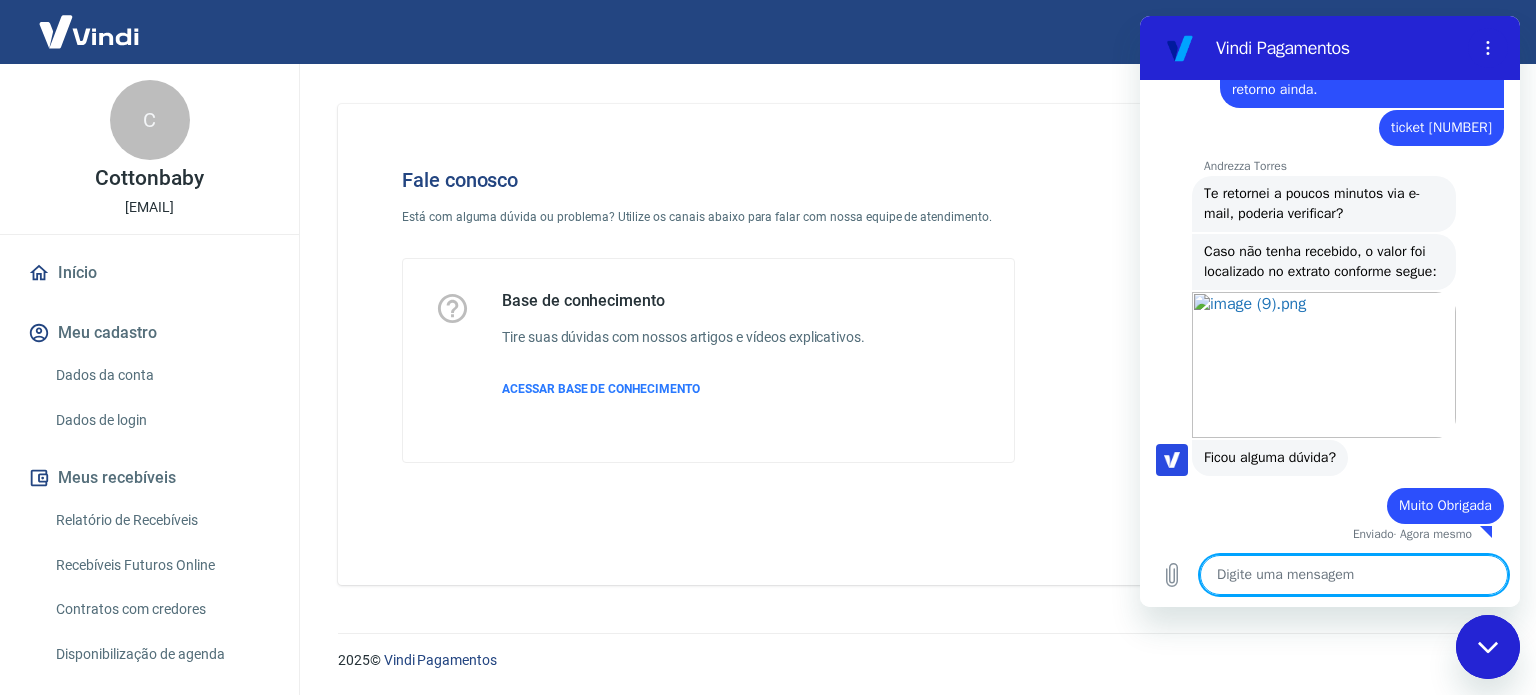 scroll, scrollTop: 624, scrollLeft: 0, axis: vertical 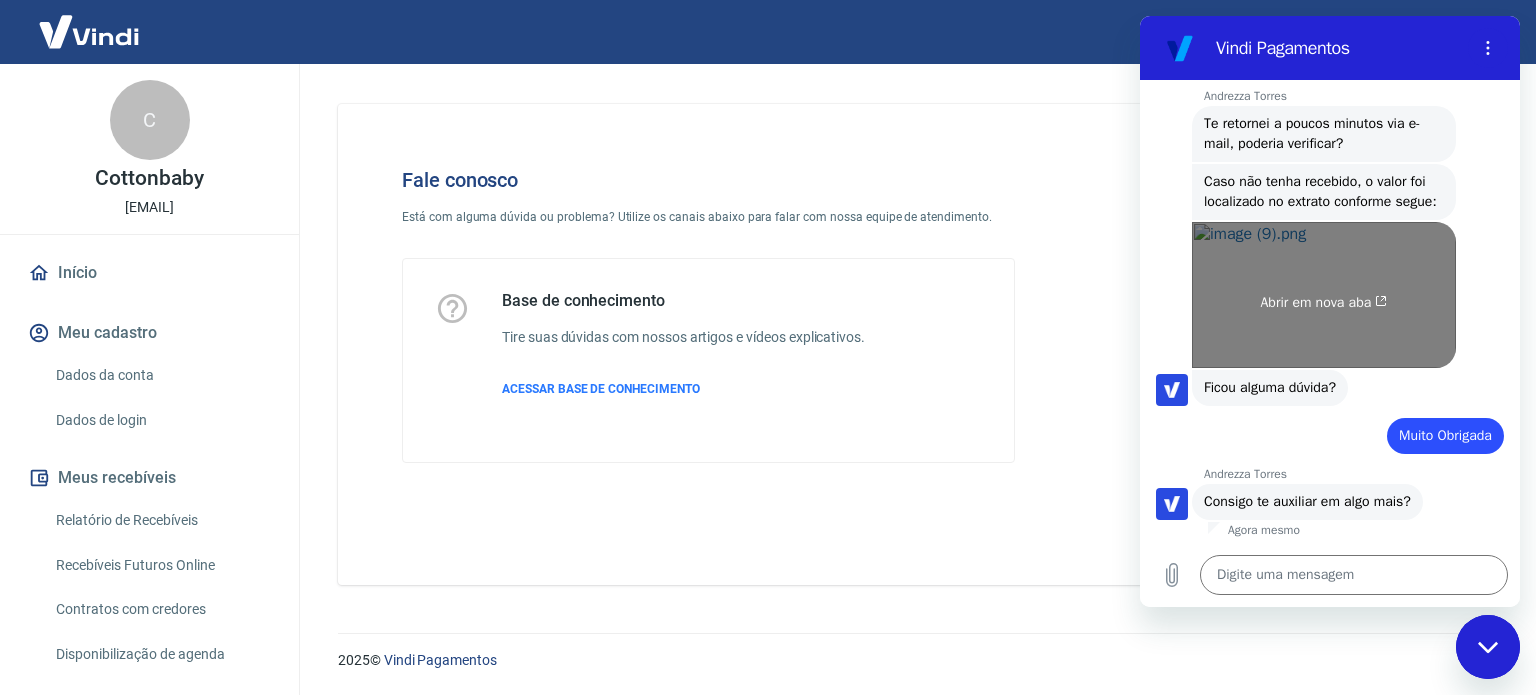 click on "Abrir em nova aba" at bounding box center (1324, 295) 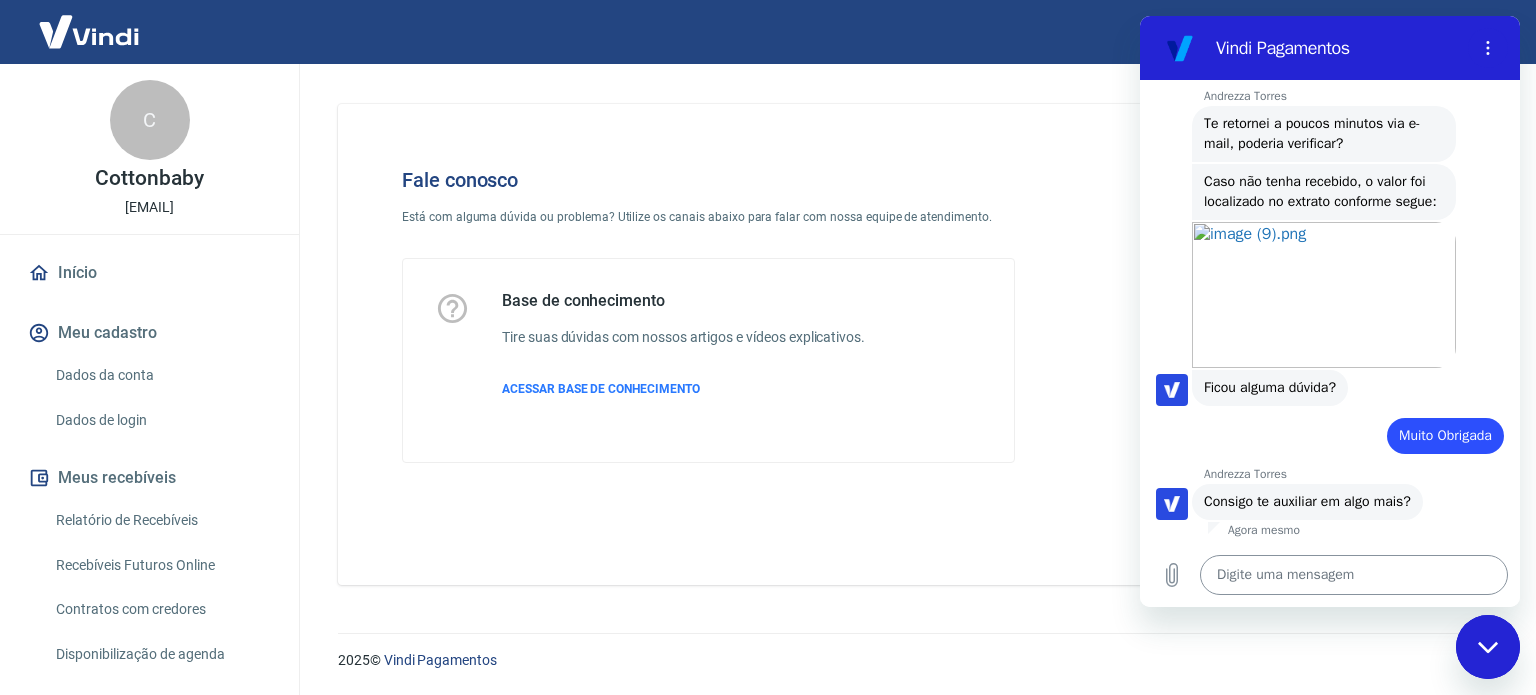 click at bounding box center (1354, 575) 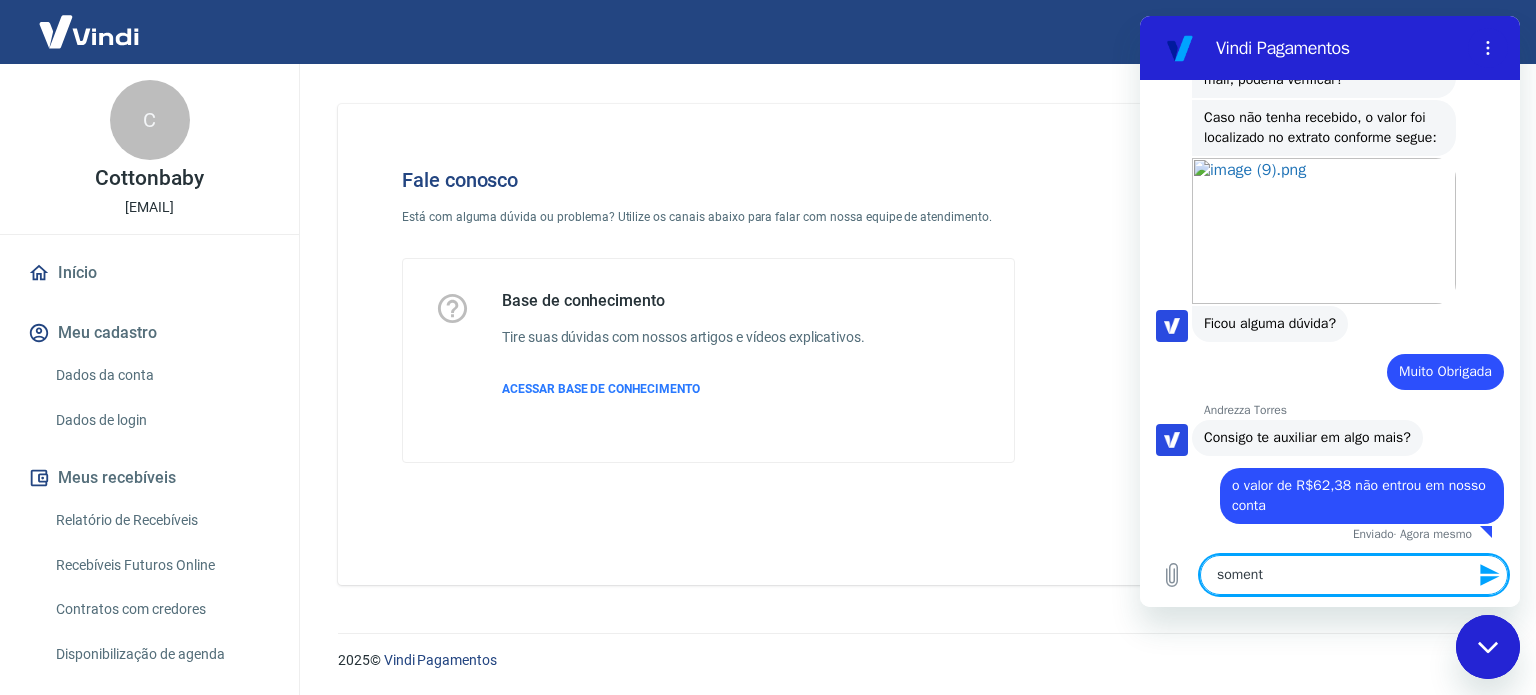 scroll, scrollTop: 757, scrollLeft: 0, axis: vertical 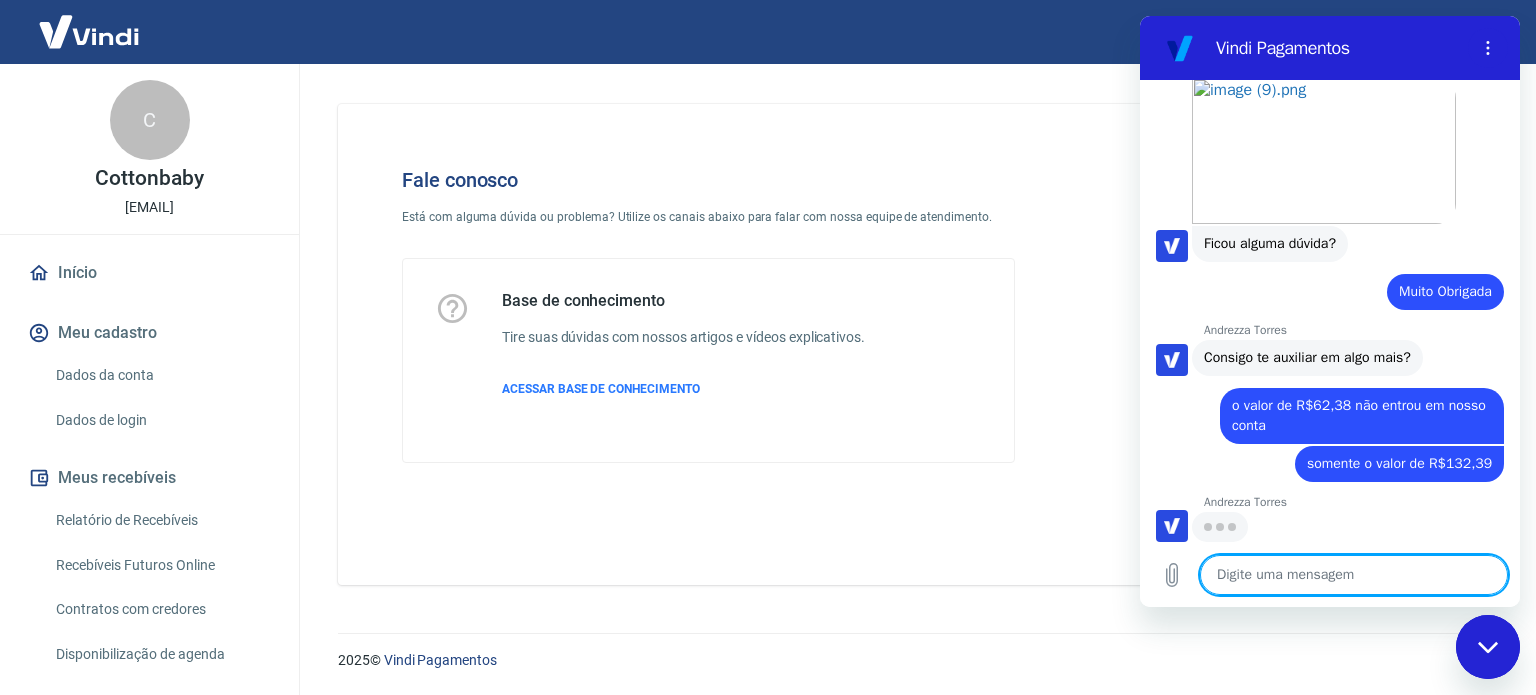 click at bounding box center (1354, 575) 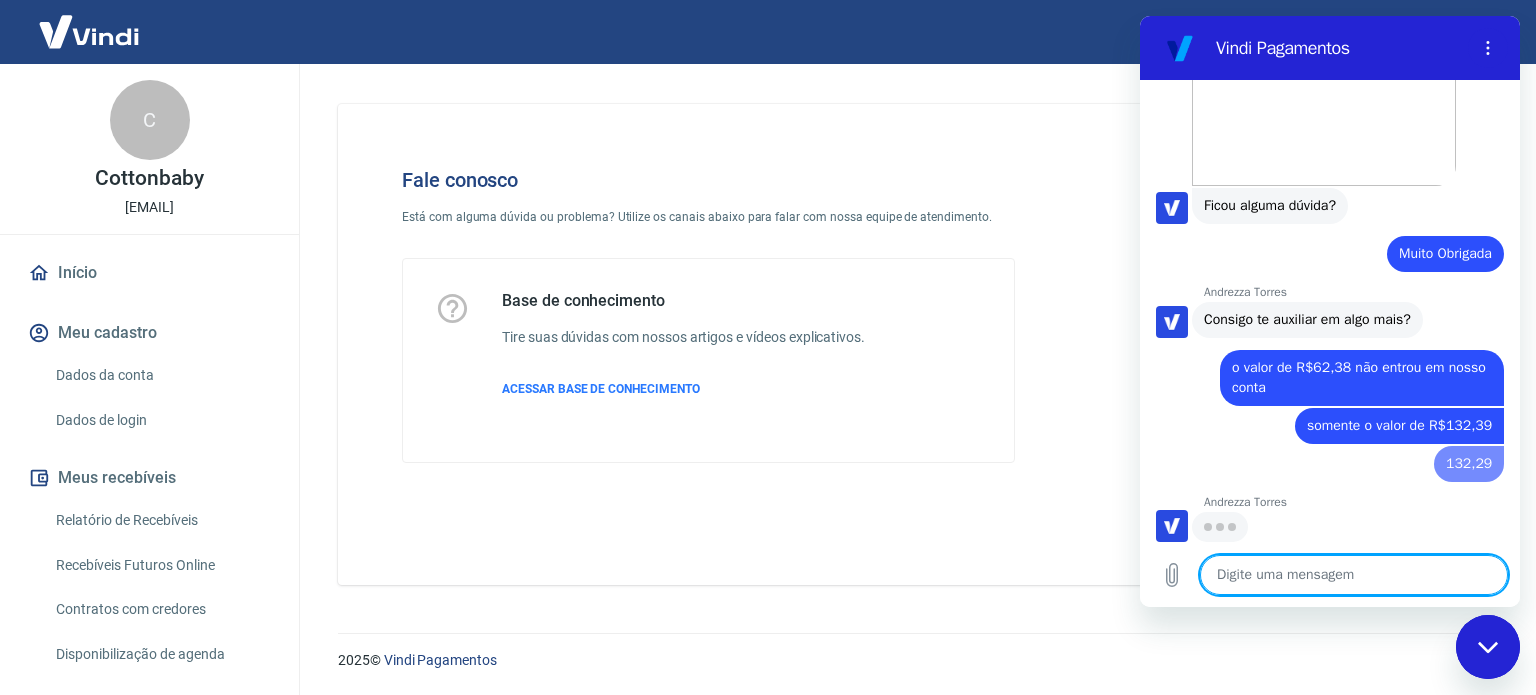 scroll, scrollTop: 872, scrollLeft: 0, axis: vertical 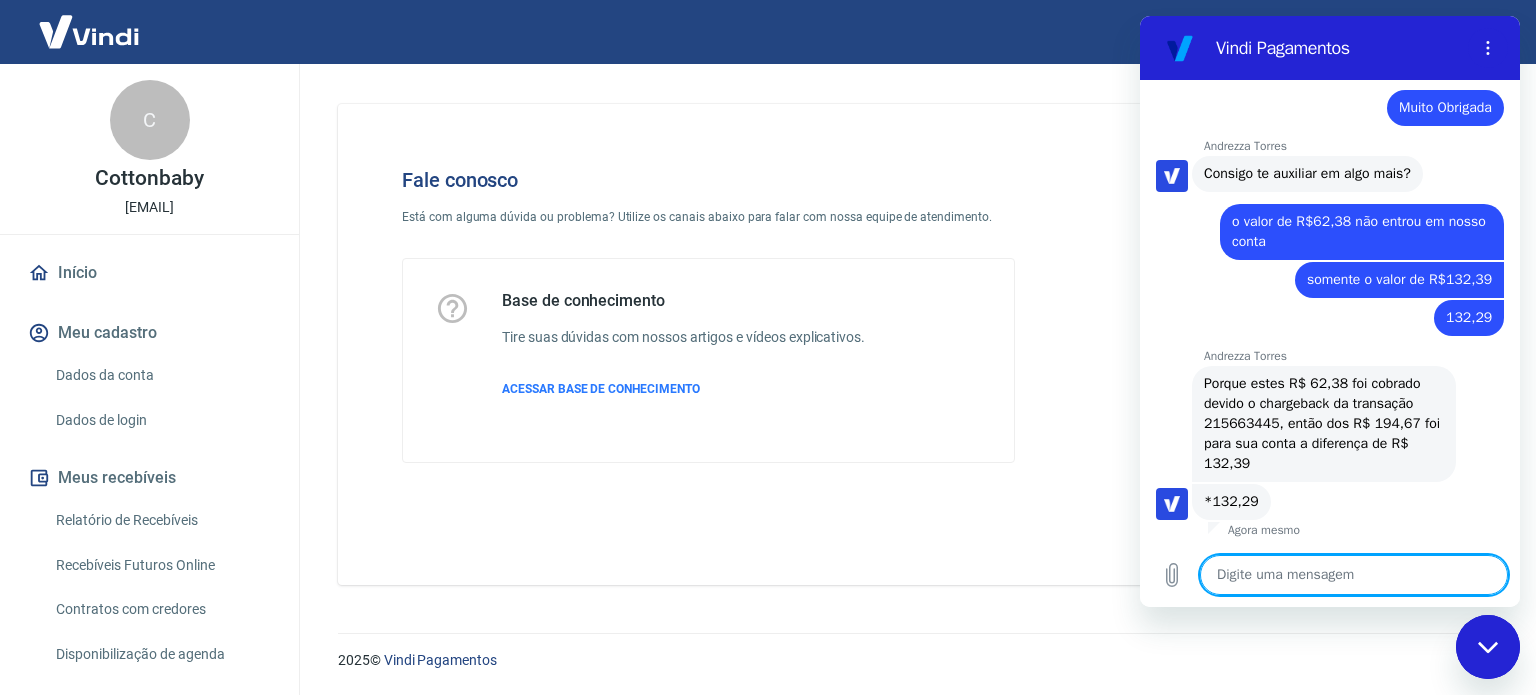 click at bounding box center [1354, 575] 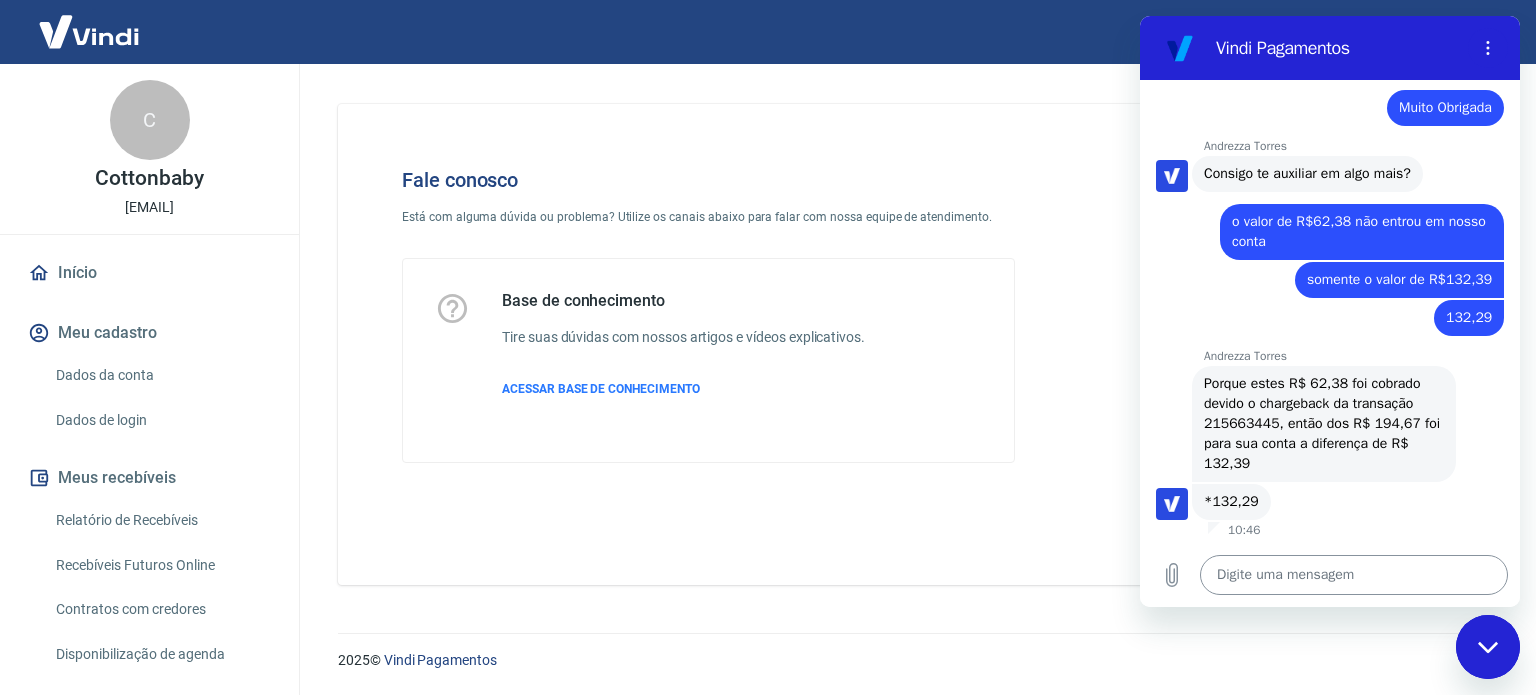 click at bounding box center (1354, 575) 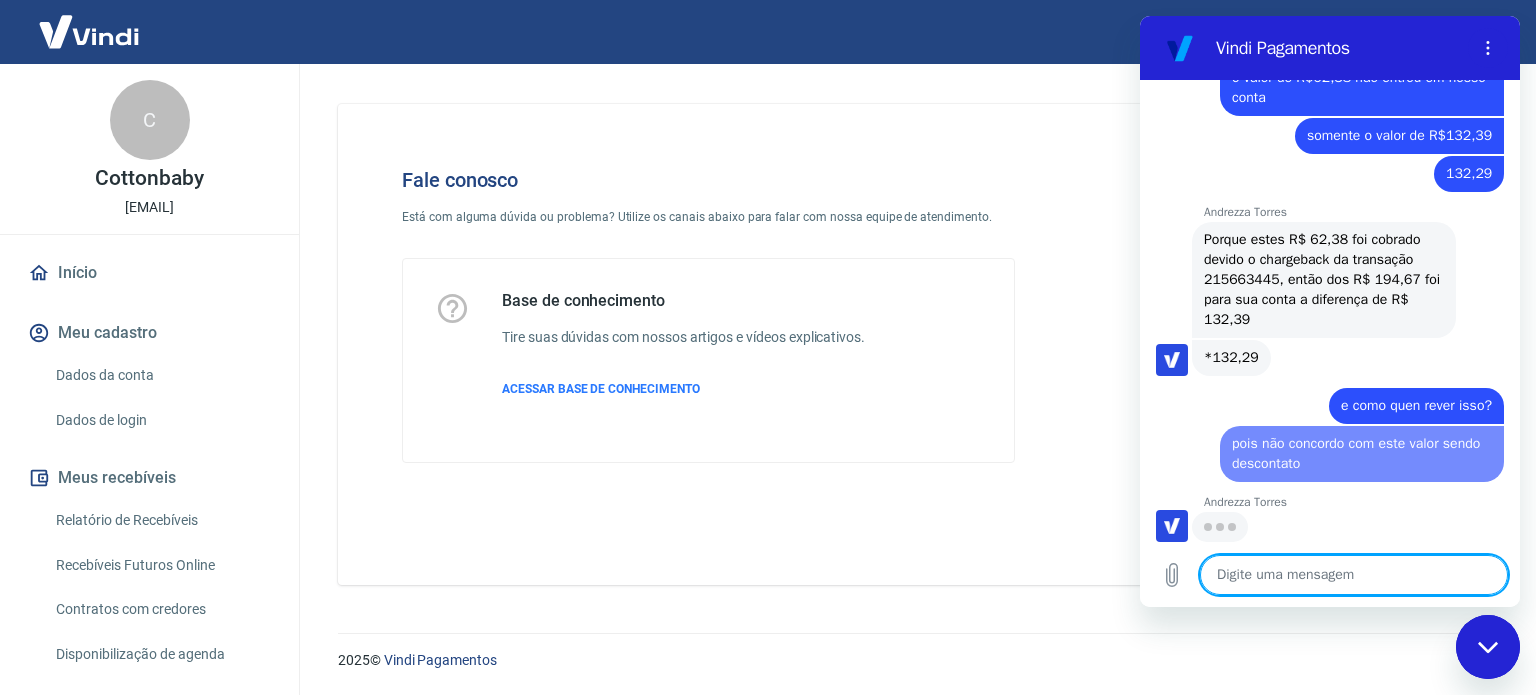 scroll, scrollTop: 1161, scrollLeft: 0, axis: vertical 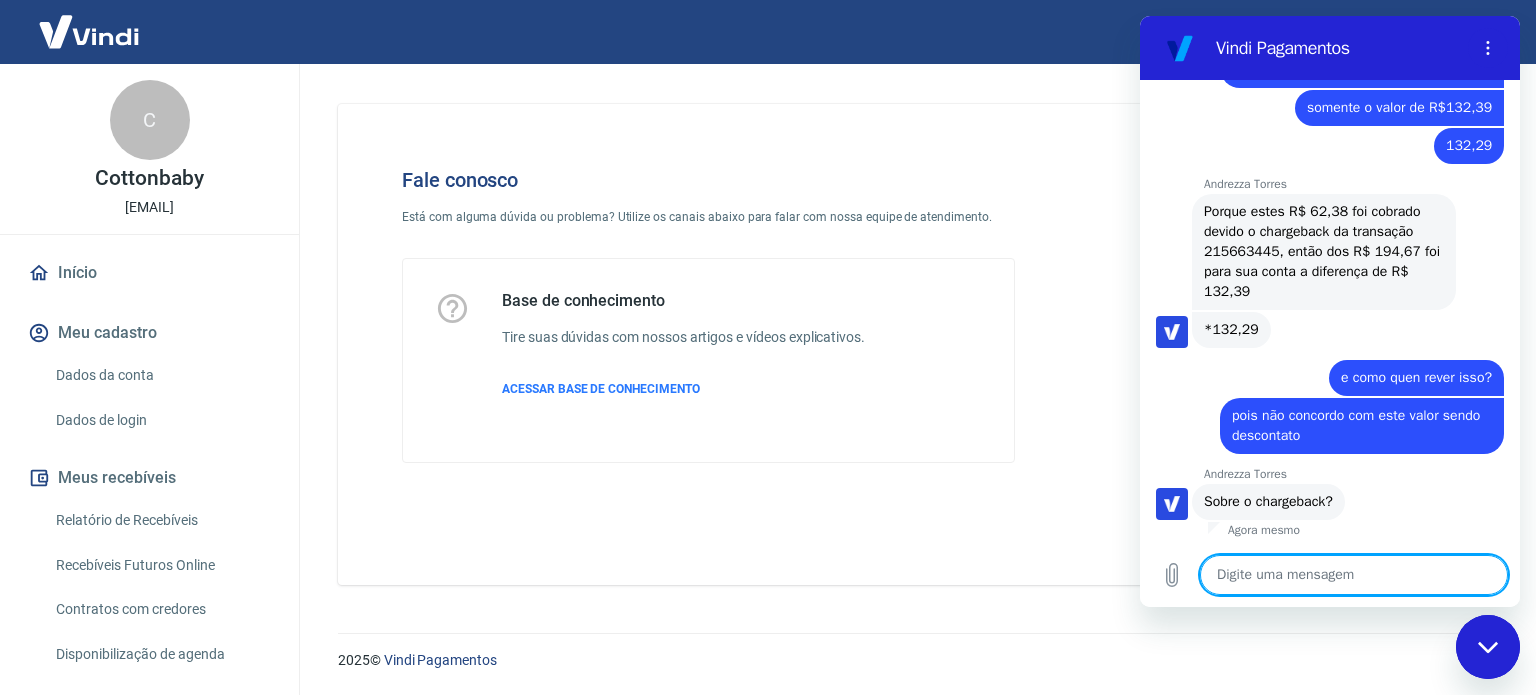 click at bounding box center [1354, 575] 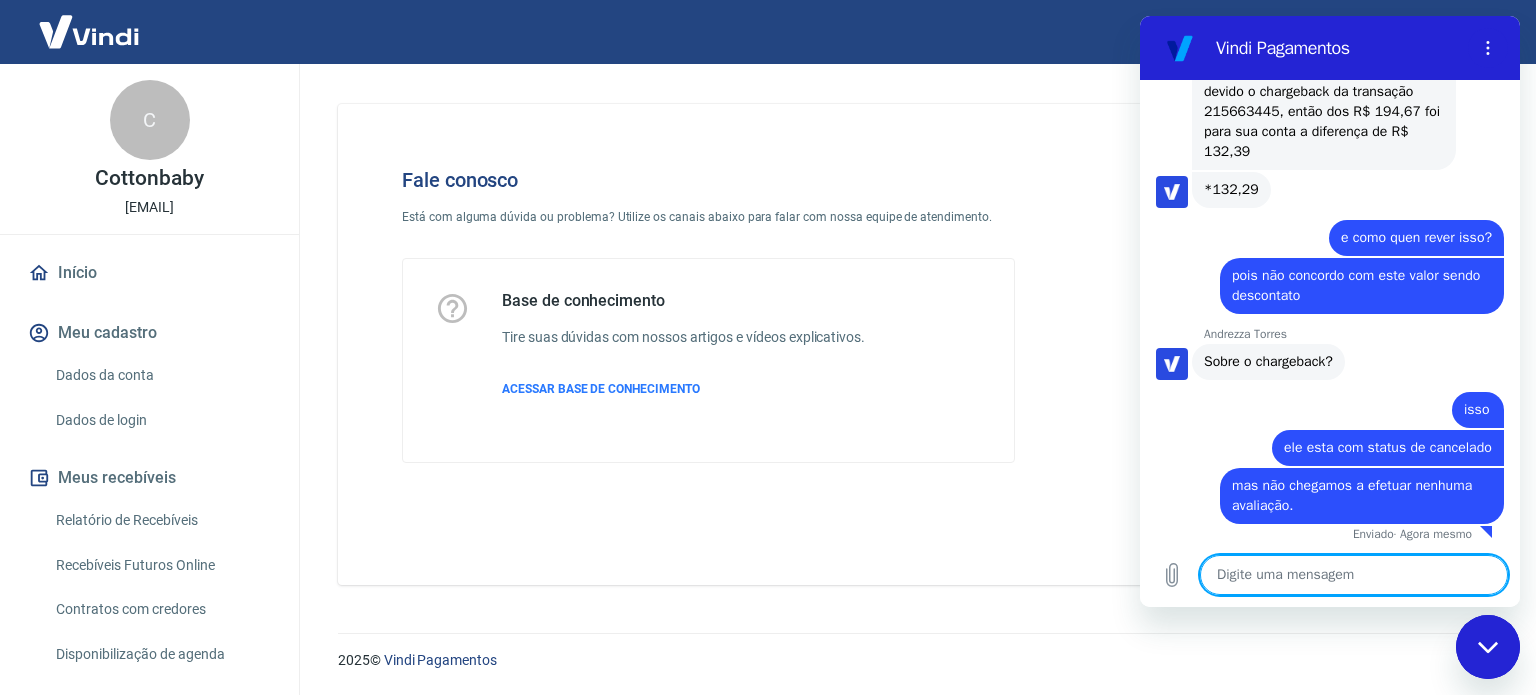 scroll, scrollTop: 1333, scrollLeft: 0, axis: vertical 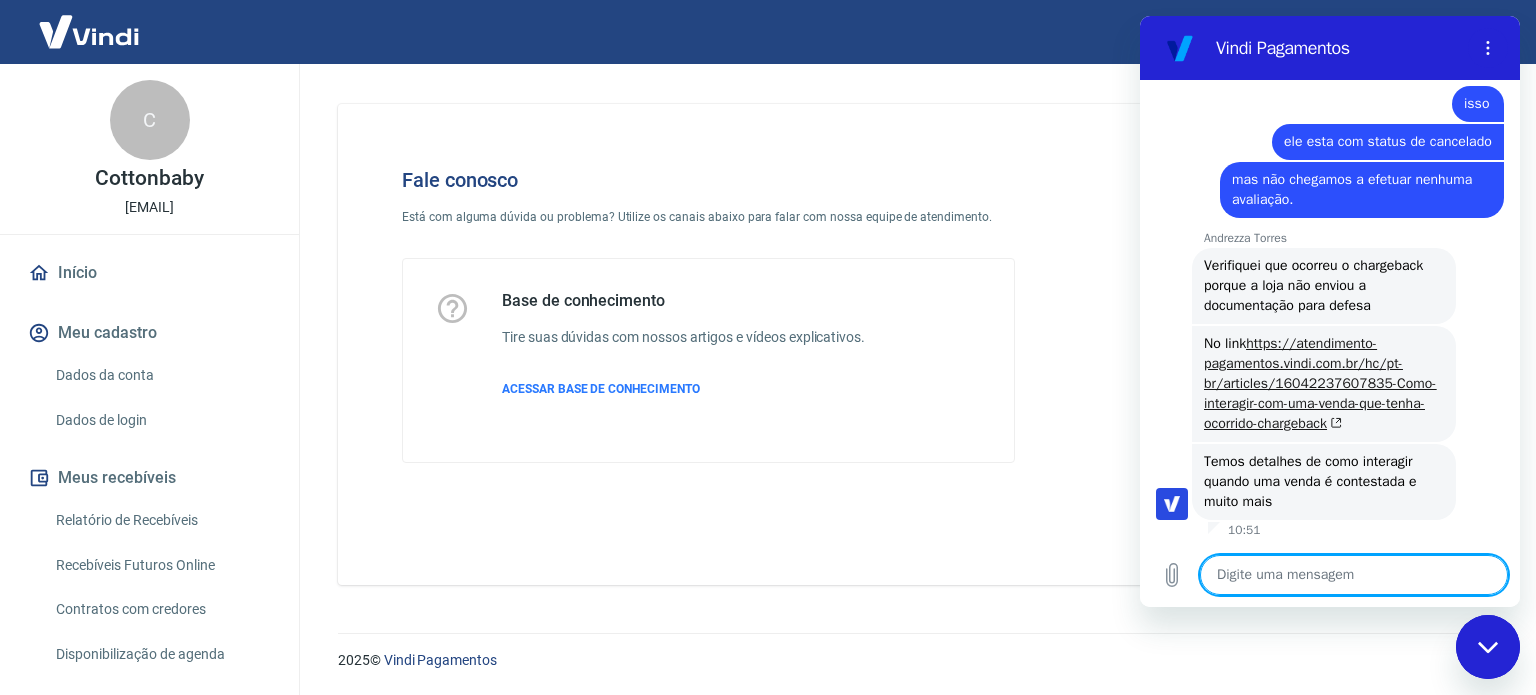 click on "https://atendimento-pagamentos.vindi.com.br/hc/pt-br/articles/16042237607835-Como-interagir-com-uma-venda-que-tenha-ocorrido-chargeback" at bounding box center (1320, 383) 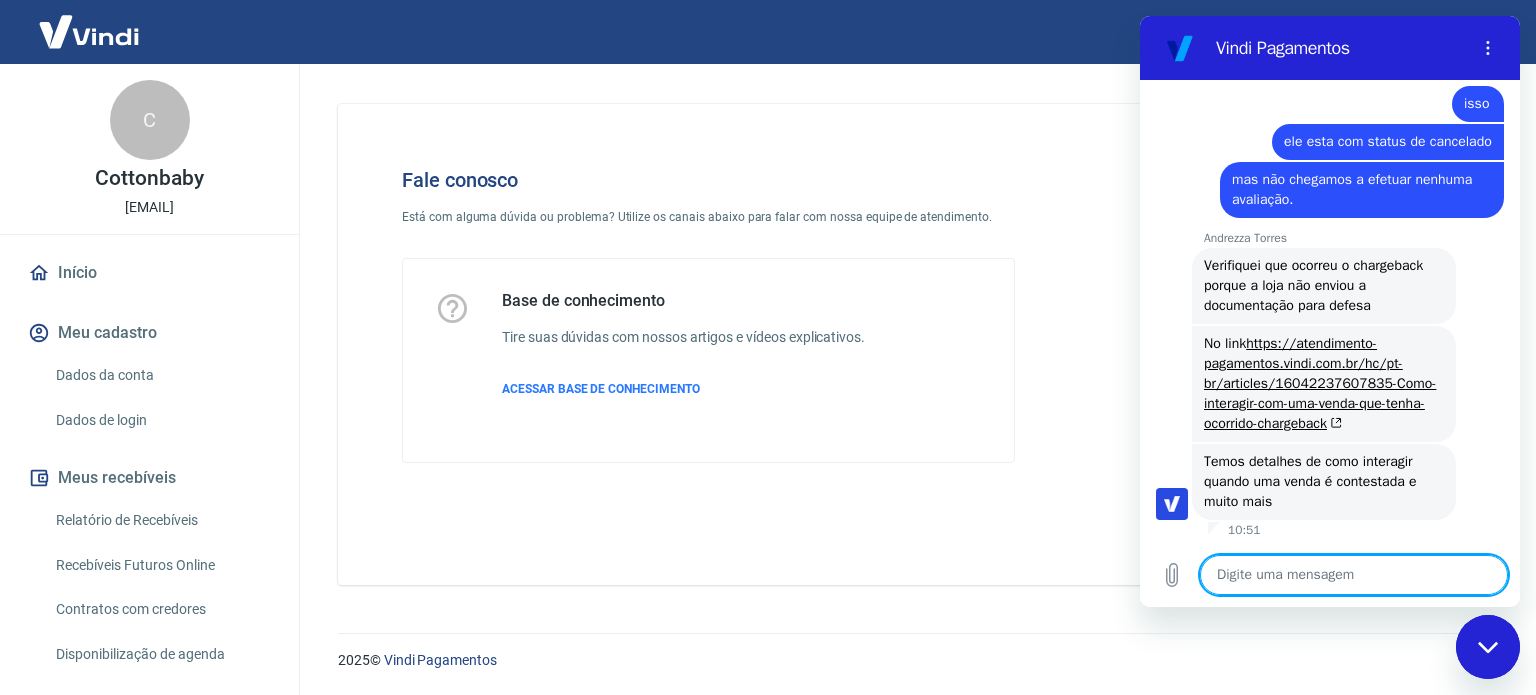 click at bounding box center (1354, 575) 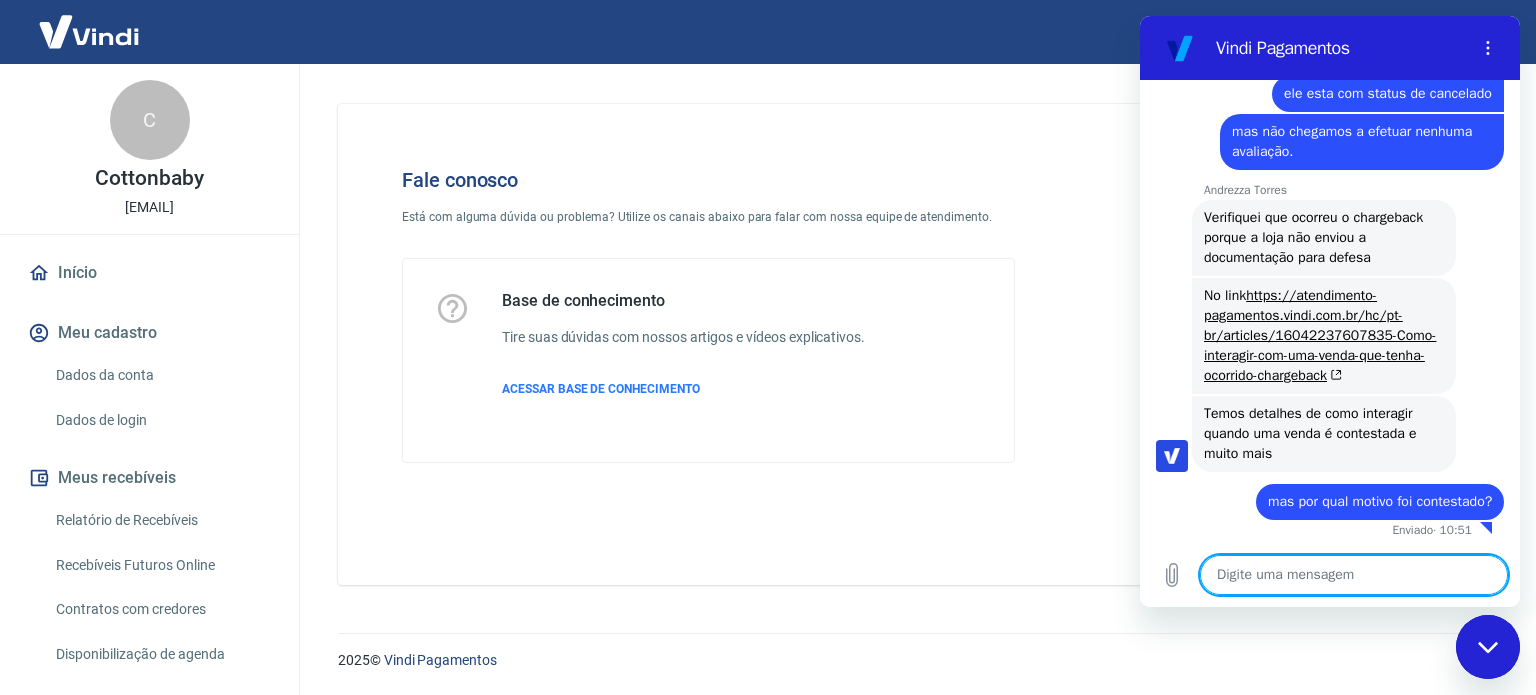 scroll, scrollTop: 1684, scrollLeft: 0, axis: vertical 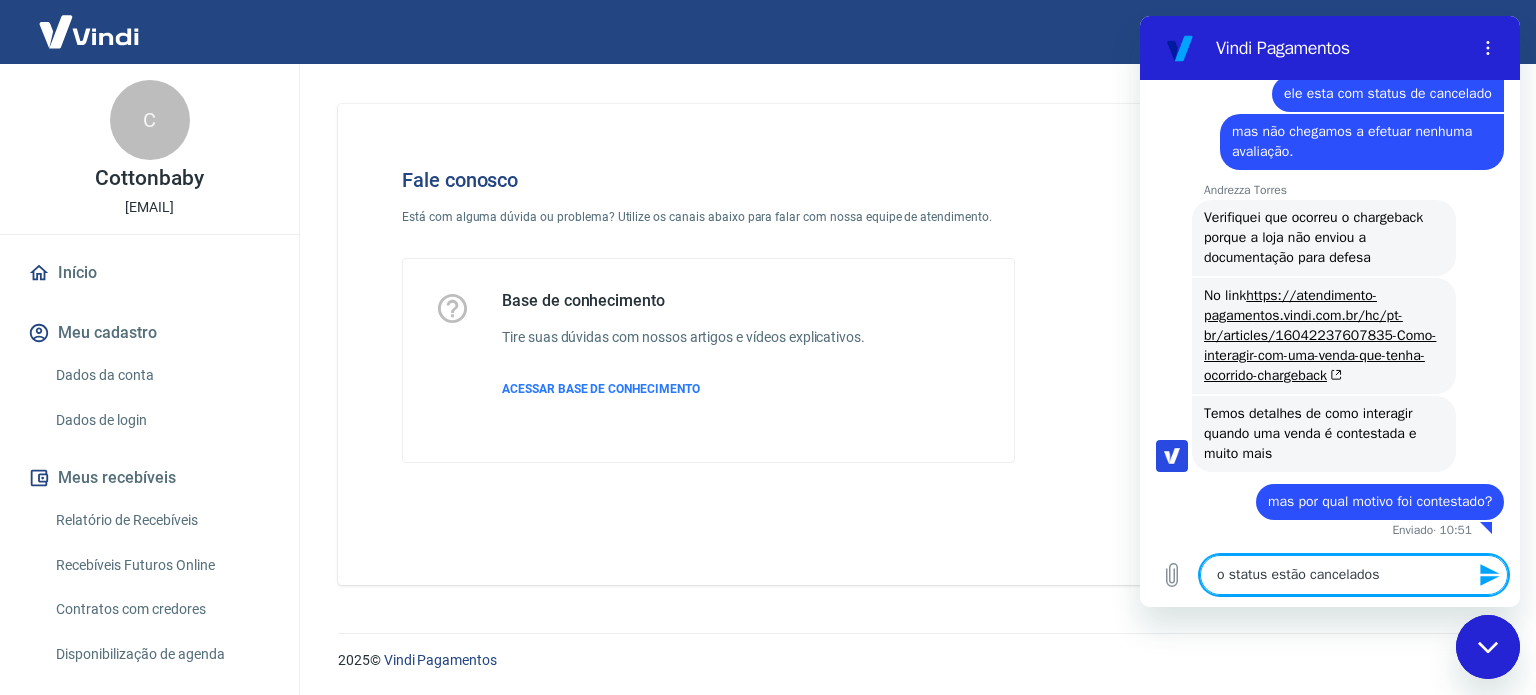 click on "o status estão cancelados" at bounding box center [1354, 575] 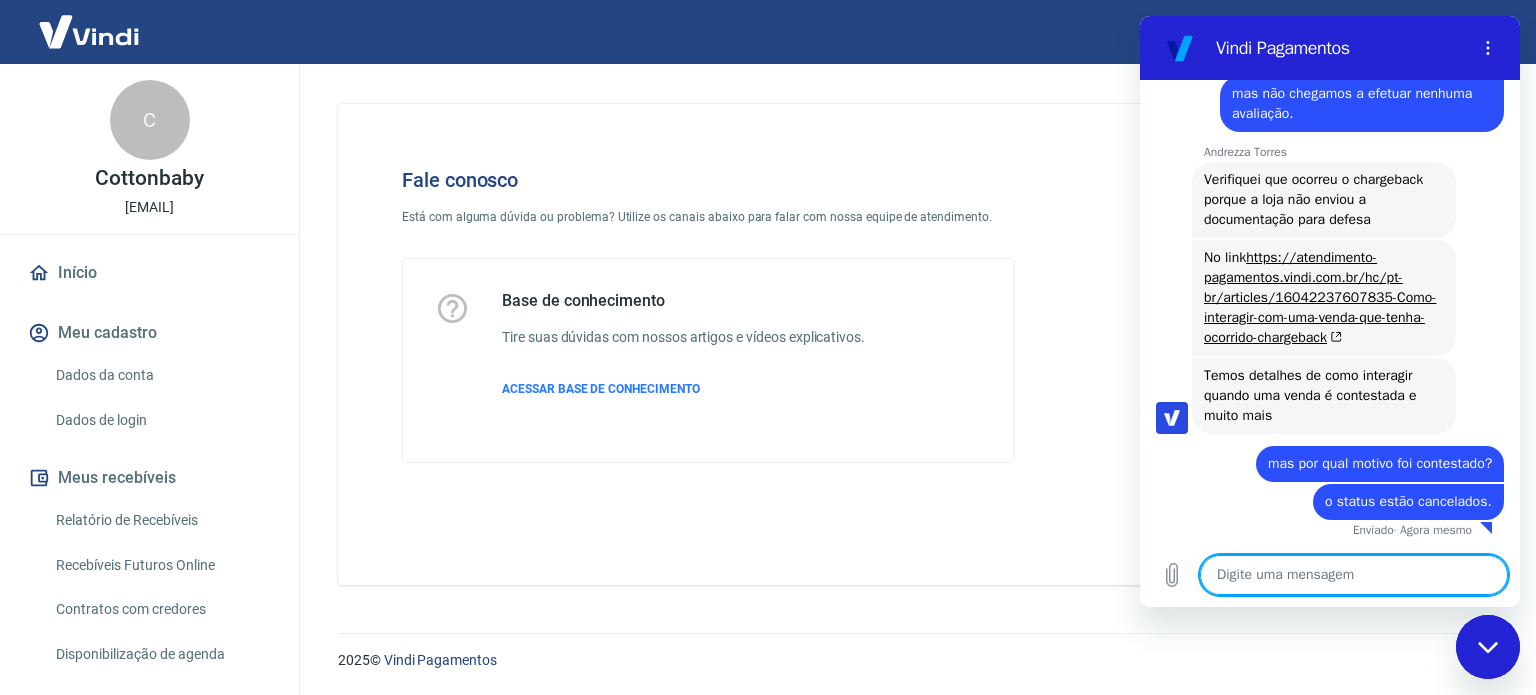 scroll, scrollTop: 1721, scrollLeft: 0, axis: vertical 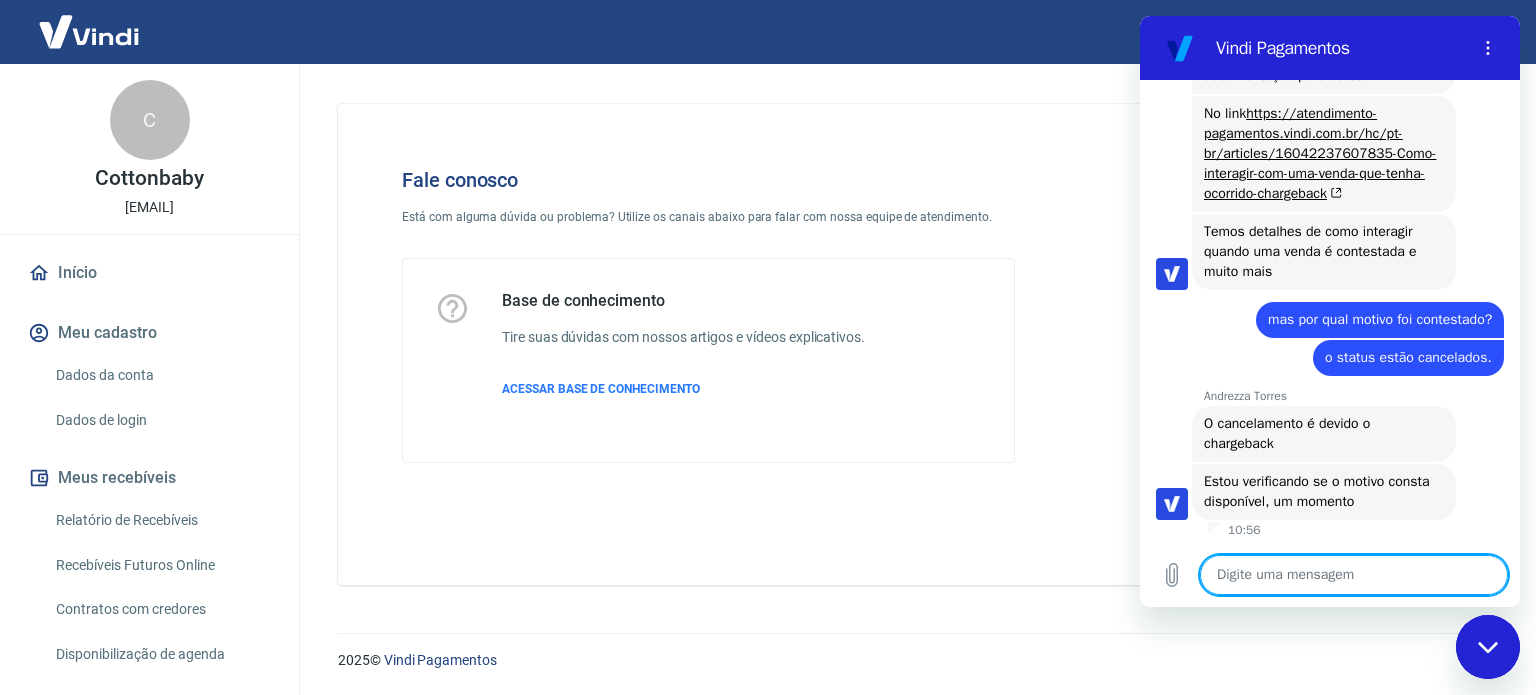 click at bounding box center (1354, 575) 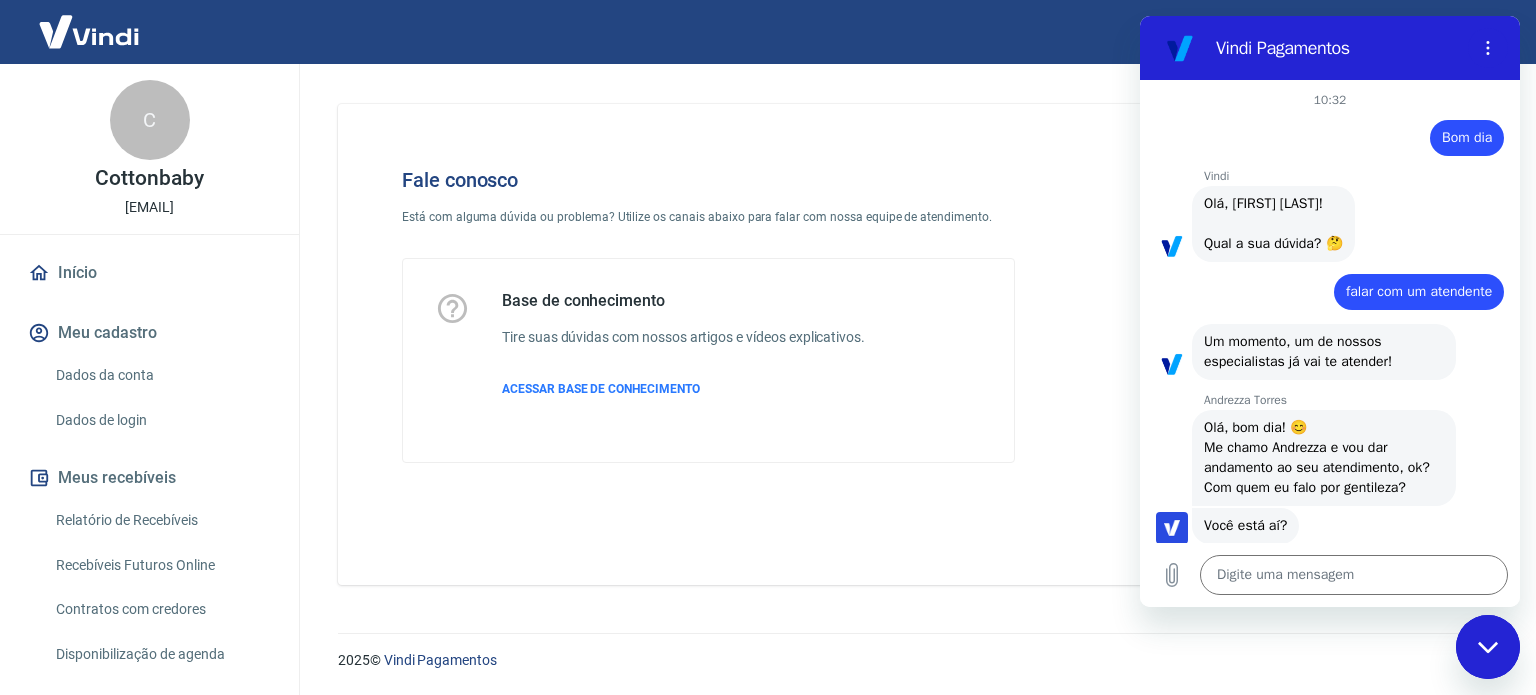 scroll, scrollTop: 1908, scrollLeft: 0, axis: vertical 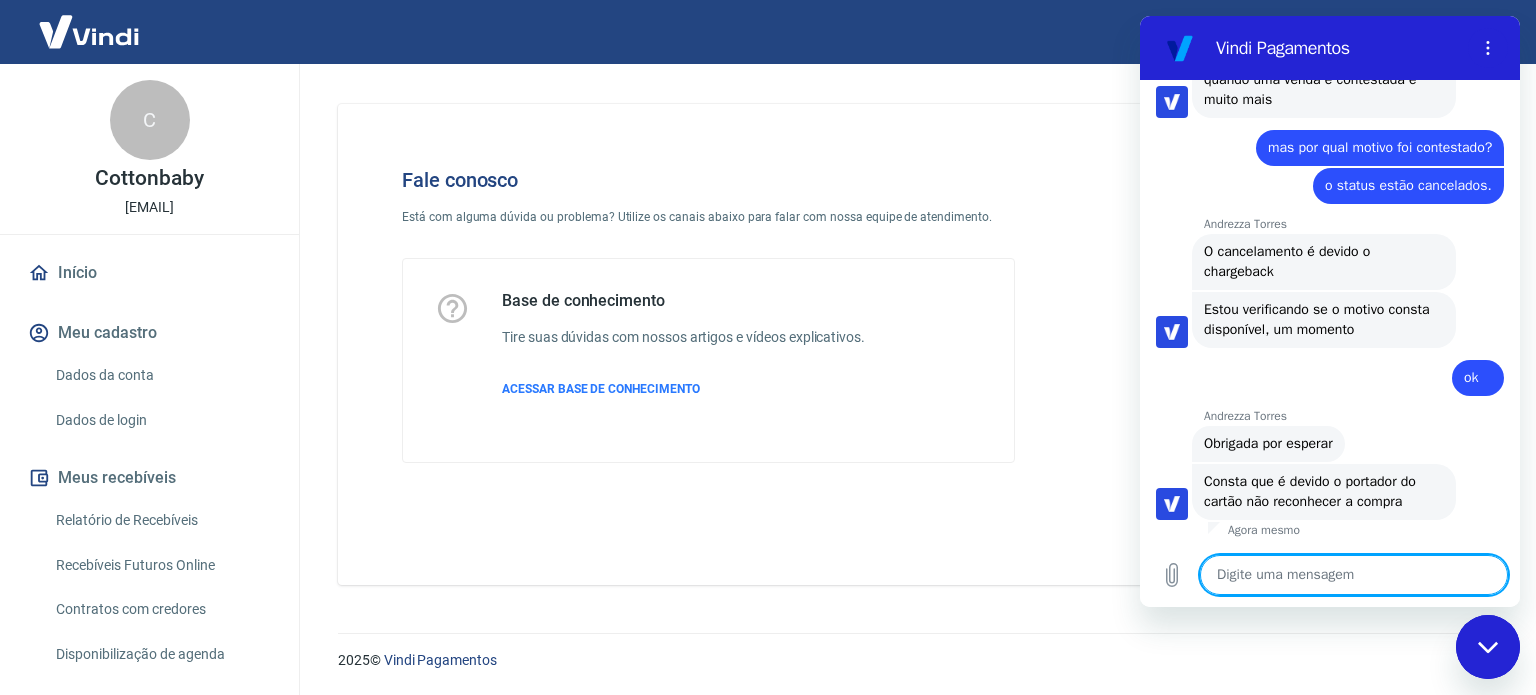 click at bounding box center (1354, 575) 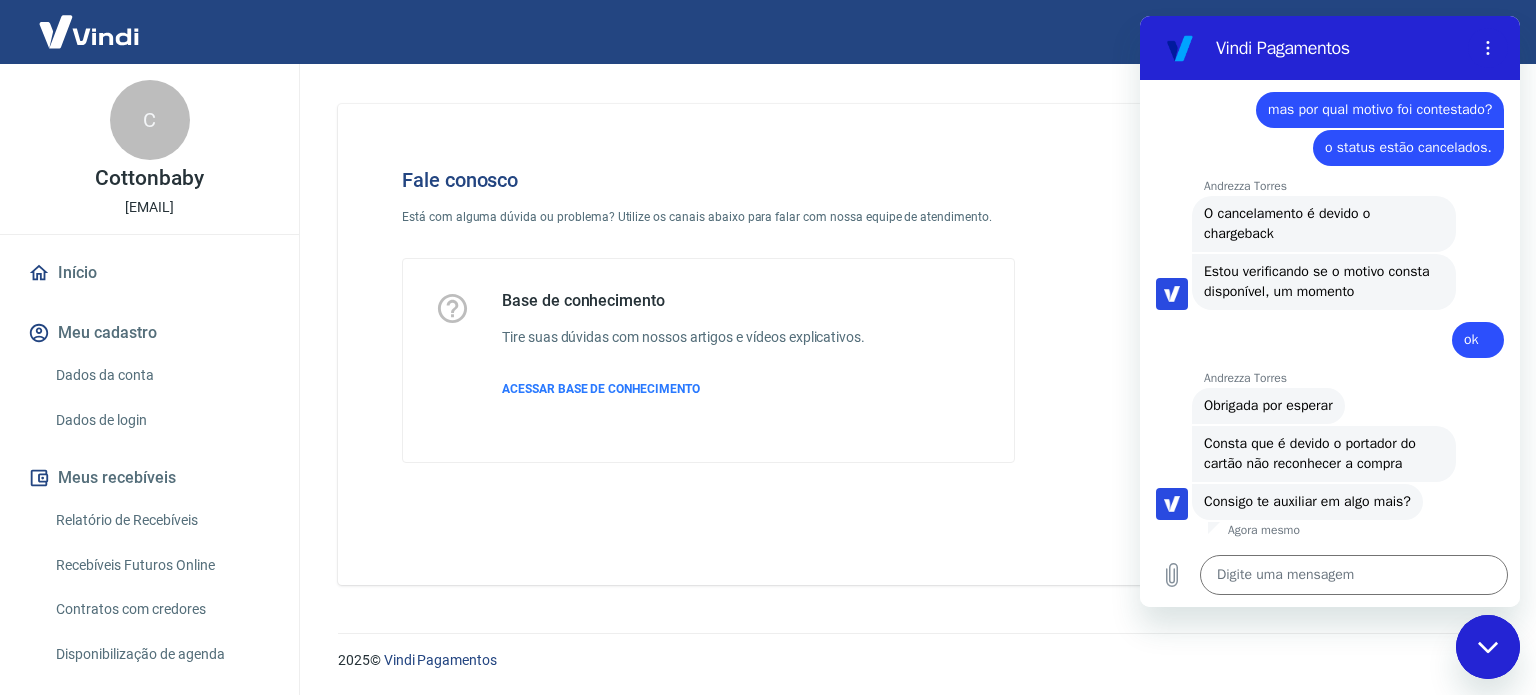 scroll, scrollTop: 2076, scrollLeft: 0, axis: vertical 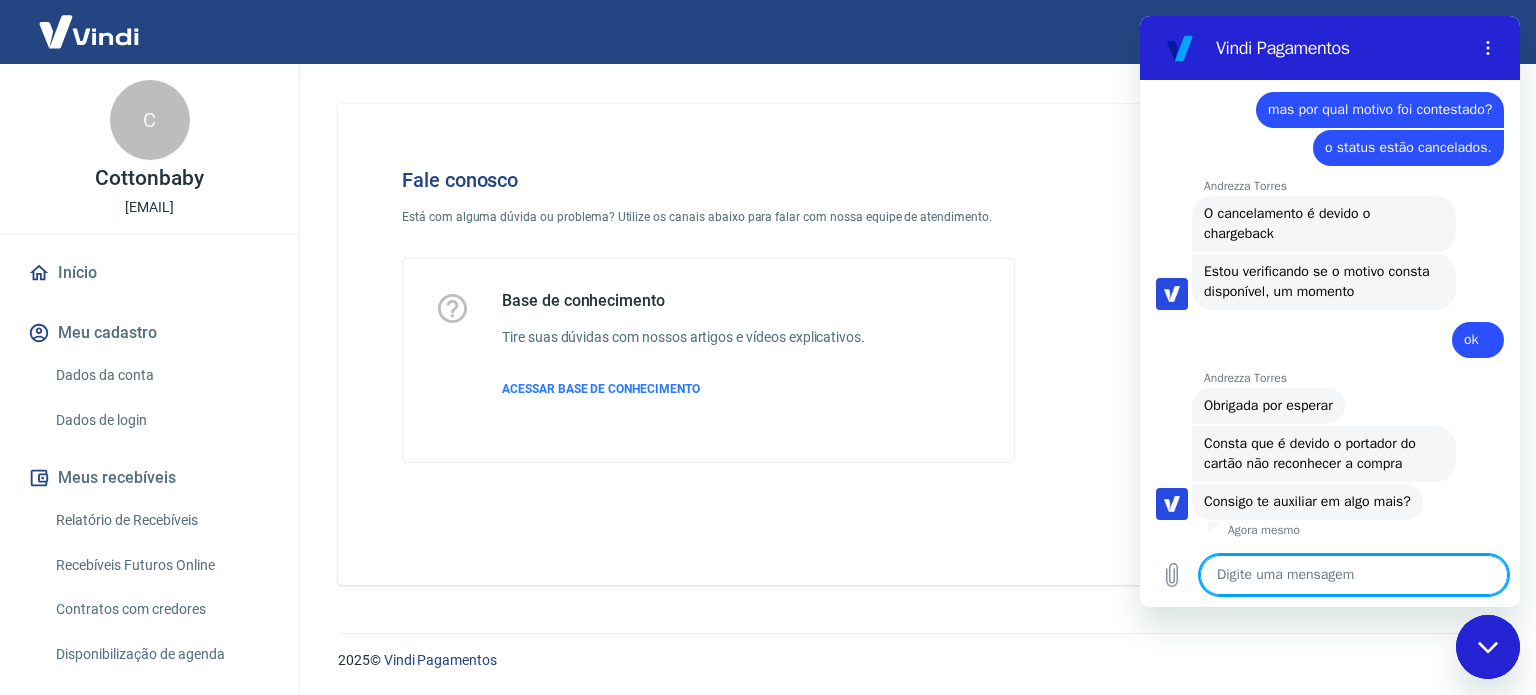 click at bounding box center (1354, 575) 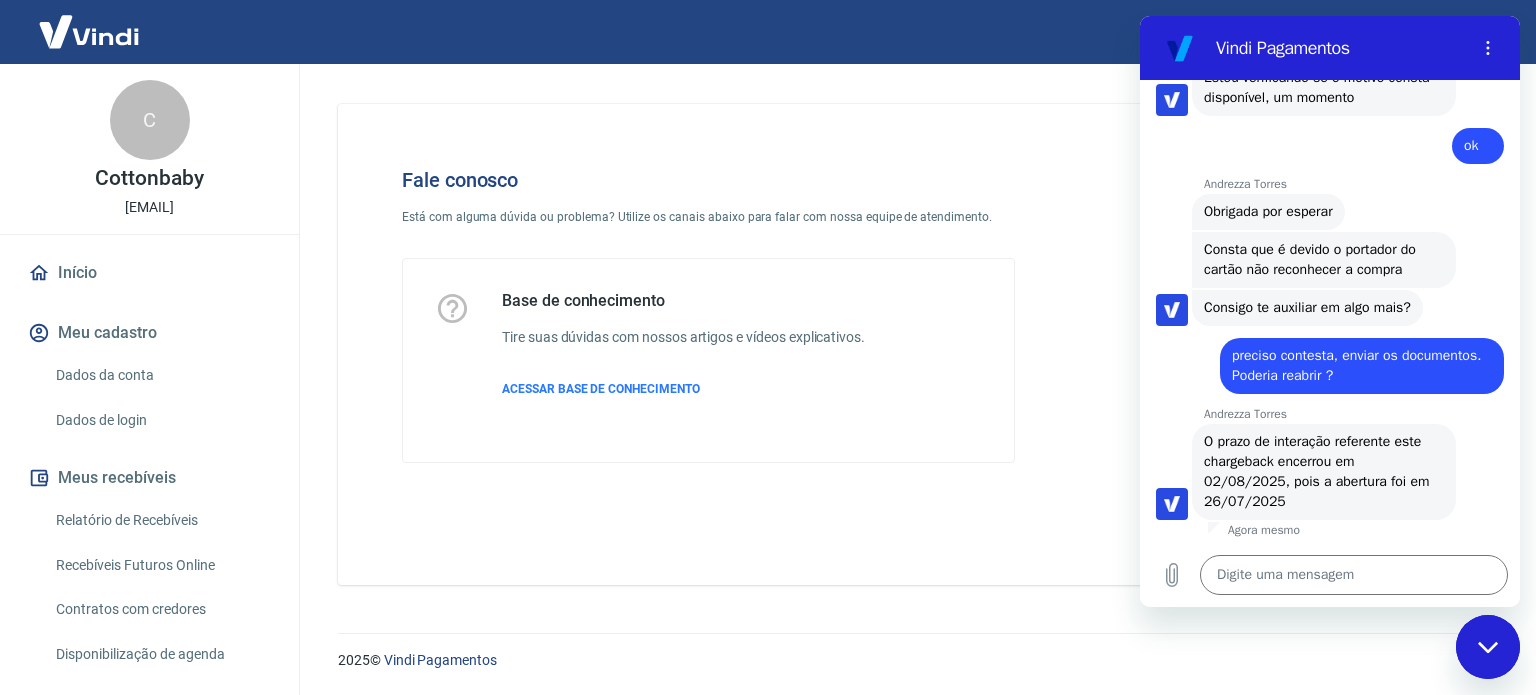 scroll, scrollTop: 2269, scrollLeft: 0, axis: vertical 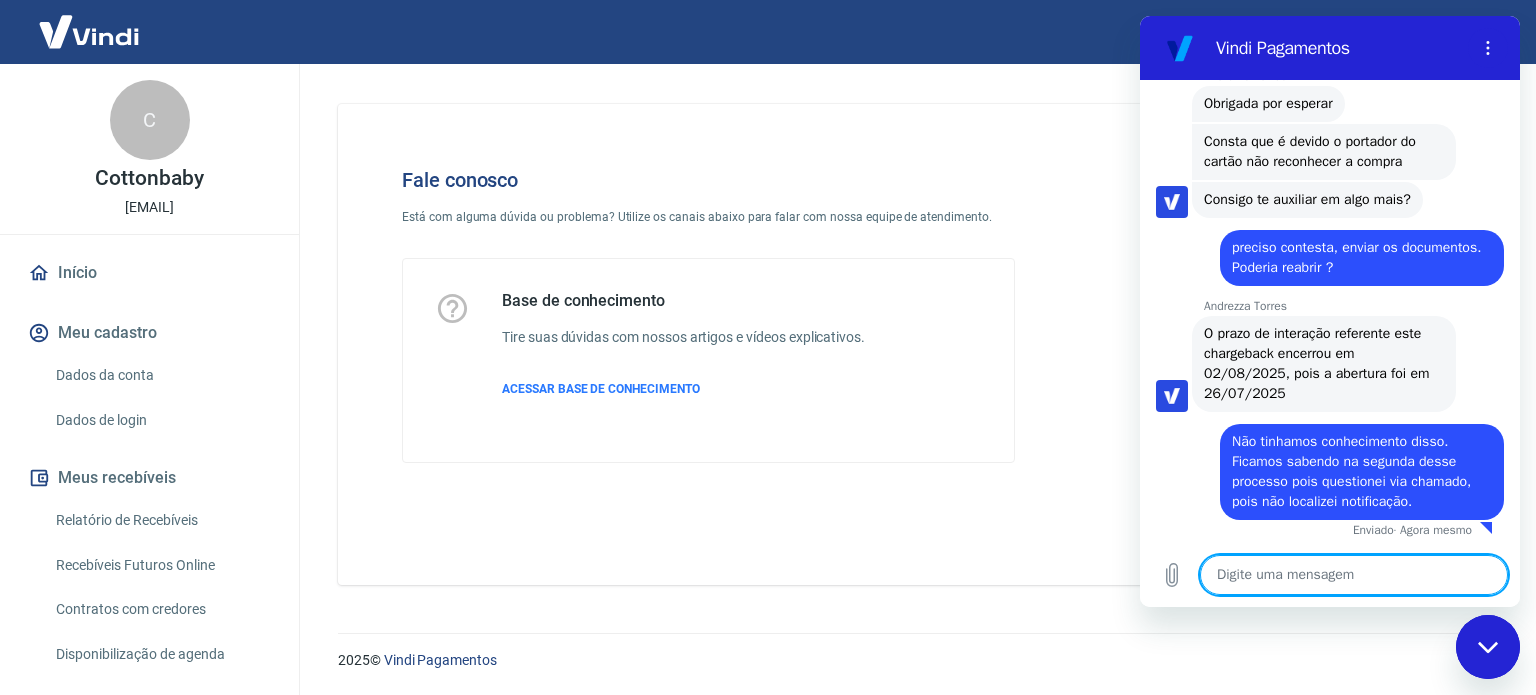 click at bounding box center (1354, 575) 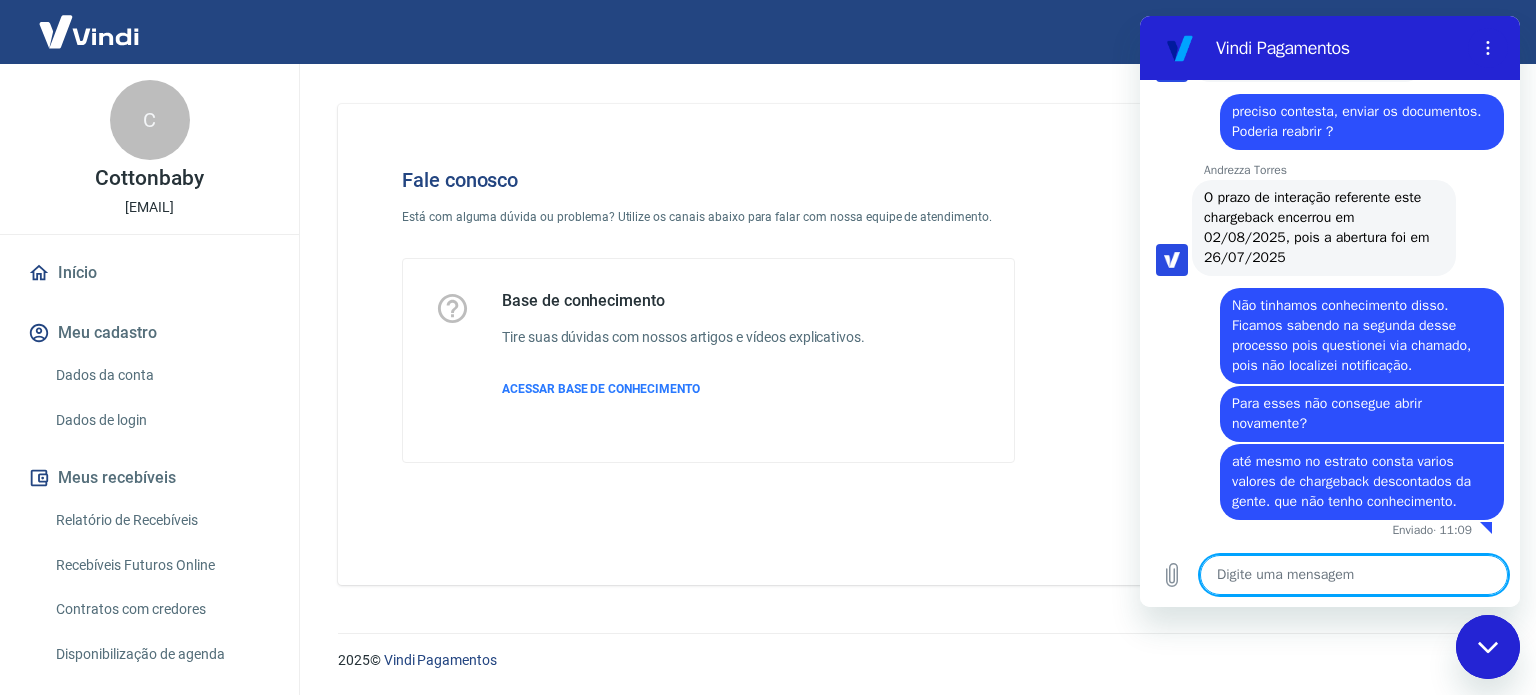 scroll, scrollTop: 2513, scrollLeft: 0, axis: vertical 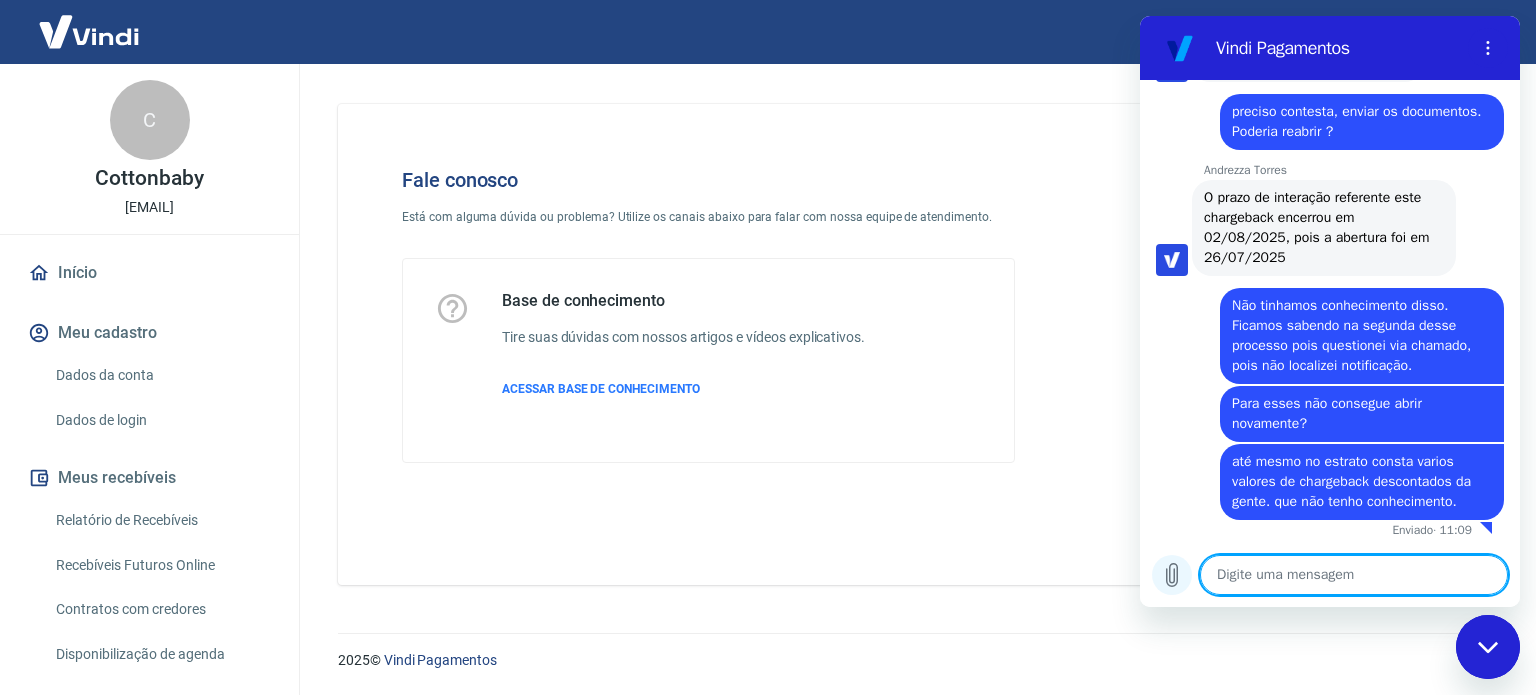 click 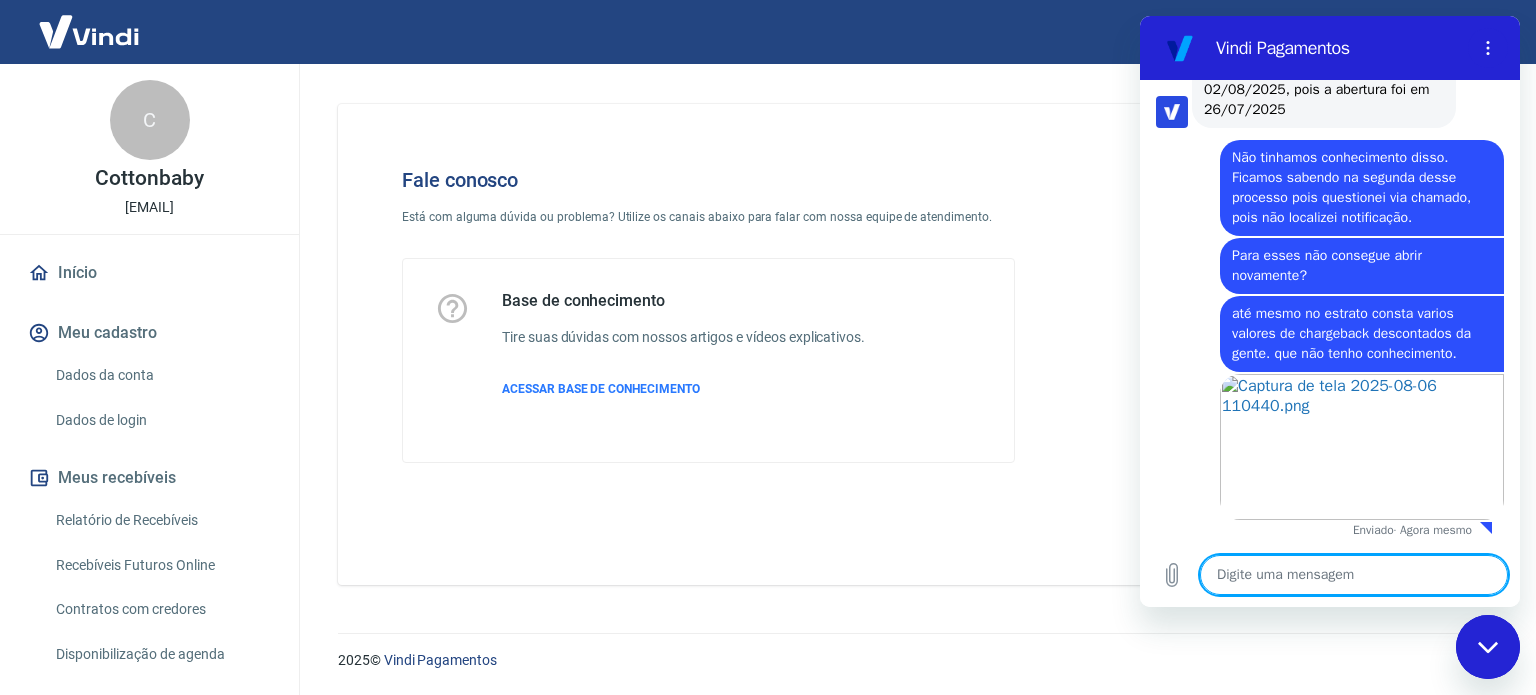 scroll, scrollTop: 2661, scrollLeft: 0, axis: vertical 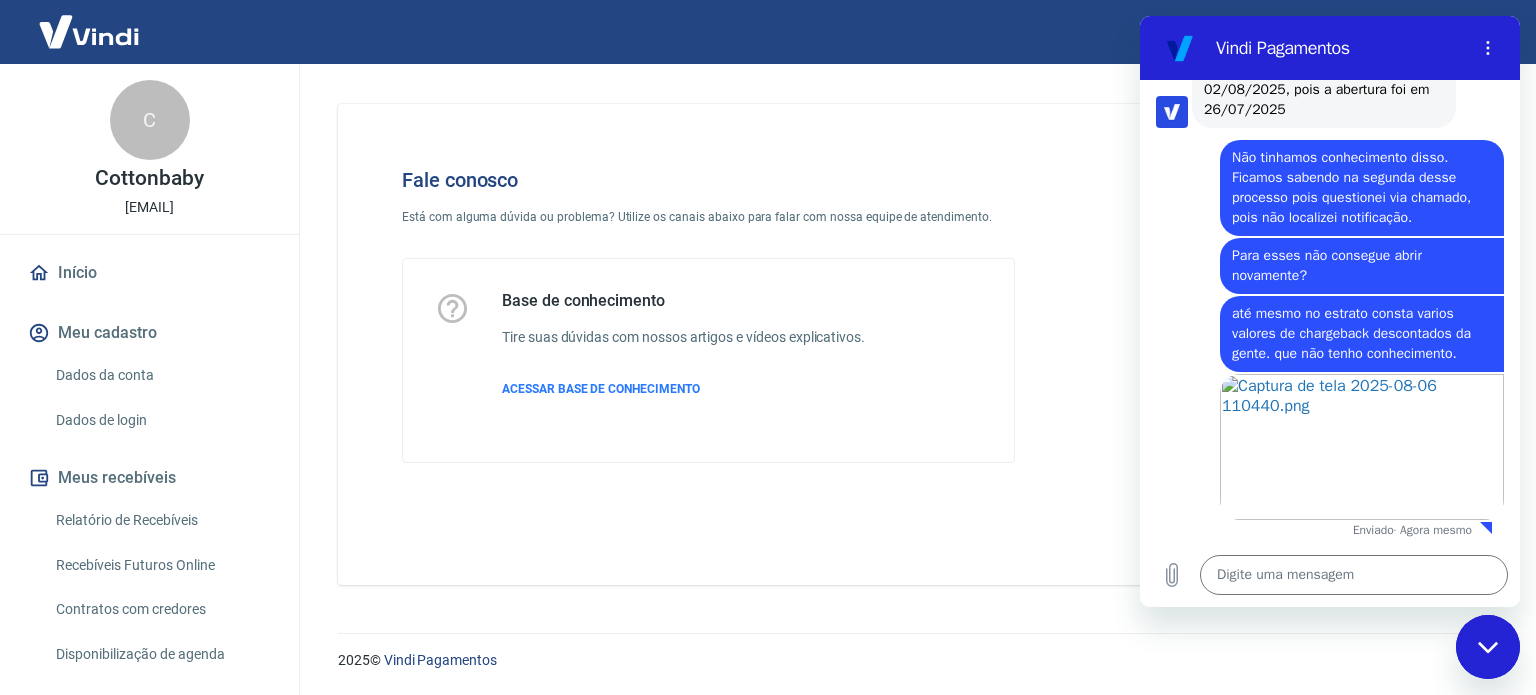 click at bounding box center [1488, 647] 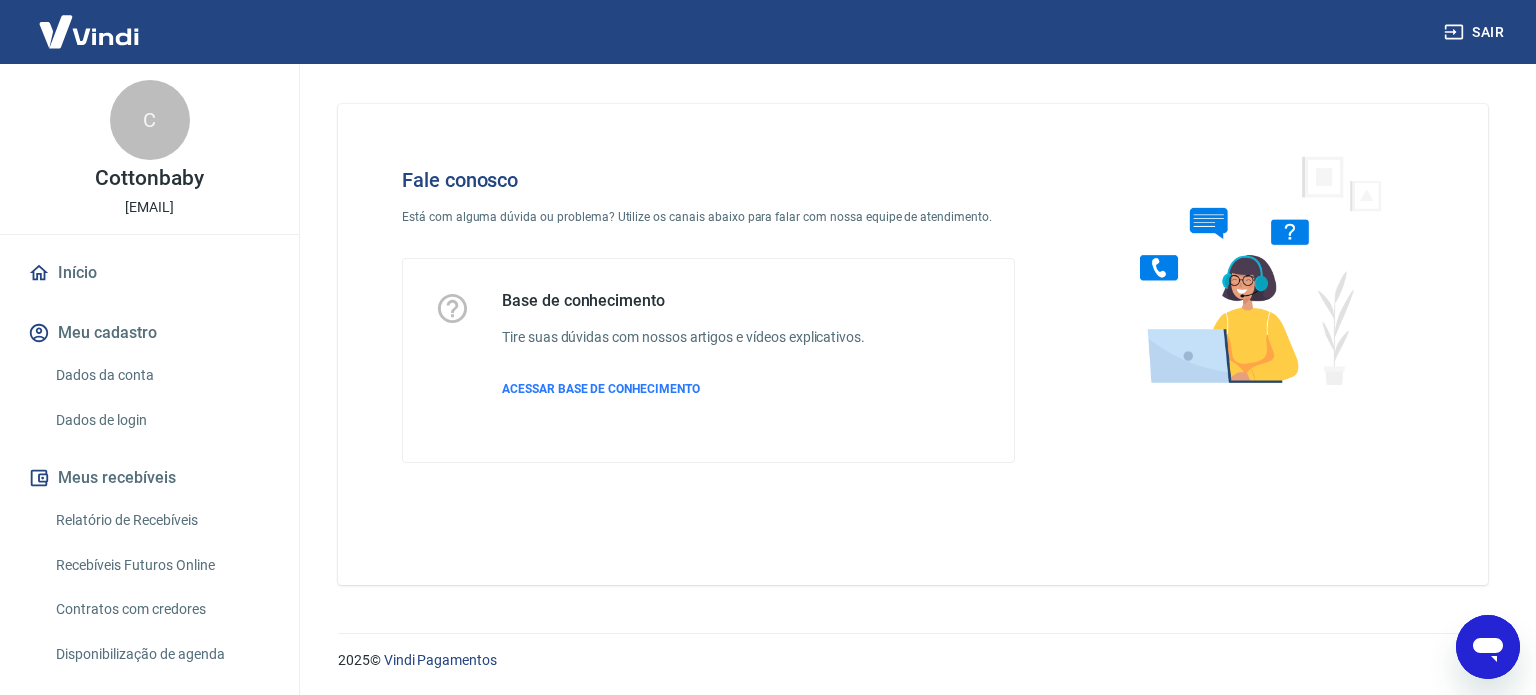 click 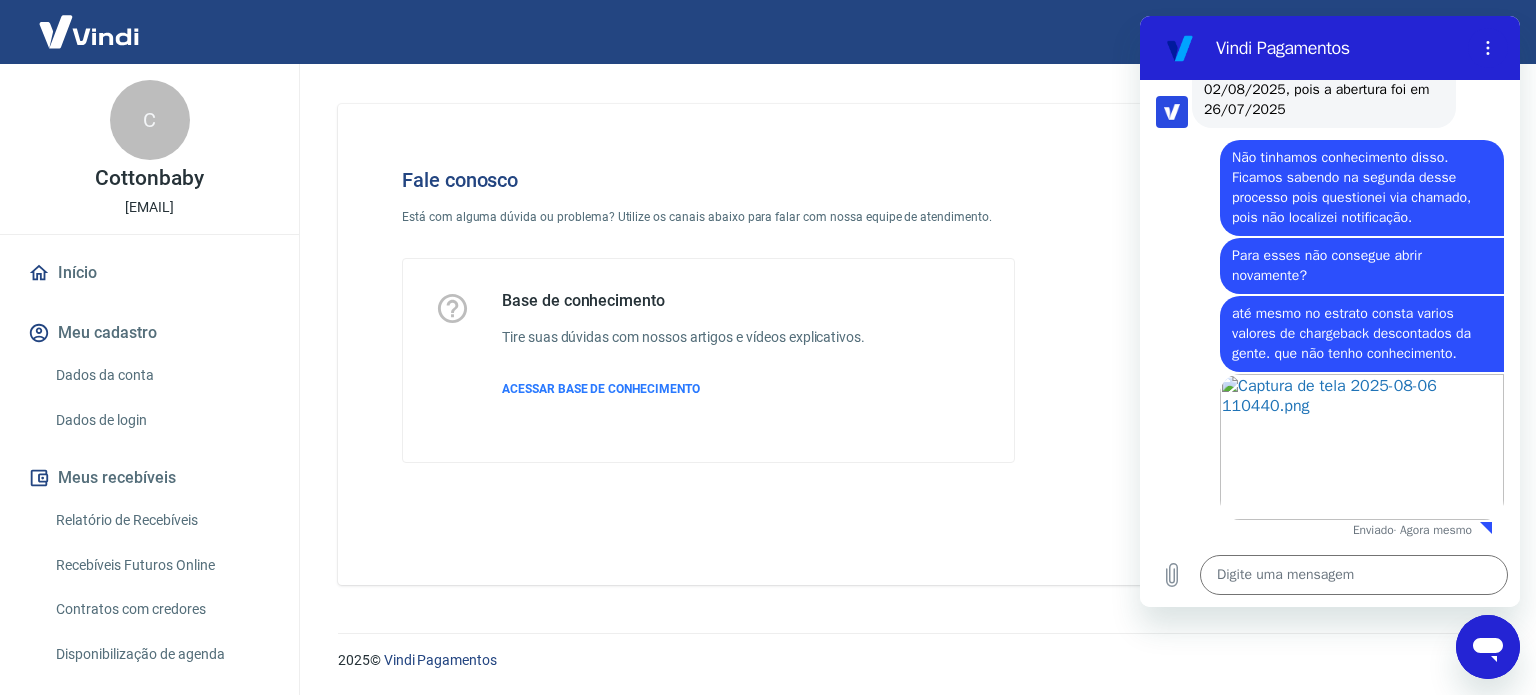 scroll, scrollTop: 0, scrollLeft: 0, axis: both 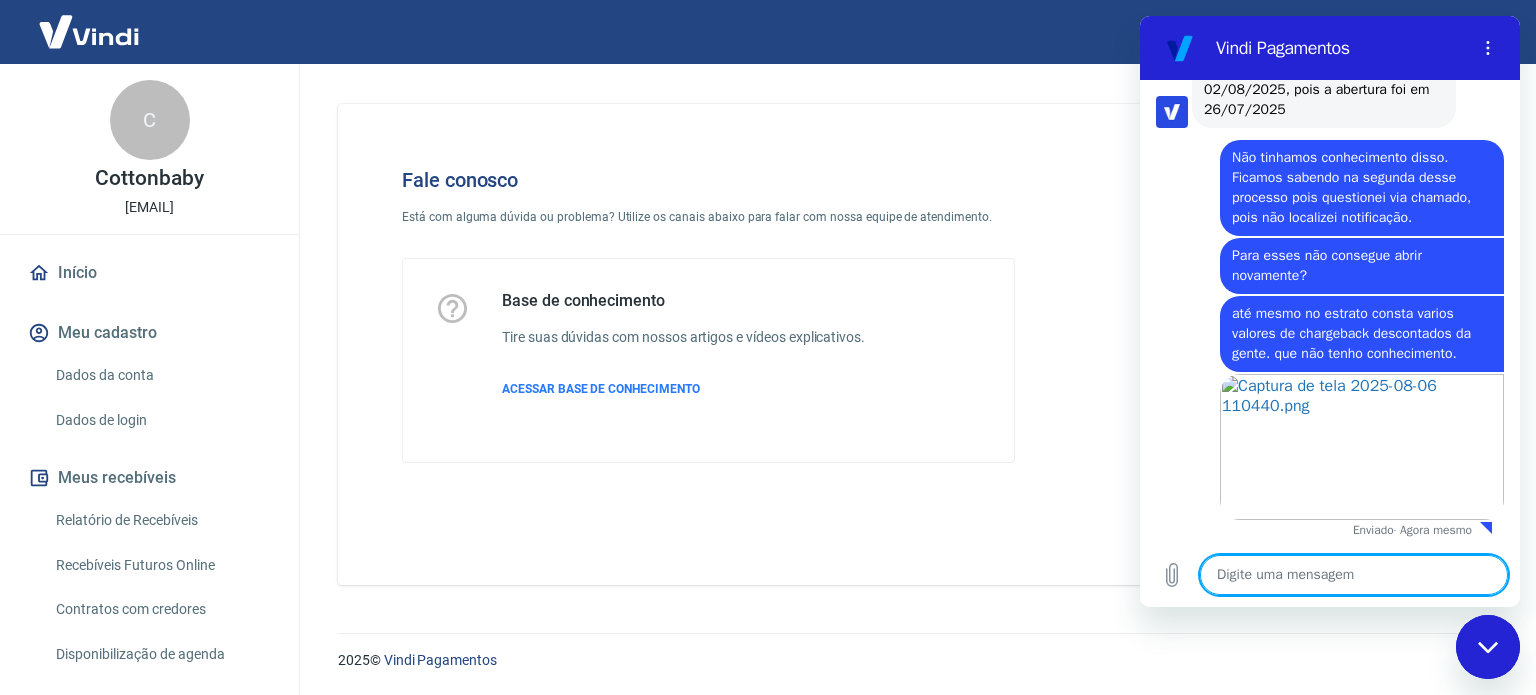 click at bounding box center (1354, 575) 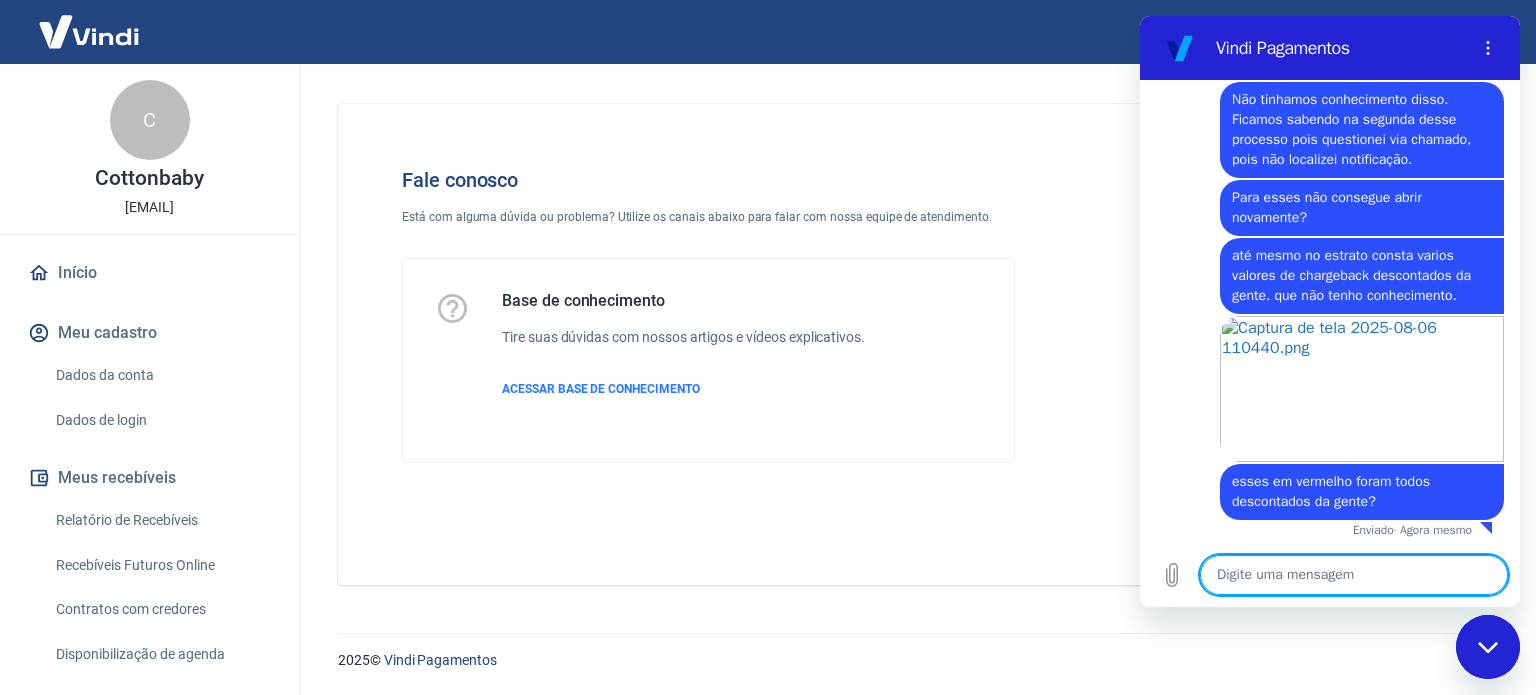 scroll, scrollTop: 2720, scrollLeft: 0, axis: vertical 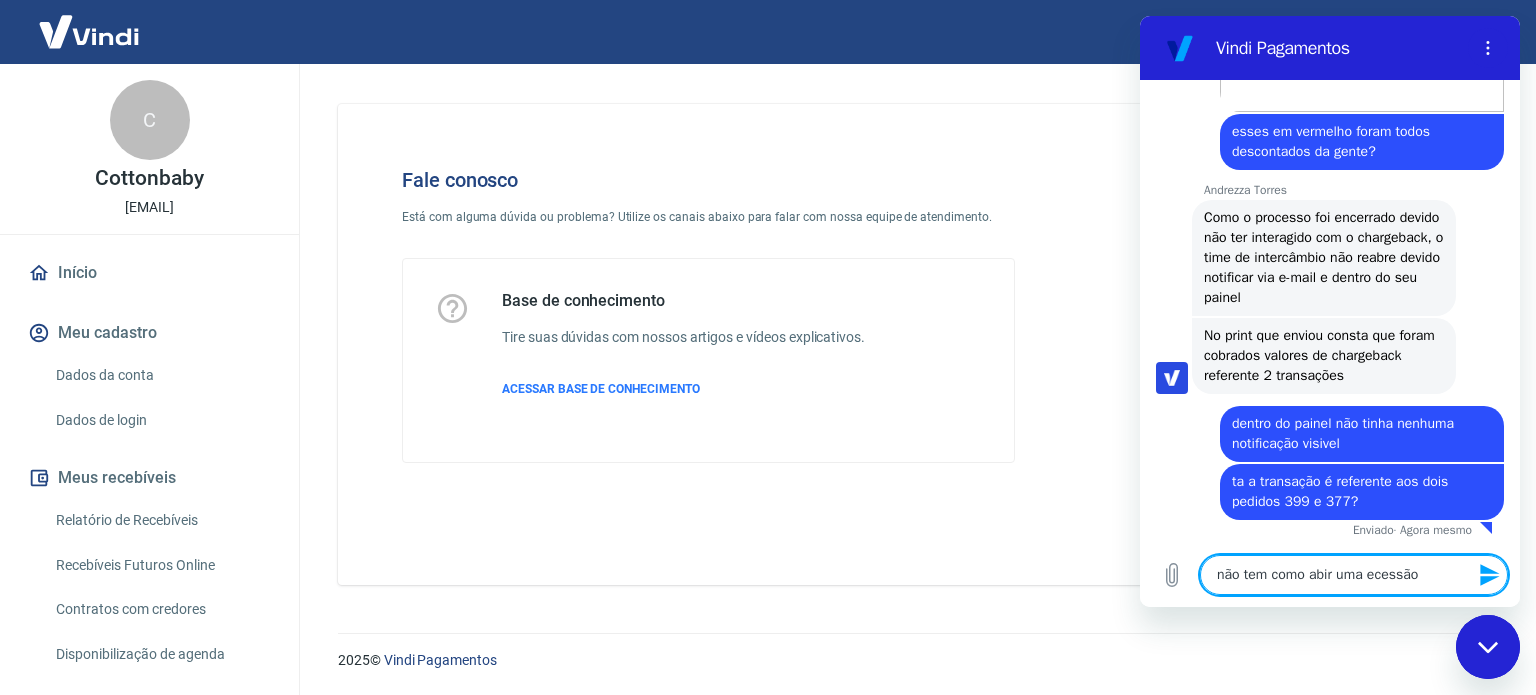 click on "não tem como abir uma ecessão" at bounding box center (1354, 575) 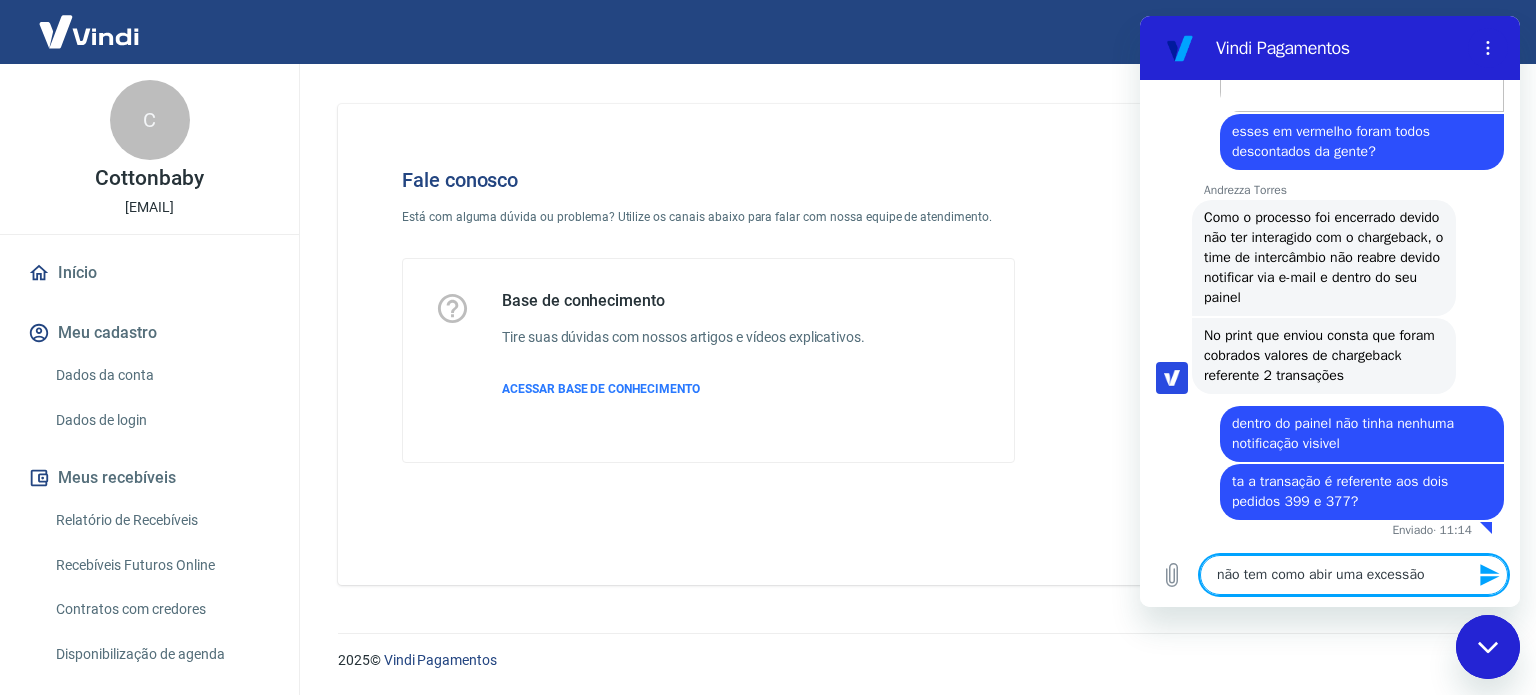 click on "não tem como abir uma excessão" at bounding box center (1354, 575) 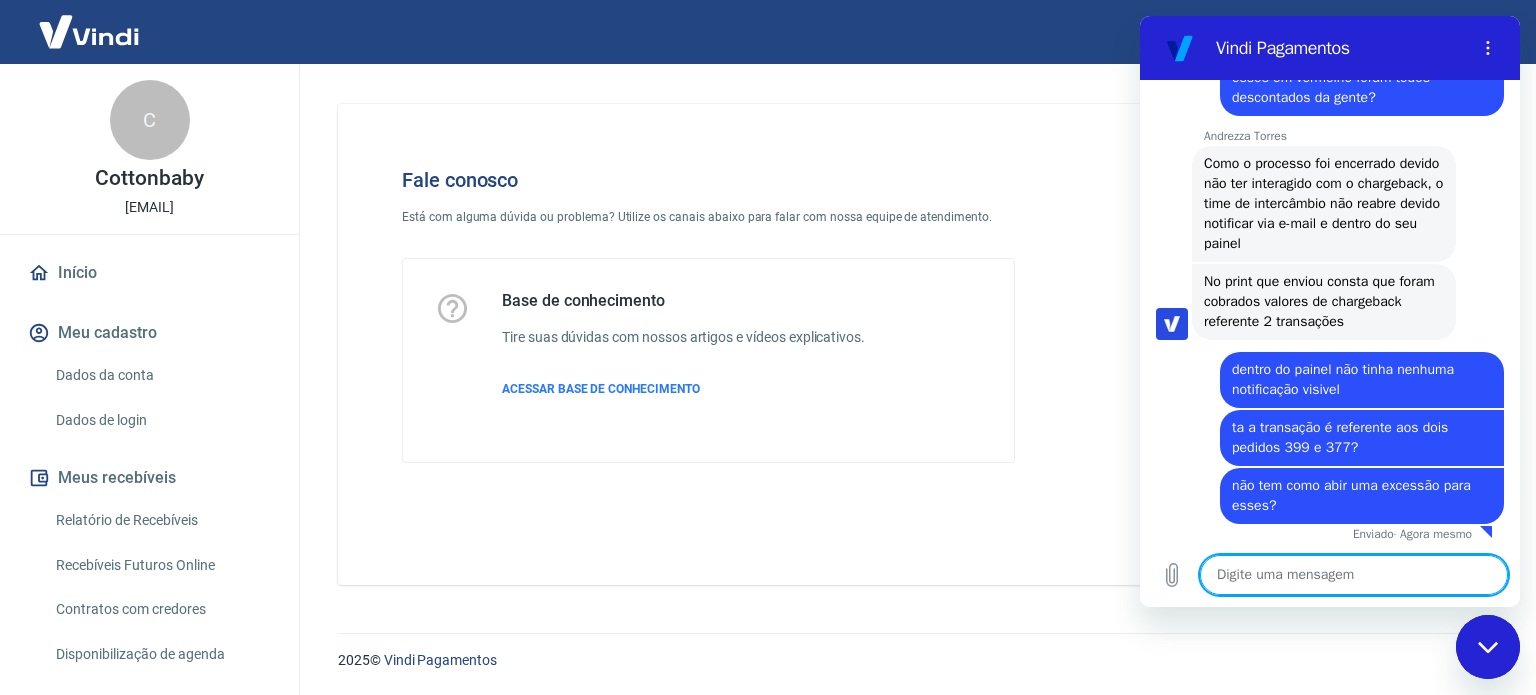scroll, scrollTop: 3128, scrollLeft: 0, axis: vertical 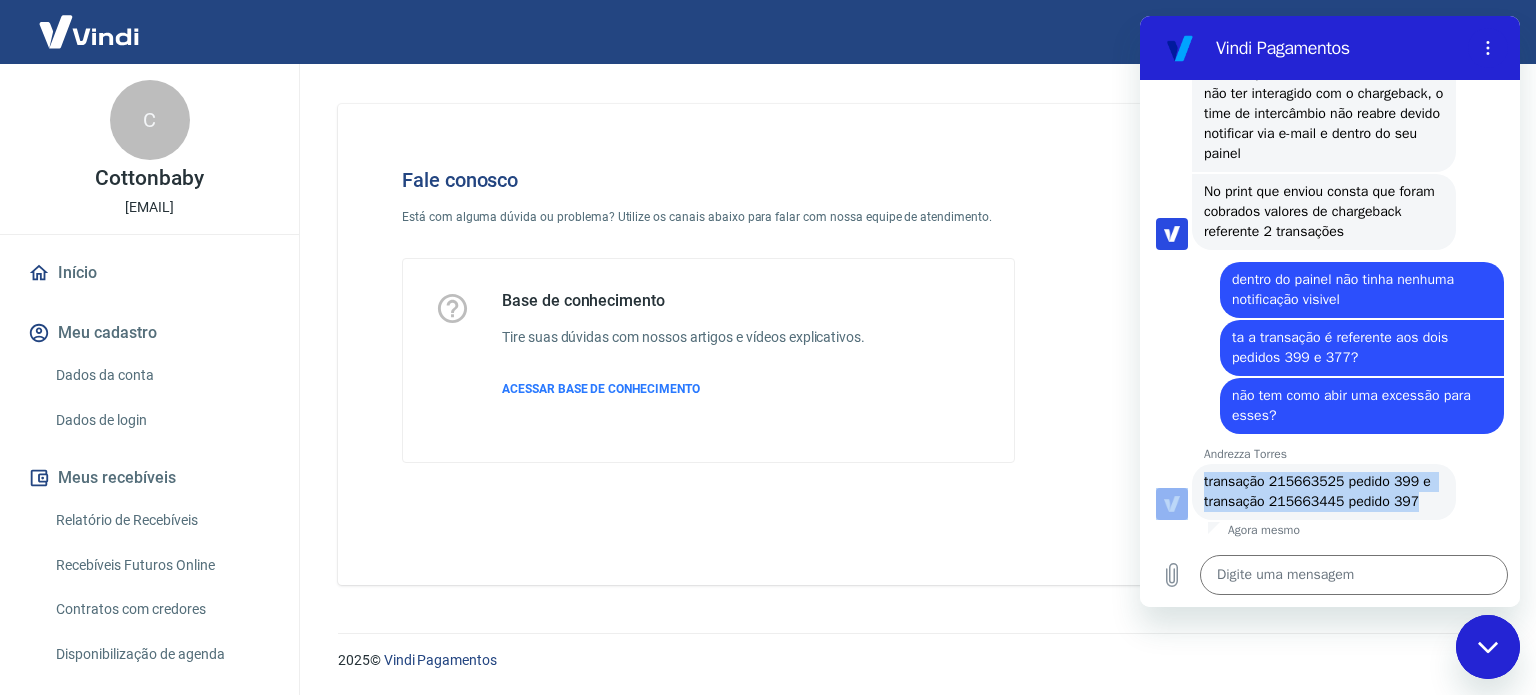 drag, startPoint x: 1422, startPoint y: 497, endPoint x: 1175, endPoint y: 494, distance: 247.01822 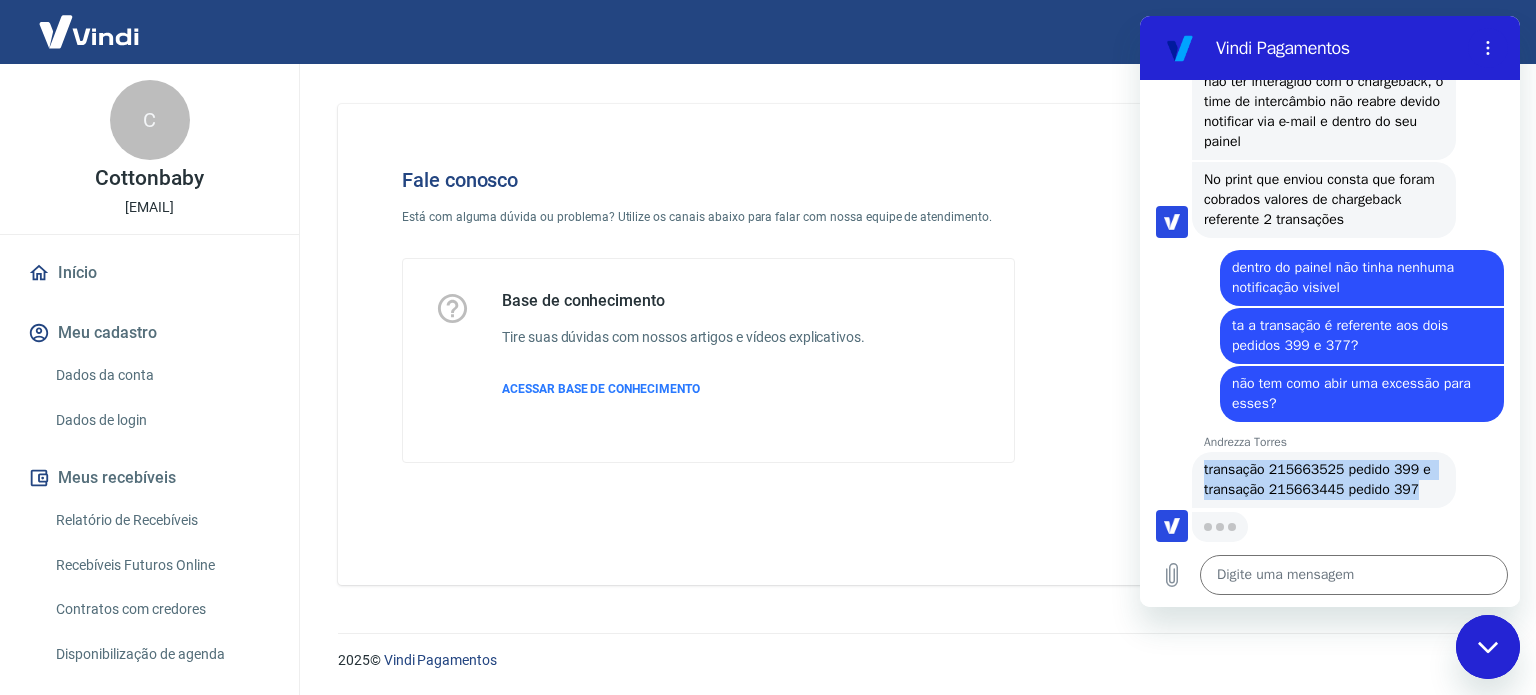 copy on "[NAME] [LAST] diz: transação 215663525 pedido 399 e transação 215663445 pedido 397" 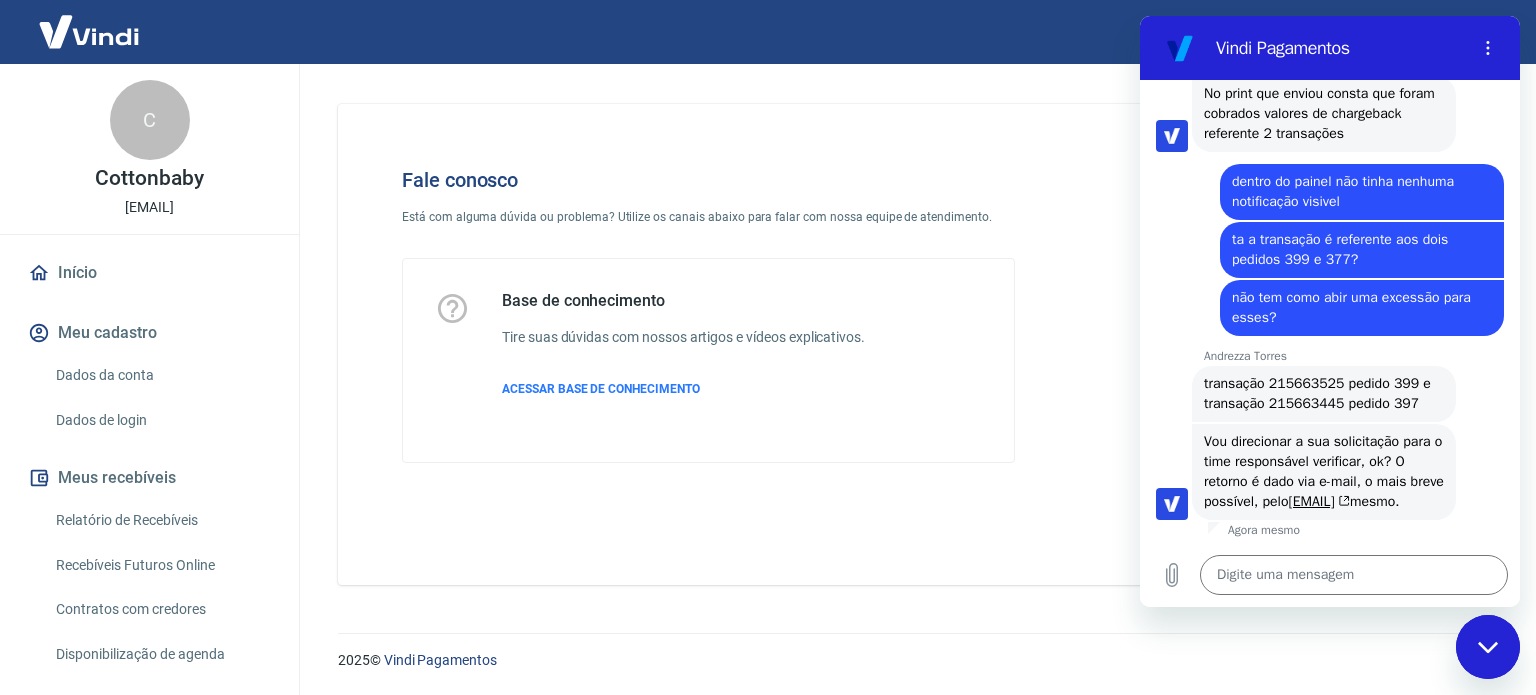 scroll, scrollTop: 3352, scrollLeft: 0, axis: vertical 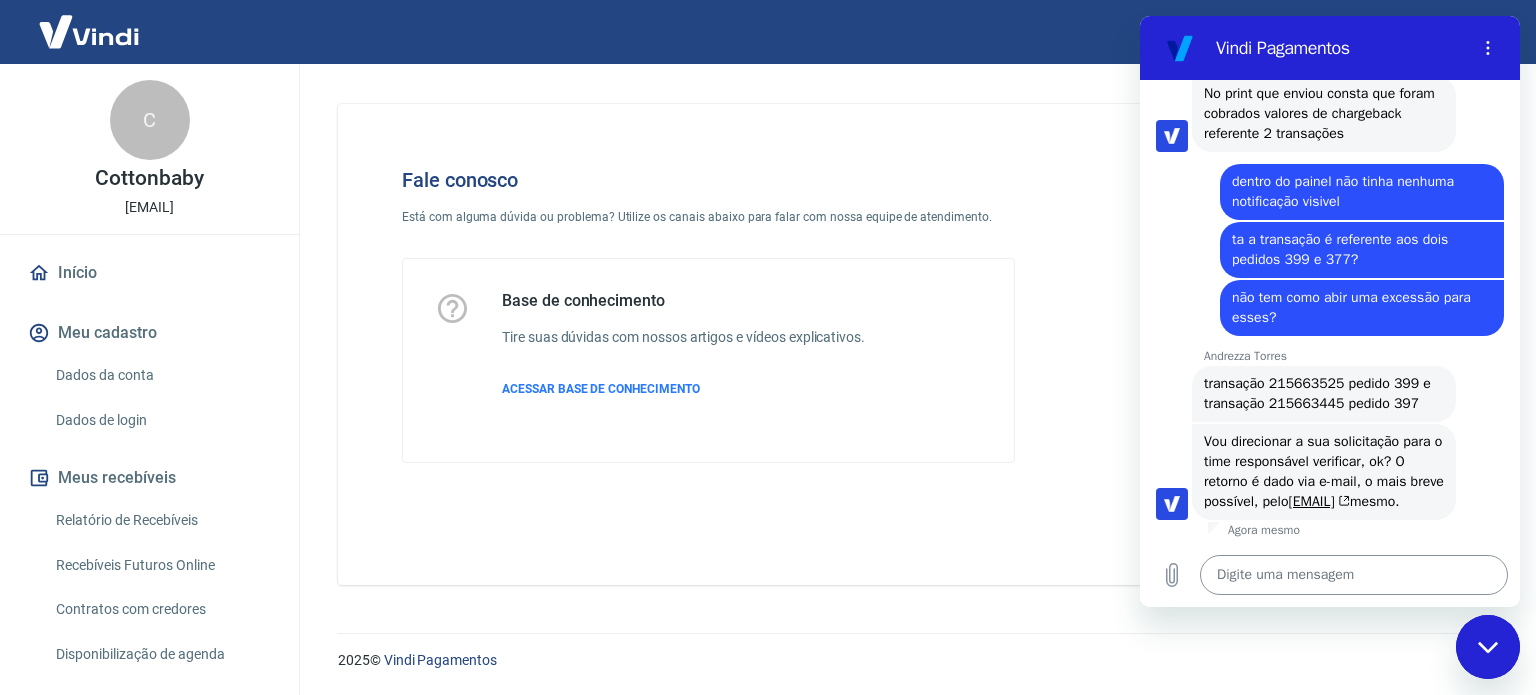 click at bounding box center [1354, 575] 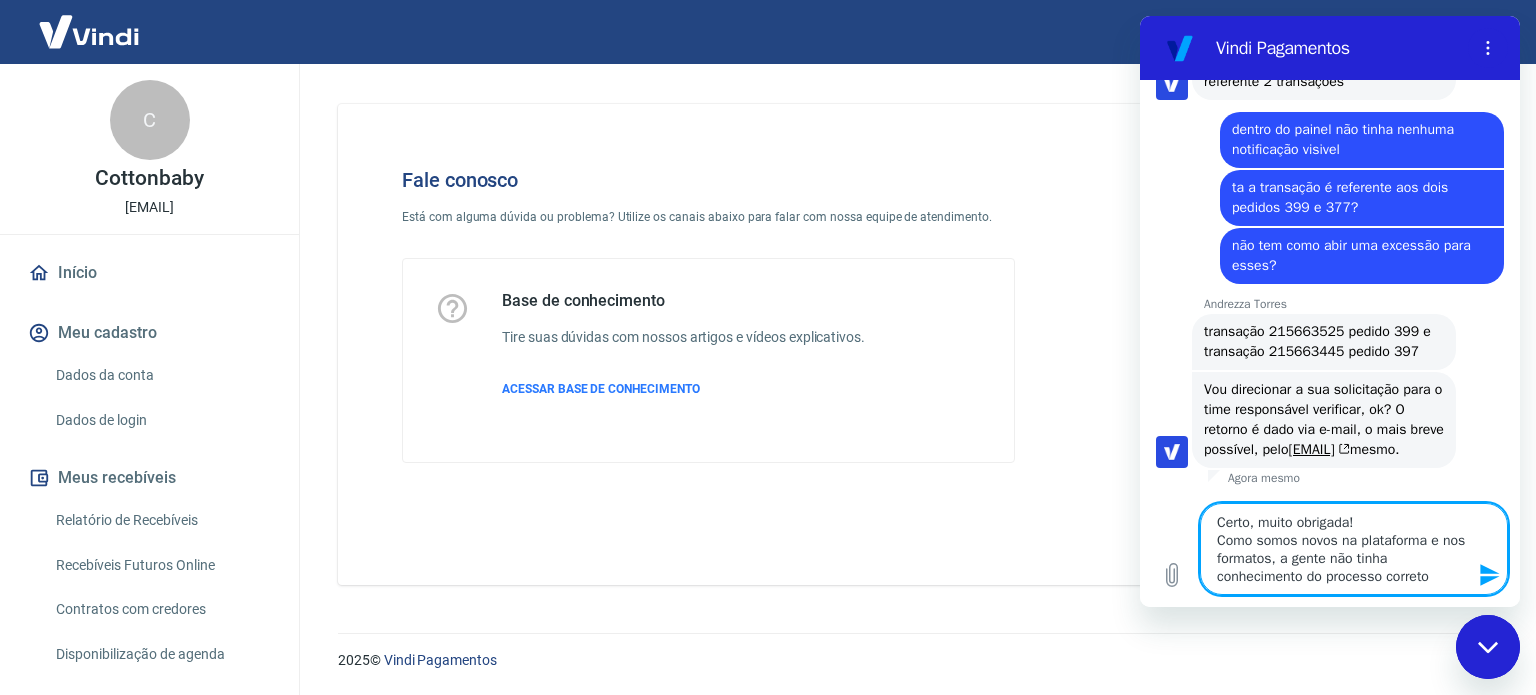 drag, startPoint x: 1432, startPoint y: 541, endPoint x: 1272, endPoint y: 565, distance: 161.79 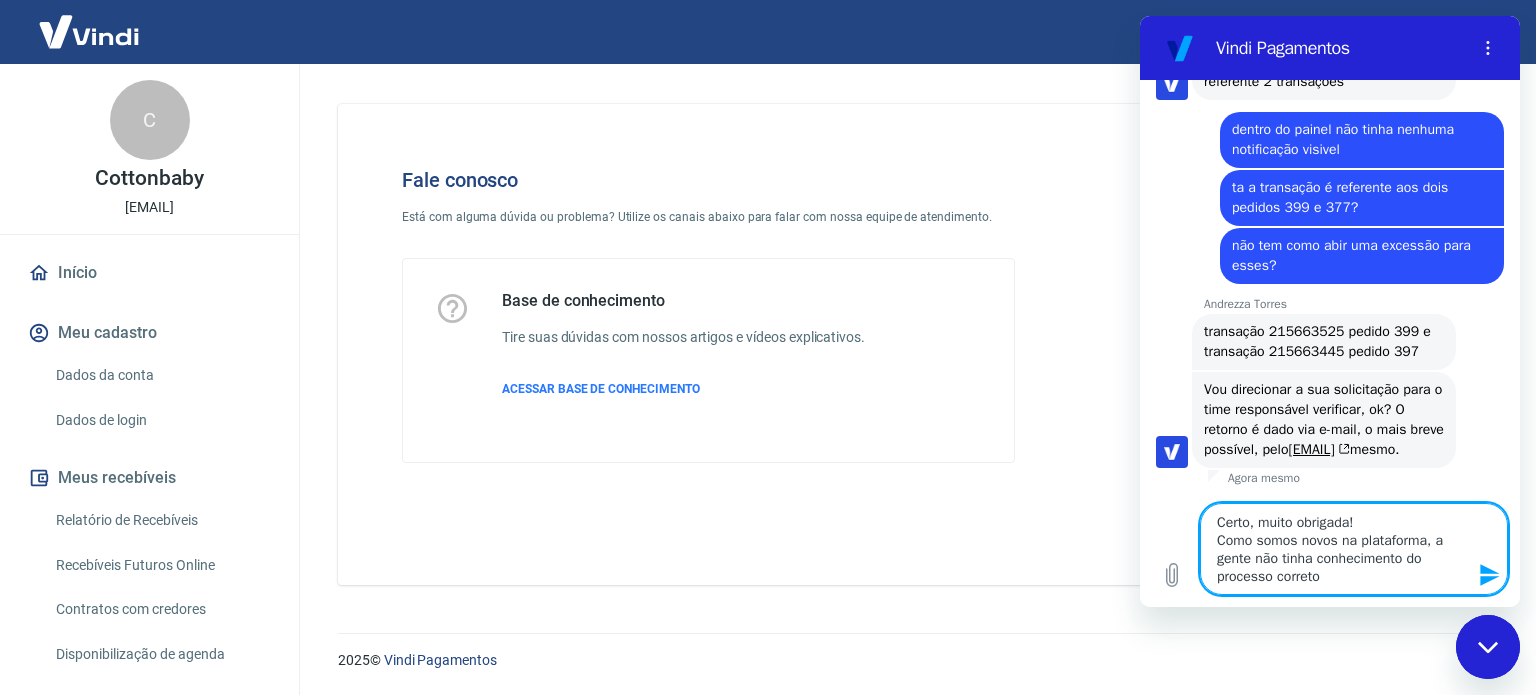 click on "Certo, muito obrigada!
Como somos novos na plataforma, a gente não tinha conhecimento do processo correto" at bounding box center [1354, 549] 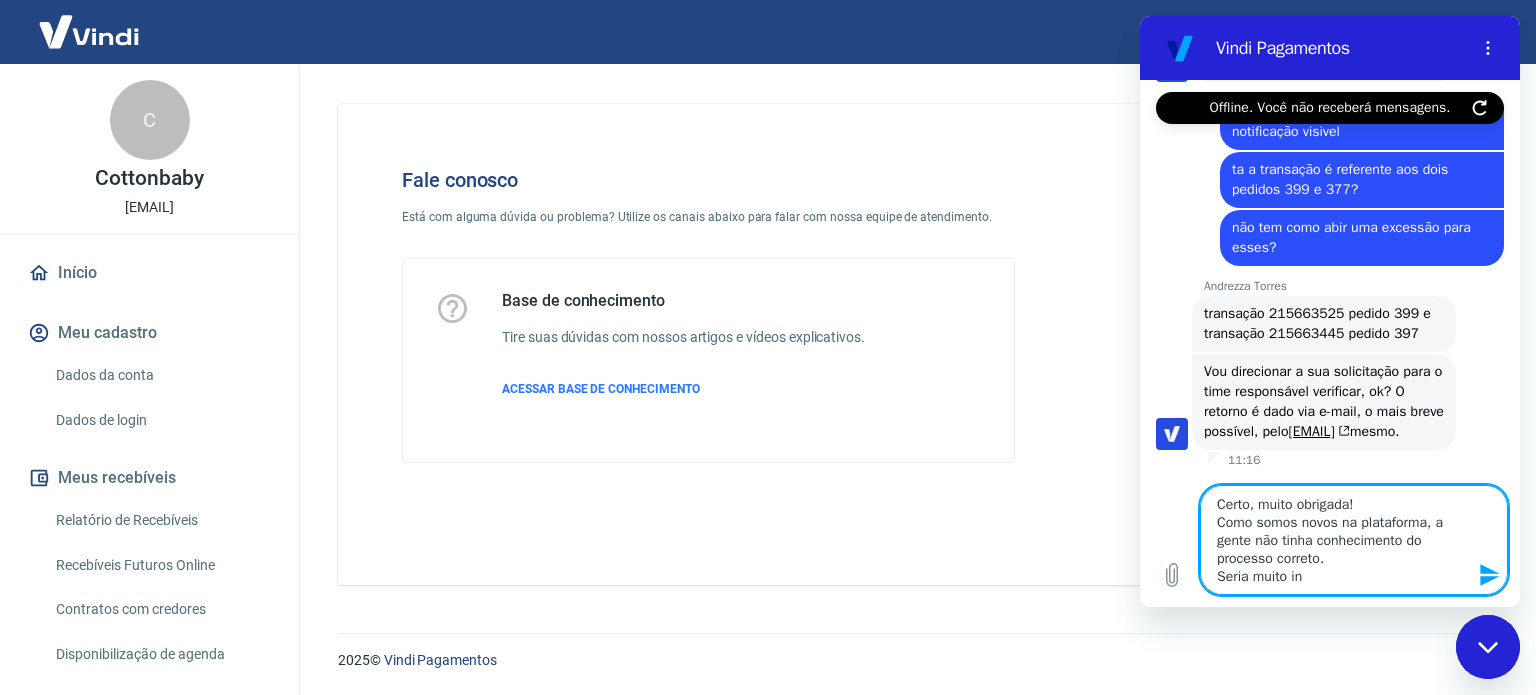 scroll, scrollTop: 3421, scrollLeft: 0, axis: vertical 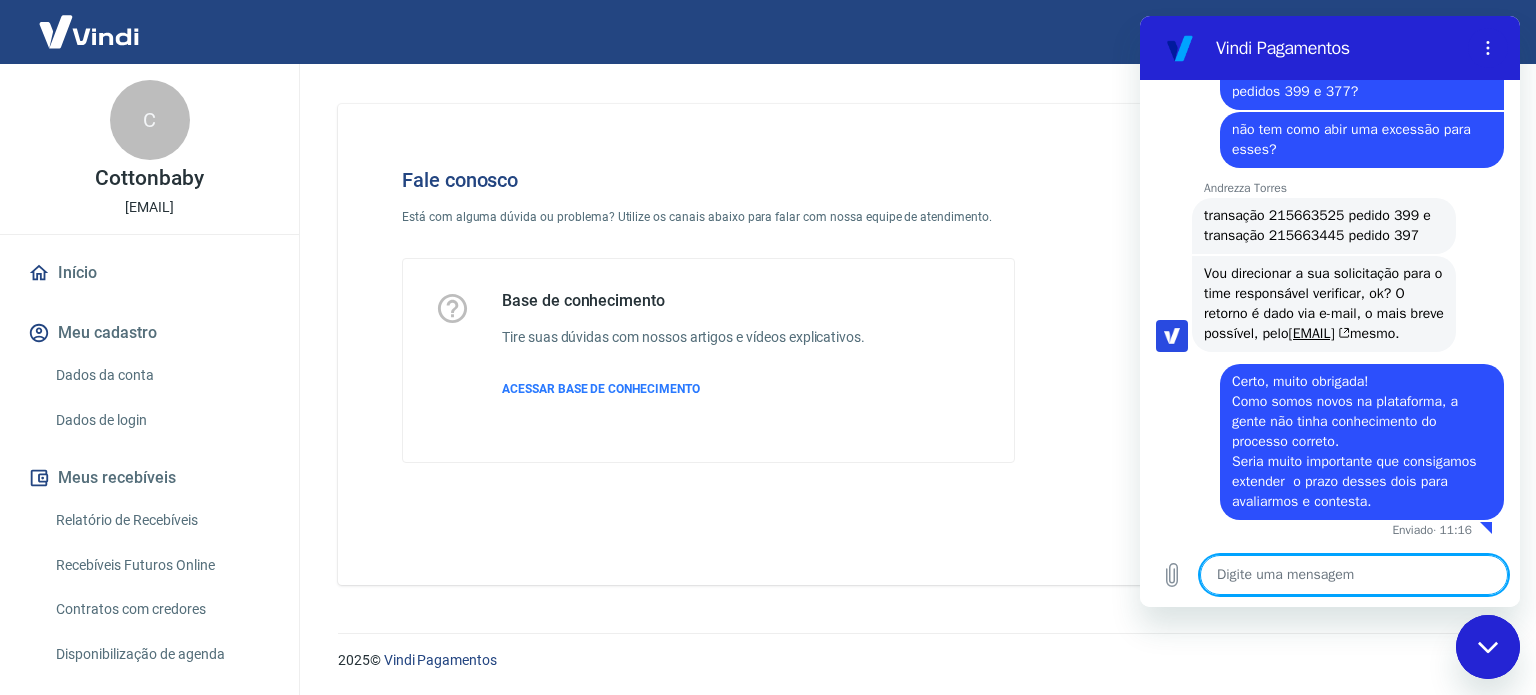 click on "Fale conosco Está com alguma dúvida ou problema? Utilize os canais abaixo para falar com nossa equipe de atendimento. Base de conhecimento Tire suas dúvidas com nossos artigos e vídeos explicativos. ACESSAR BASE DE CONHECIMENTO" at bounding box center [913, 336] 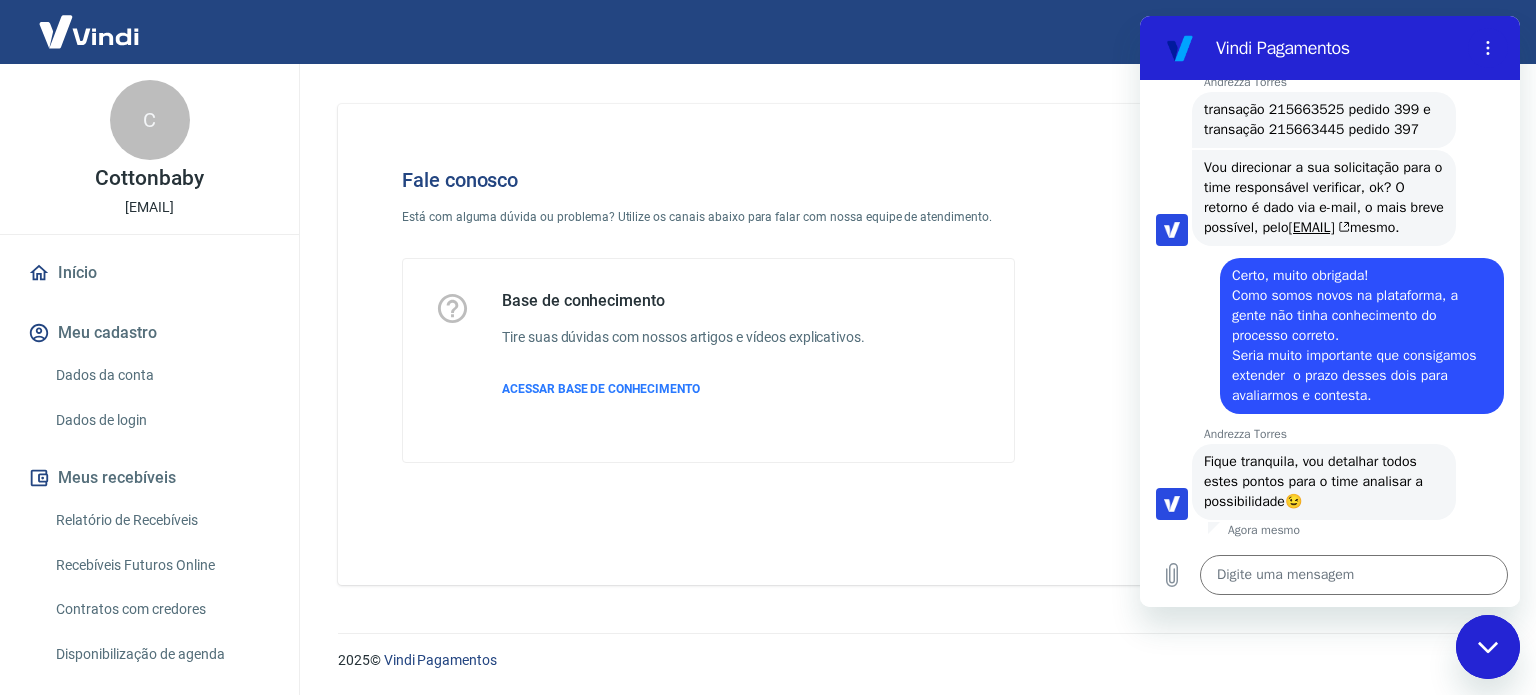 scroll, scrollTop: 3625, scrollLeft: 0, axis: vertical 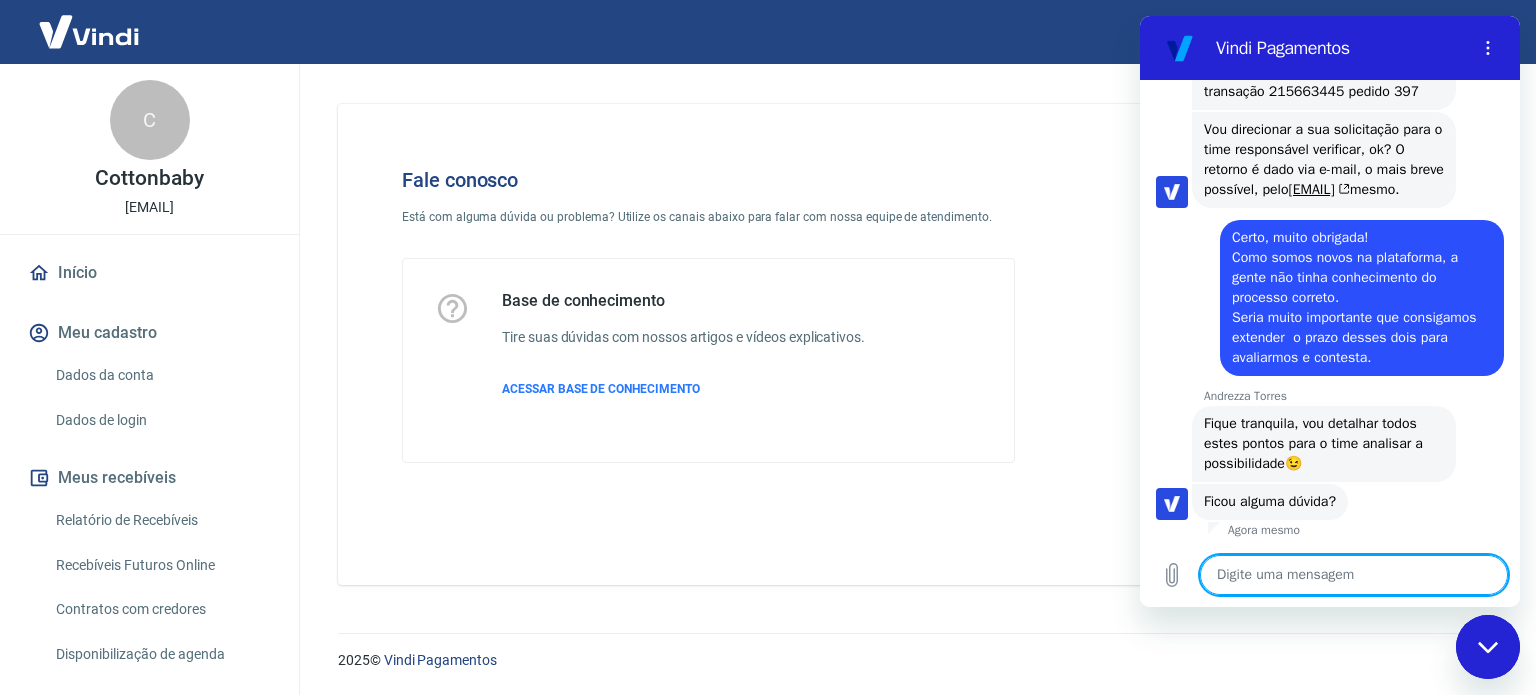click at bounding box center [1354, 575] 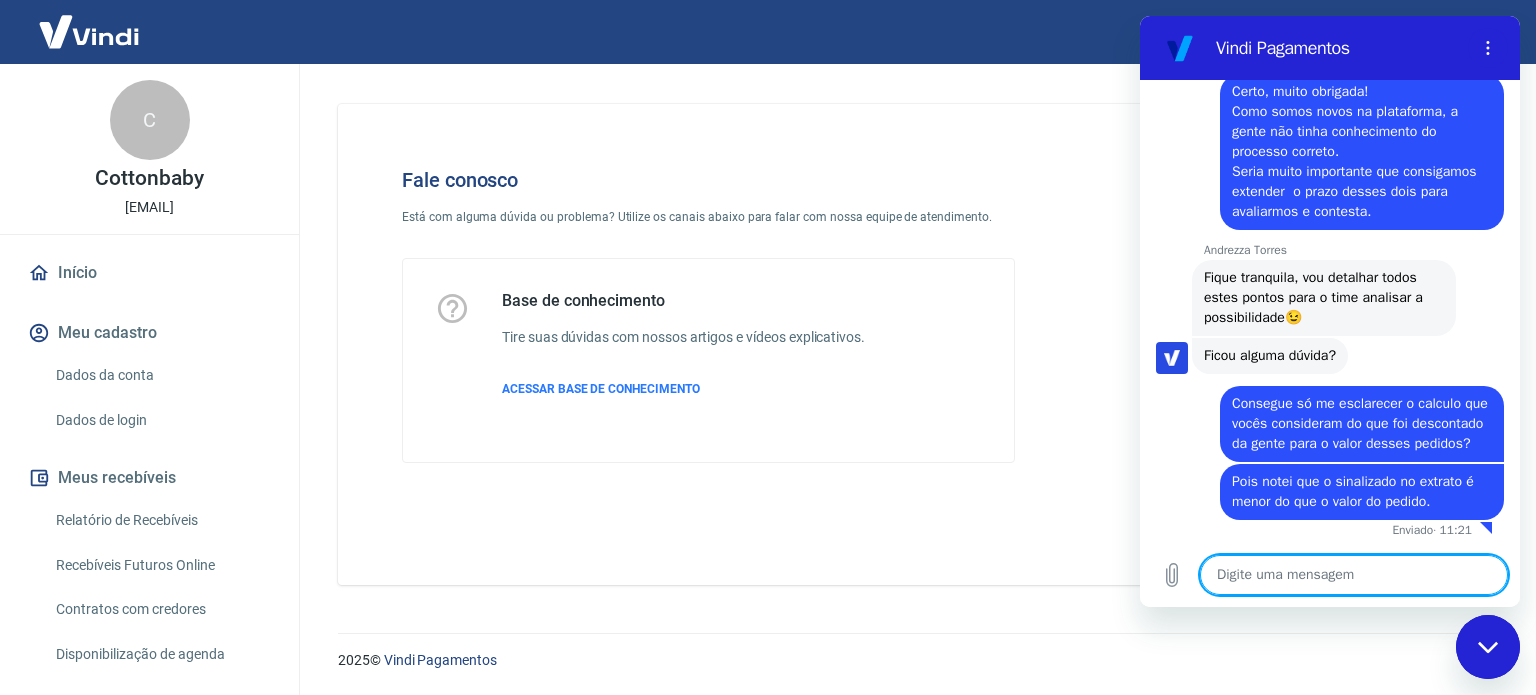scroll, scrollTop: 3829, scrollLeft: 0, axis: vertical 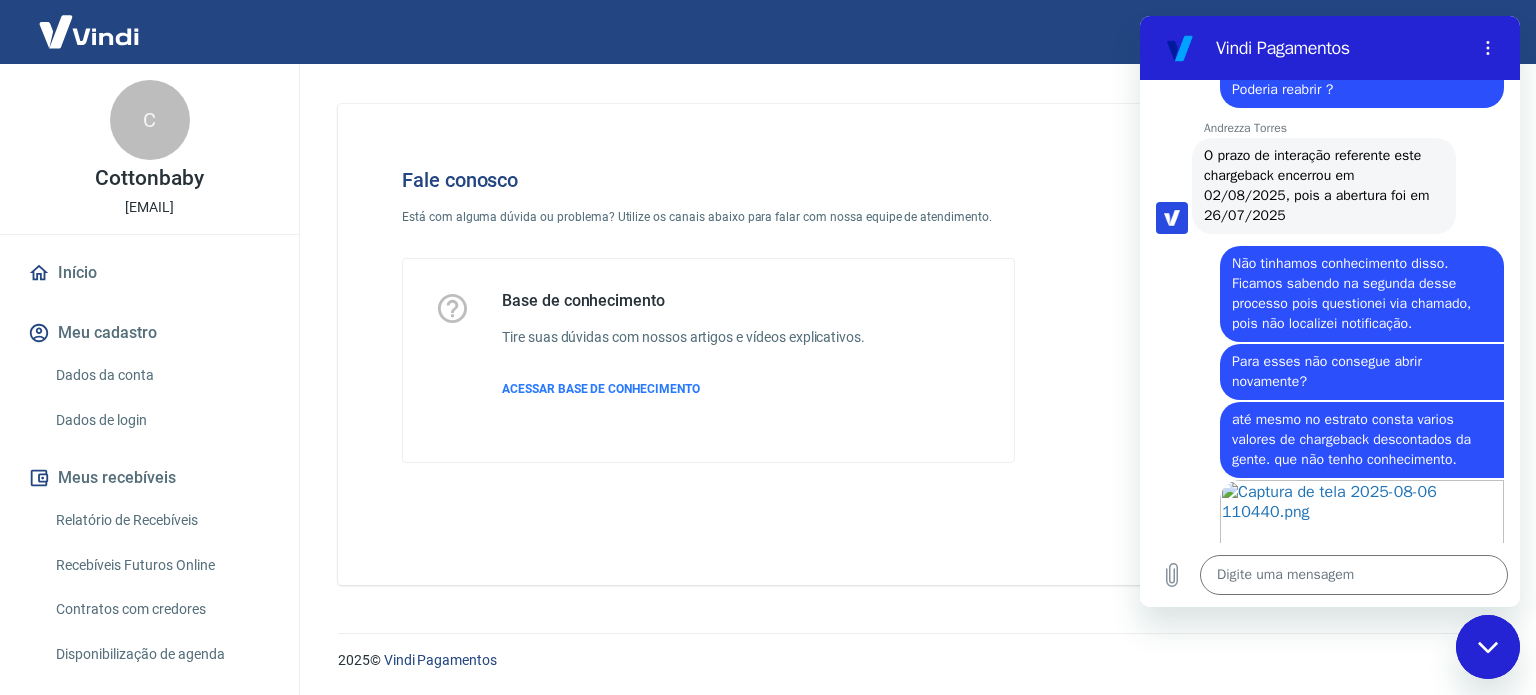 click on "Fale conosco Está com alguma dúvida ou problema? Utilize os canais abaixo para falar com nossa equipe de atendimento. Base de conhecimento Tire suas dúvidas com nossos artigos e vídeos explicativos. ACESSAR BASE DE CONHECIMENTO" at bounding box center [708, 315] 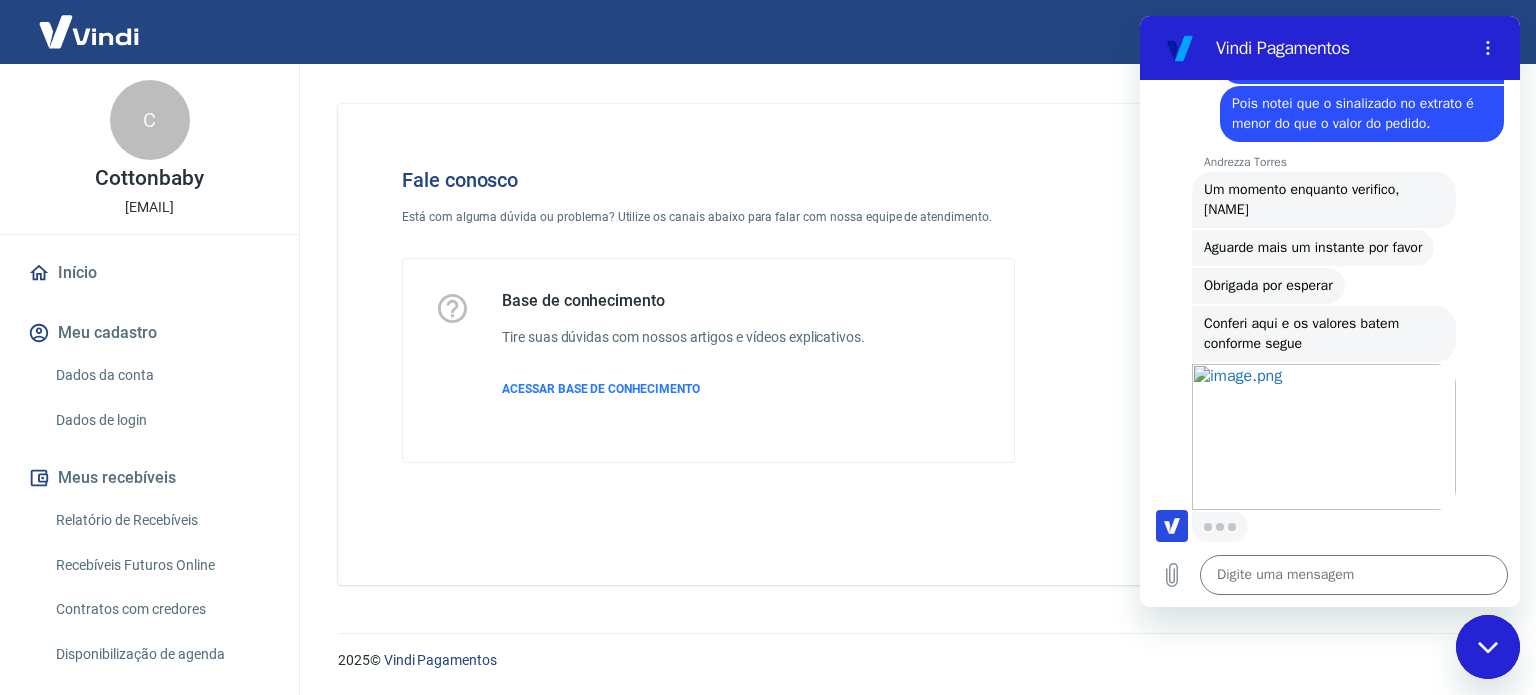 scroll, scrollTop: 4208, scrollLeft: 0, axis: vertical 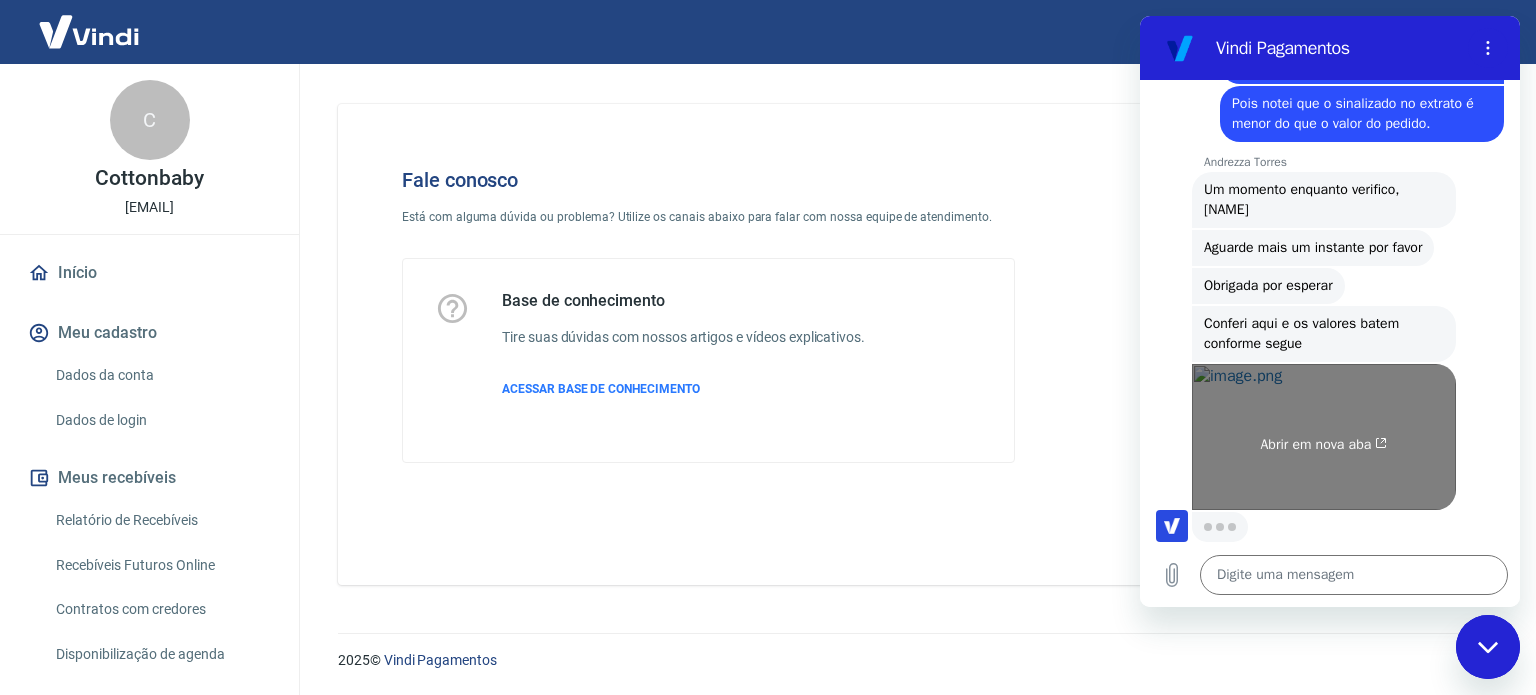 click on "Abrir em nova aba" at bounding box center (1324, 437) 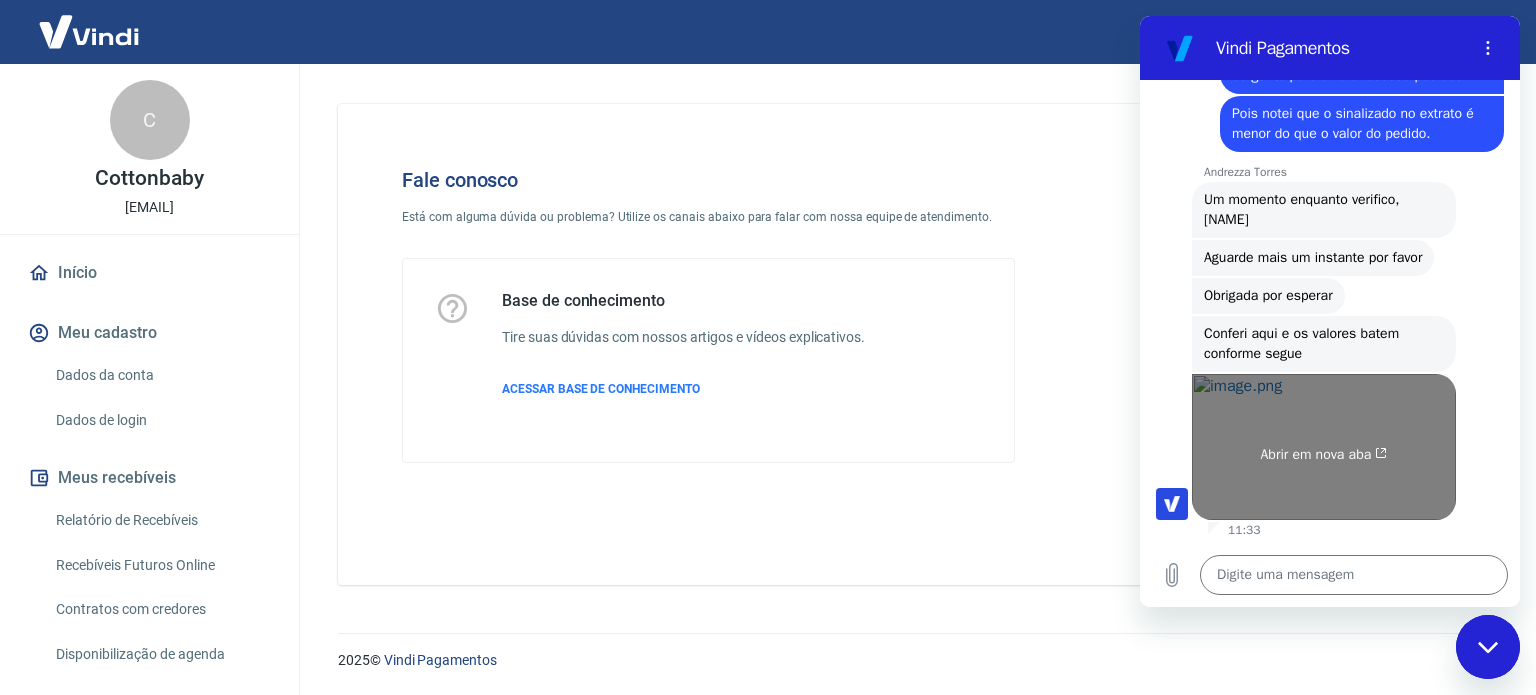 scroll, scrollTop: 4197, scrollLeft: 0, axis: vertical 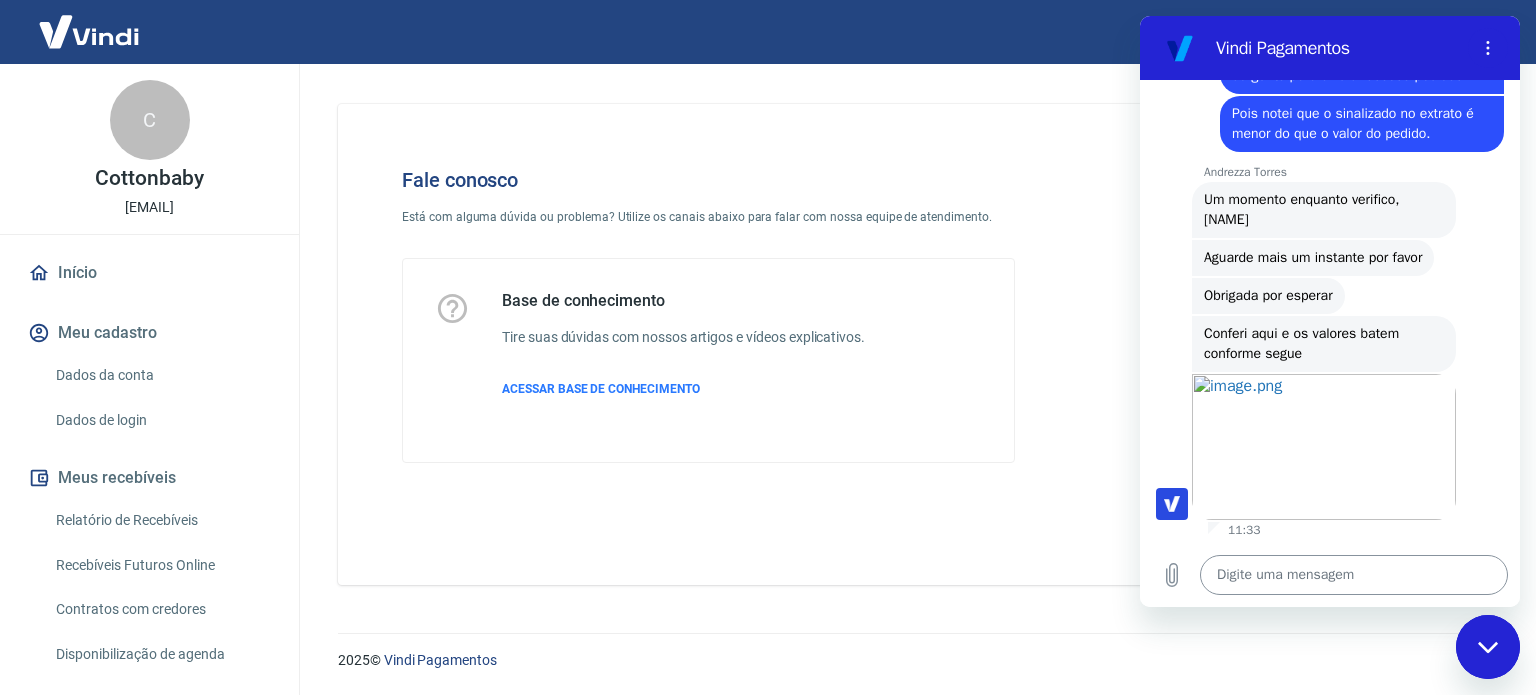 click at bounding box center [1354, 575] 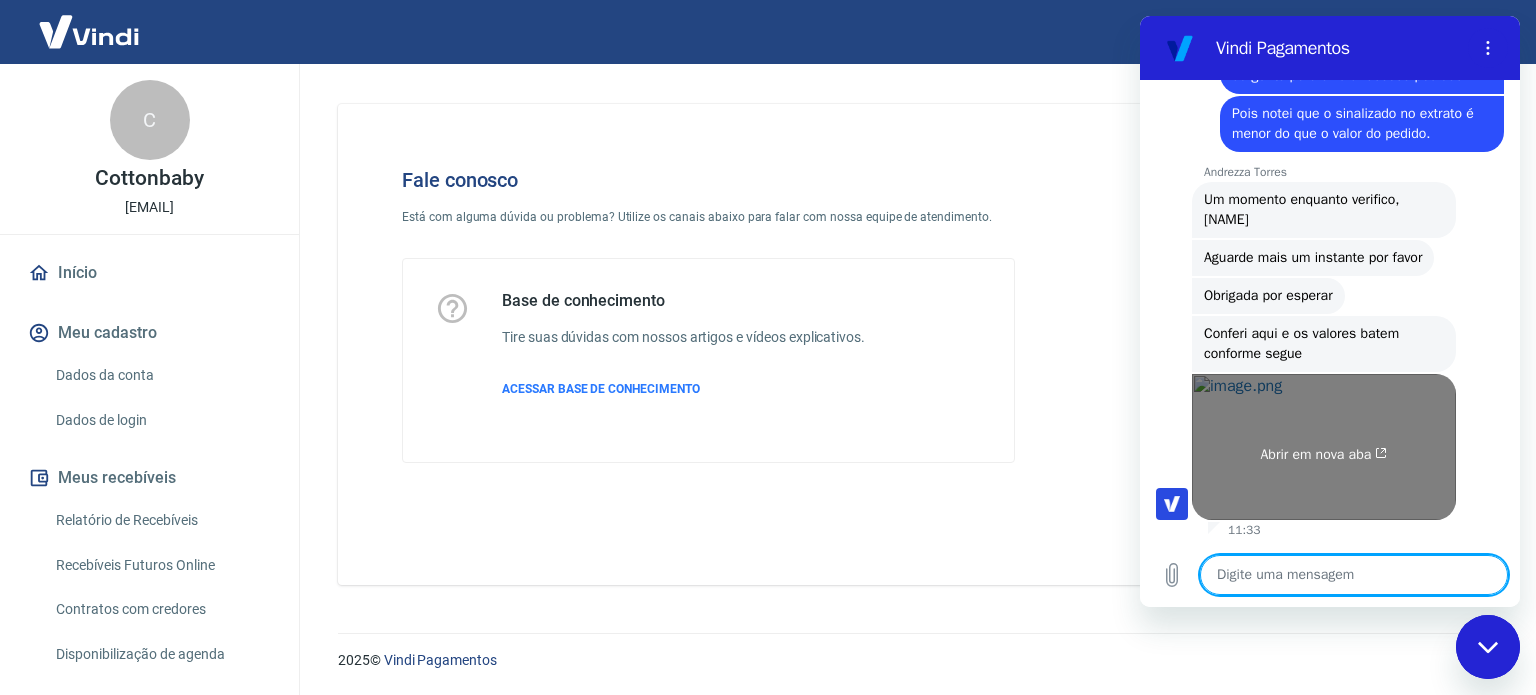 click on "Abrir em nova aba" at bounding box center (1324, 447) 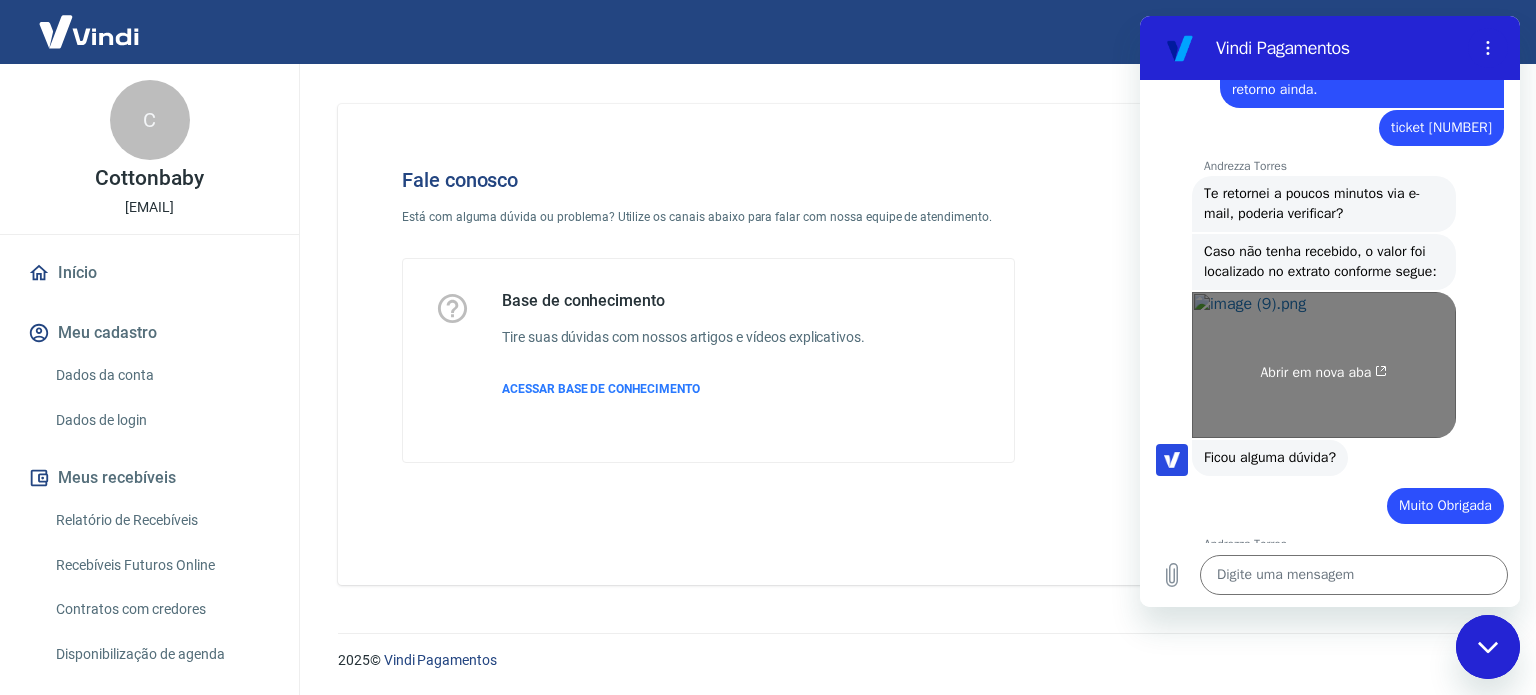 scroll, scrollTop: 708, scrollLeft: 0, axis: vertical 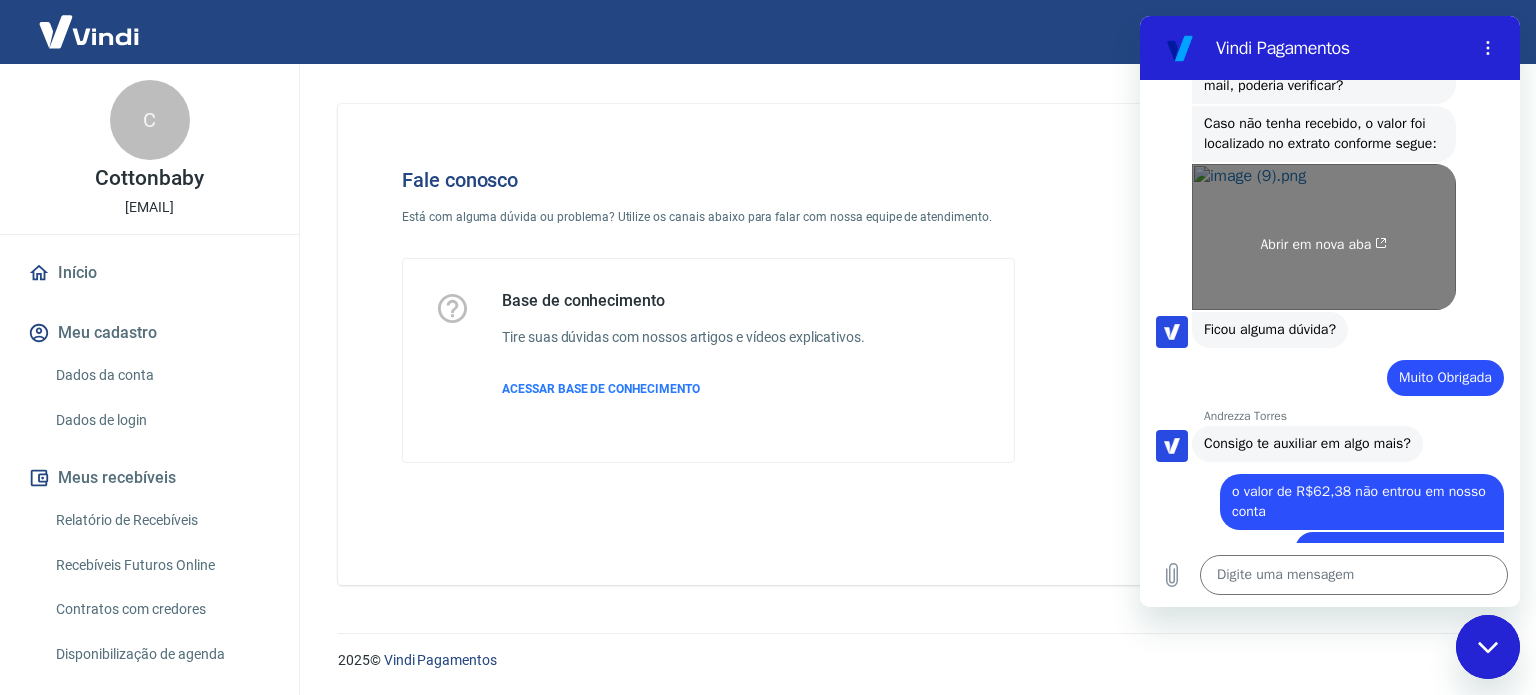 click on "Abrir em nova aba" at bounding box center [1324, 237] 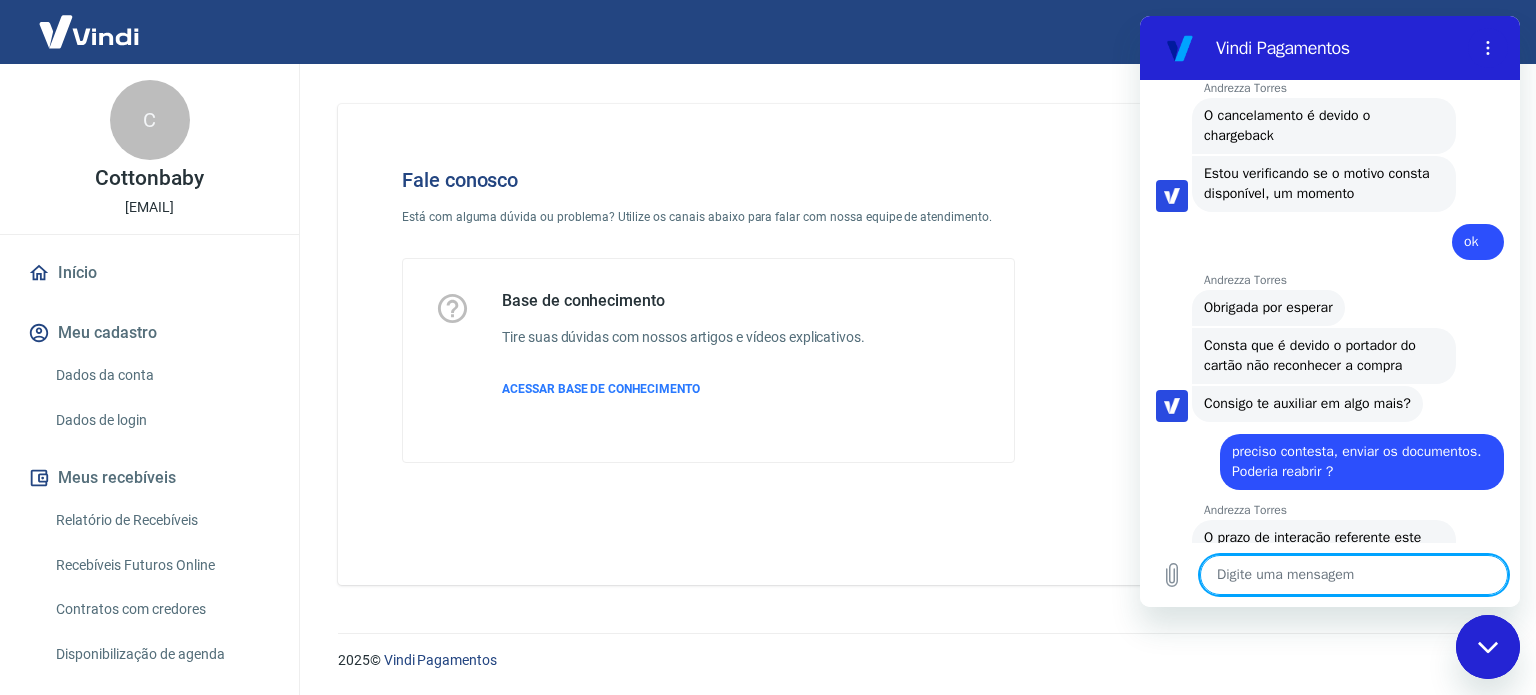 scroll, scrollTop: 2208, scrollLeft: 0, axis: vertical 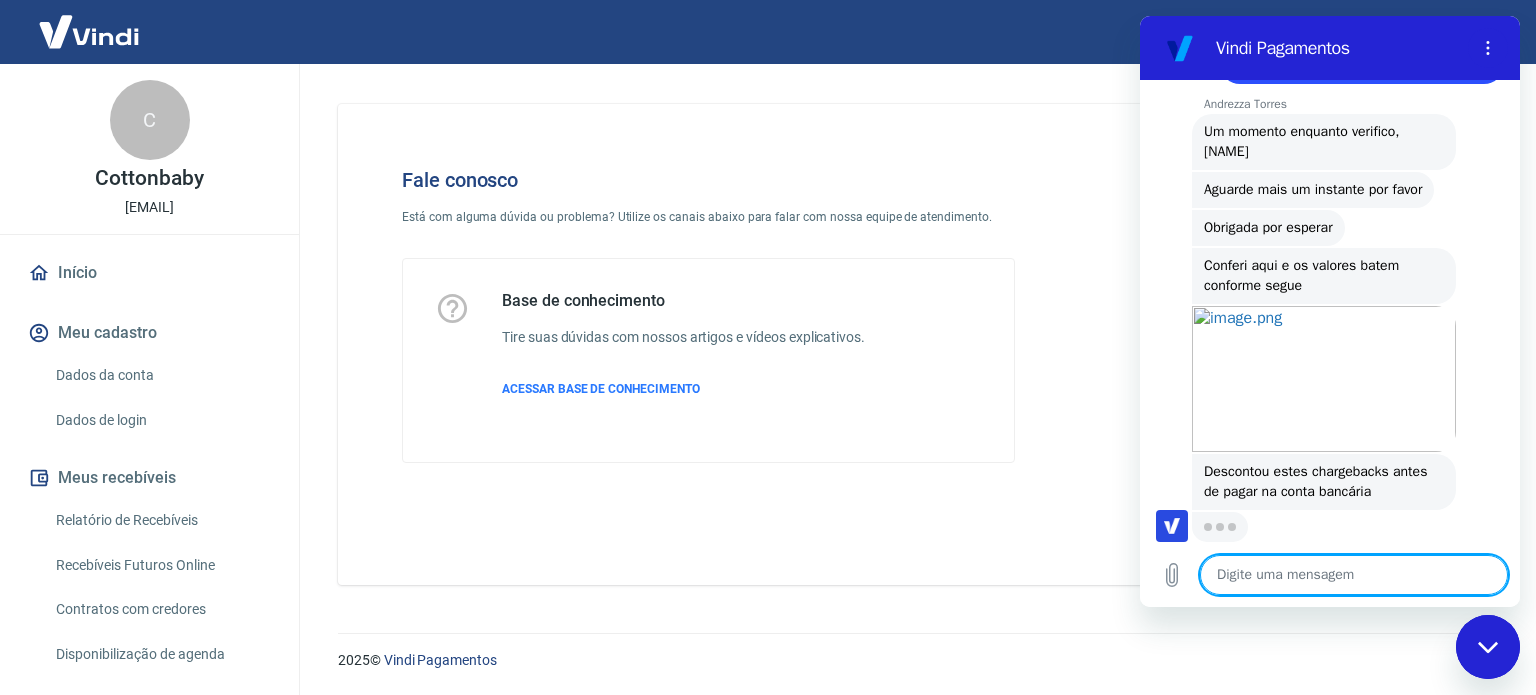 click at bounding box center (1354, 575) 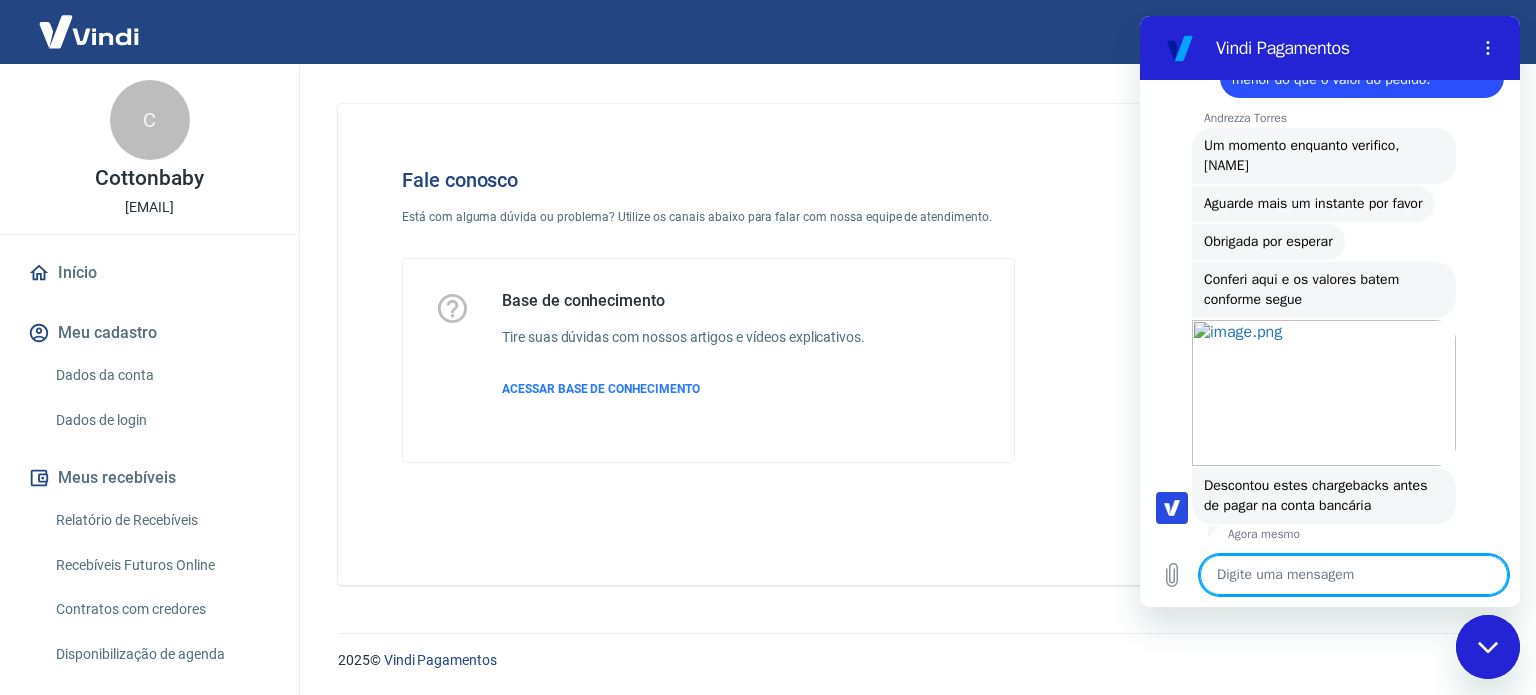 scroll, scrollTop: 4256, scrollLeft: 0, axis: vertical 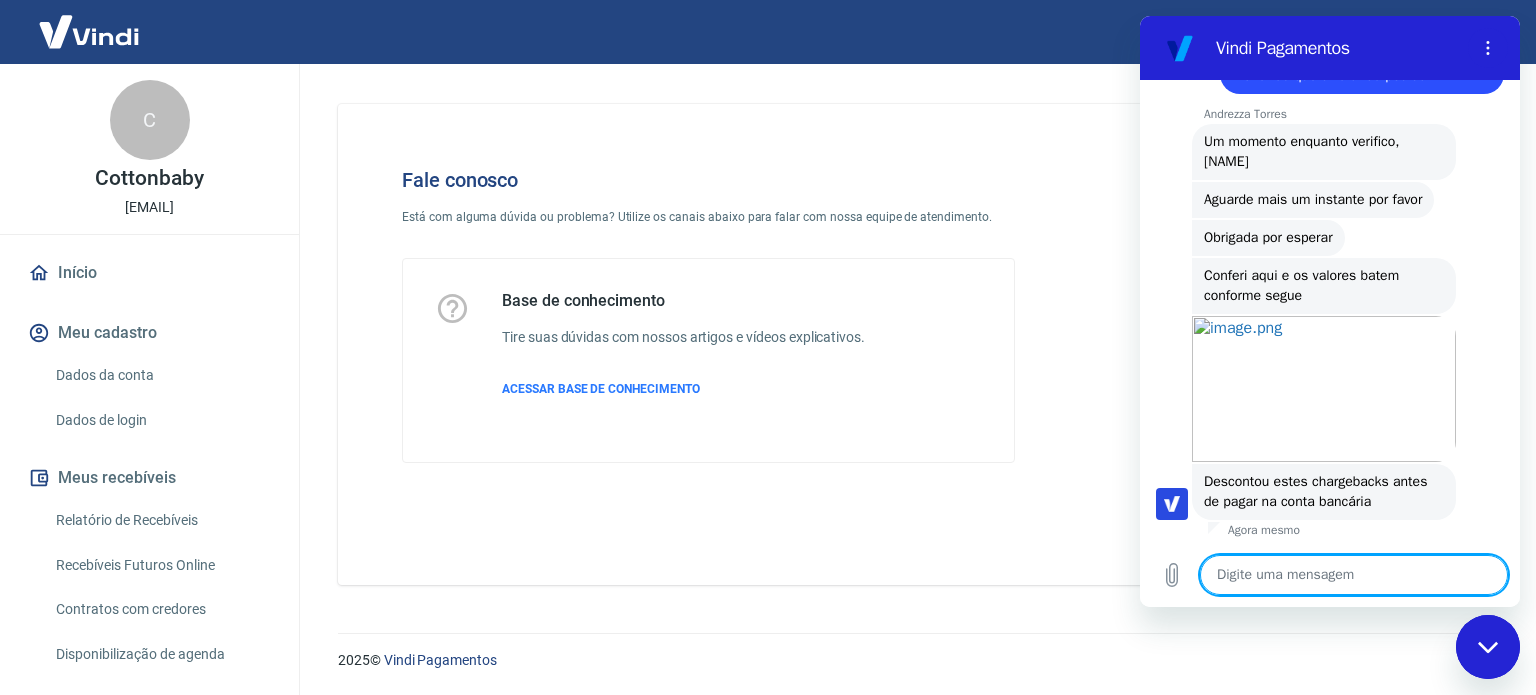 click at bounding box center (1354, 575) 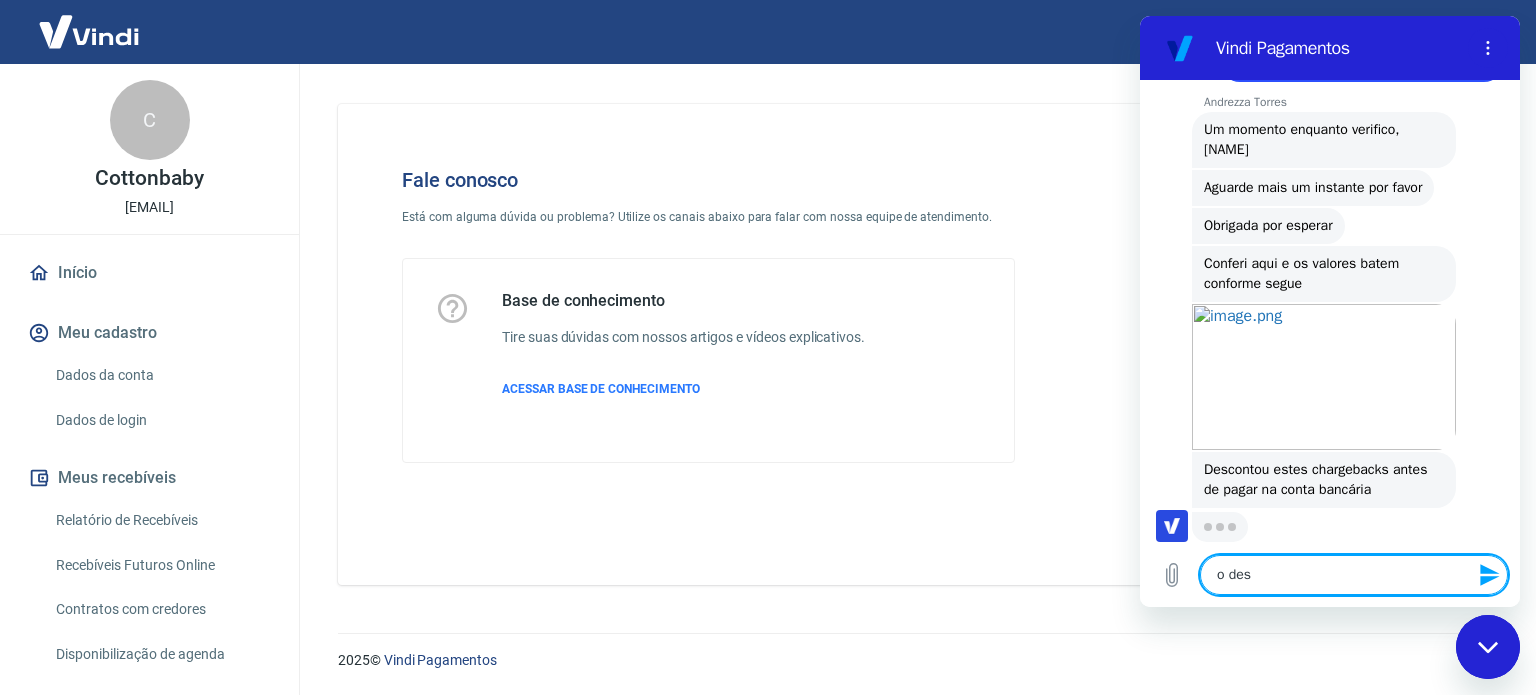 scroll, scrollTop: 4265, scrollLeft: 0, axis: vertical 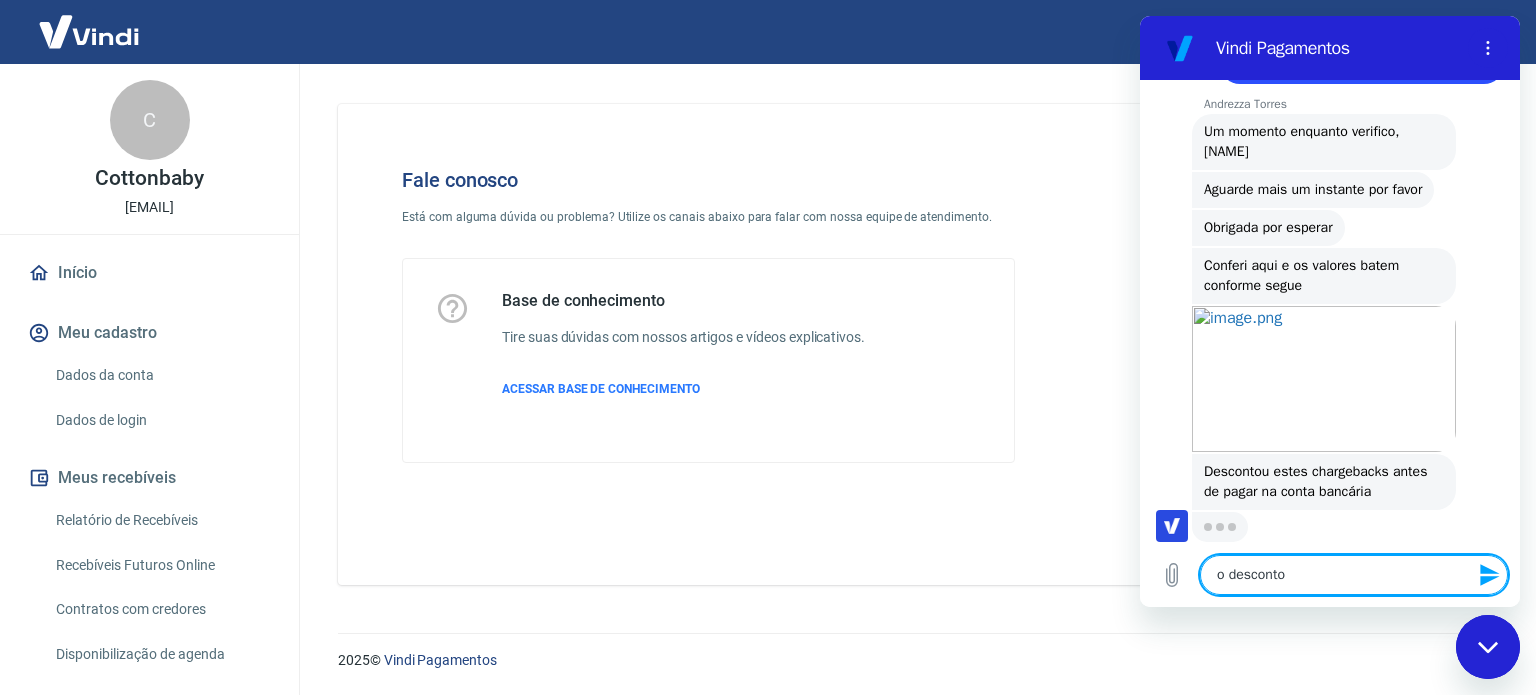 click on "o desconto" at bounding box center (1354, 575) 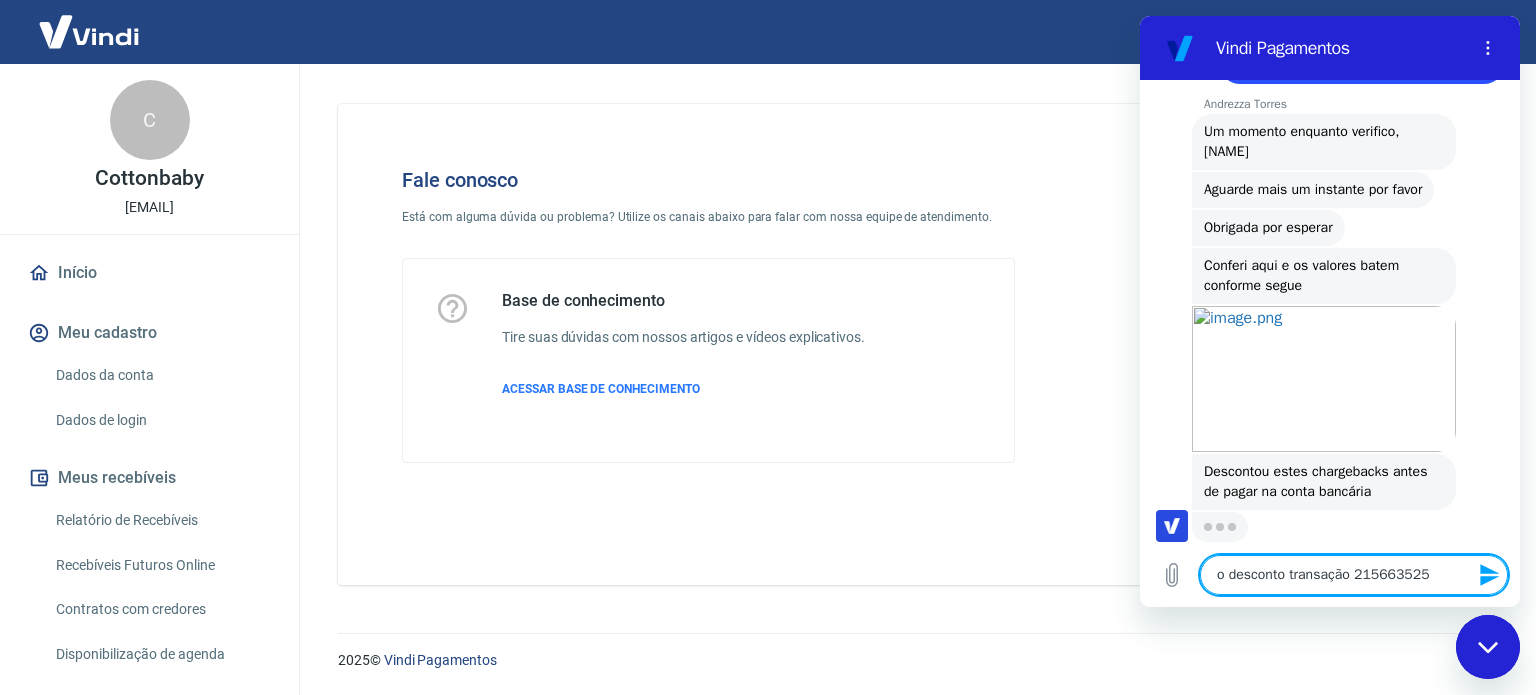 click on "o desconto transação 215663525" at bounding box center [1354, 575] 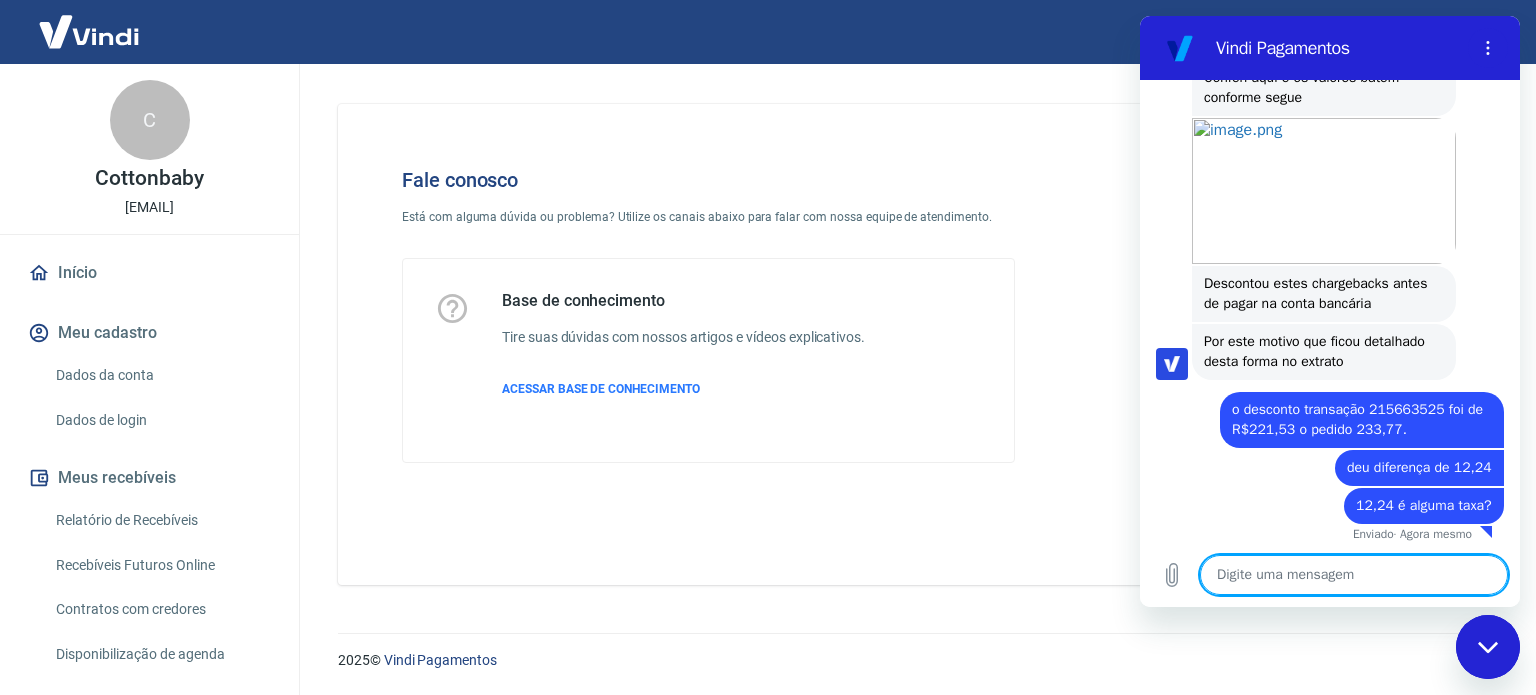 scroll, scrollTop: 4457, scrollLeft: 0, axis: vertical 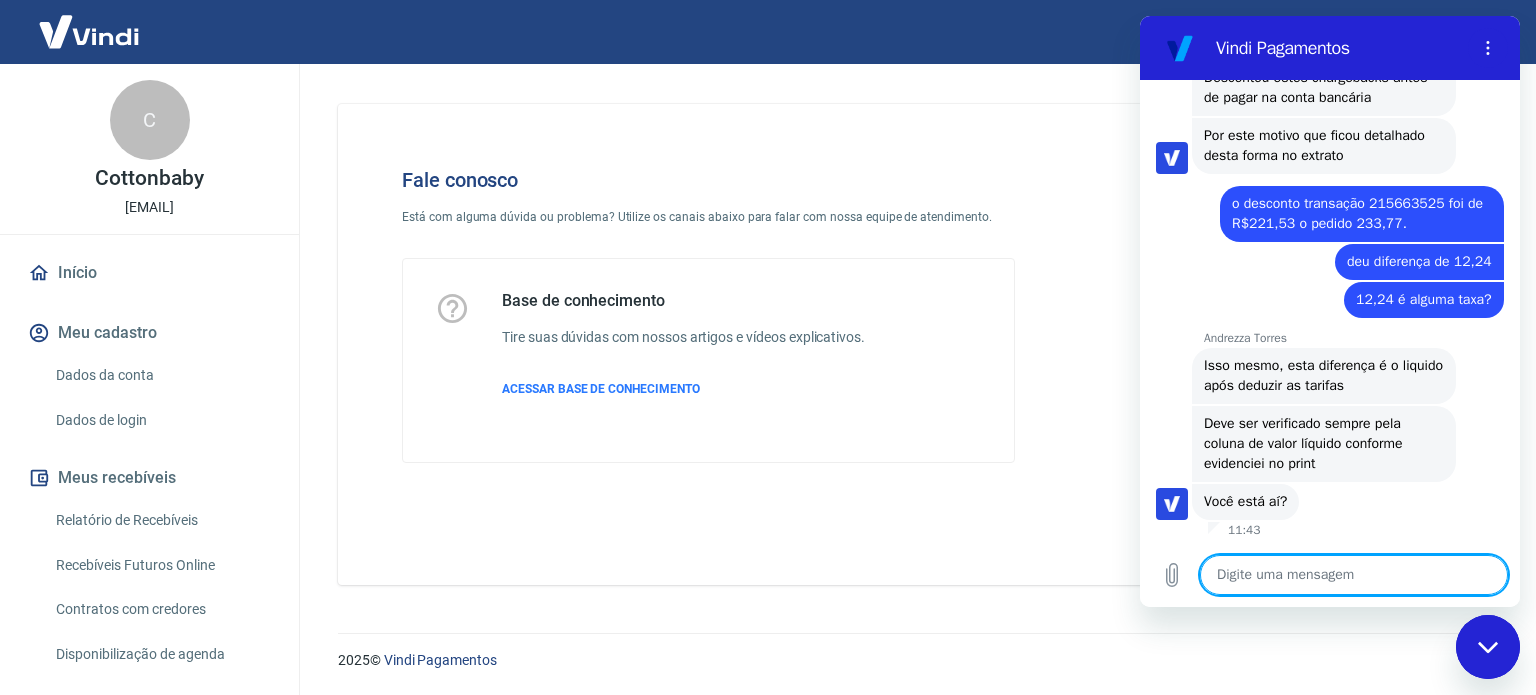 click at bounding box center (1354, 575) 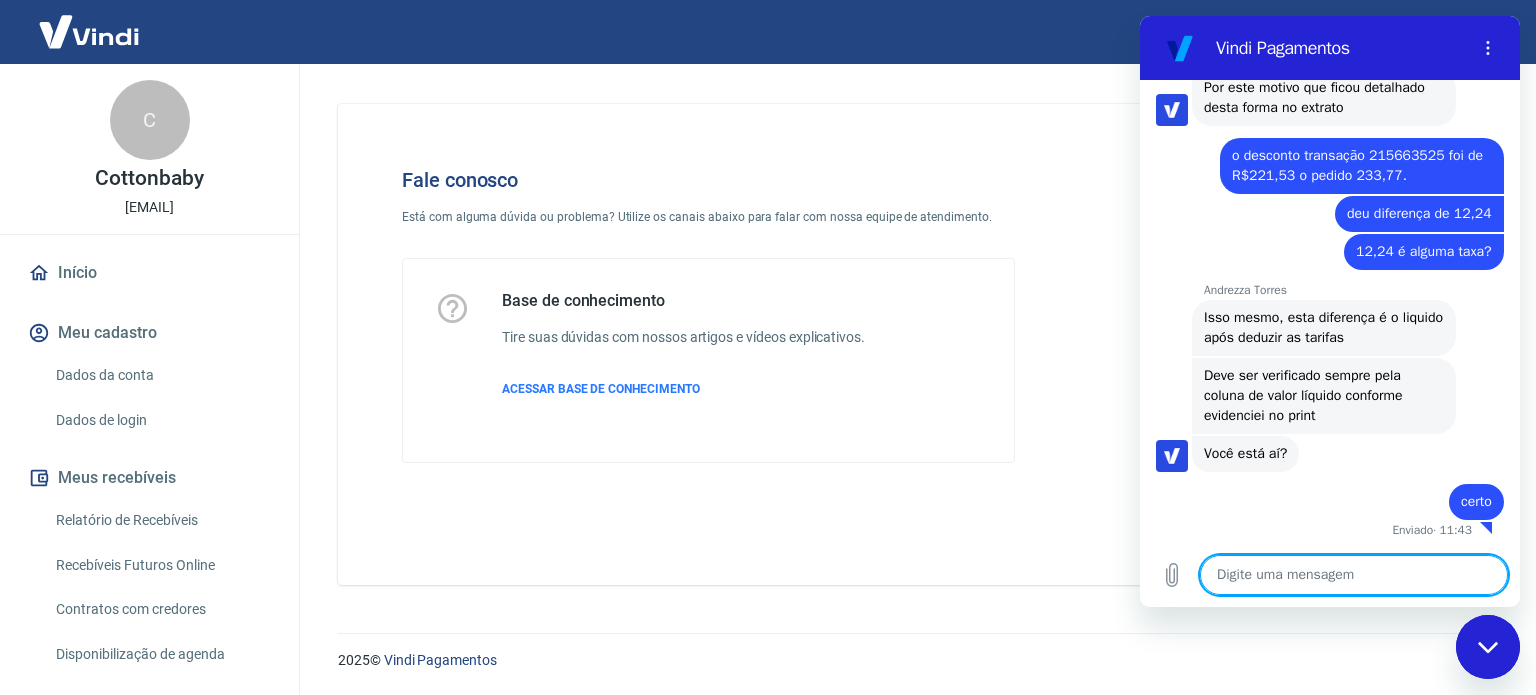 scroll, scrollTop: 4708, scrollLeft: 0, axis: vertical 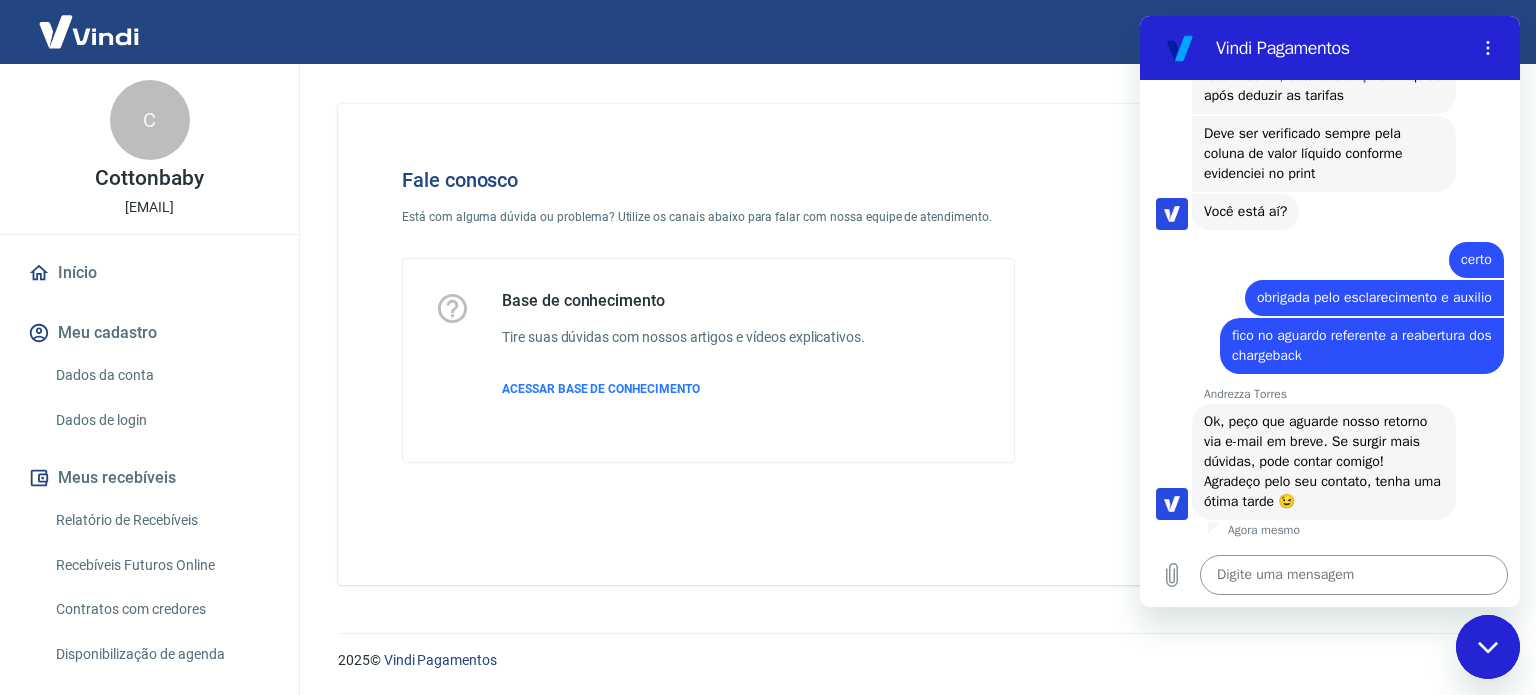 click at bounding box center [1354, 575] 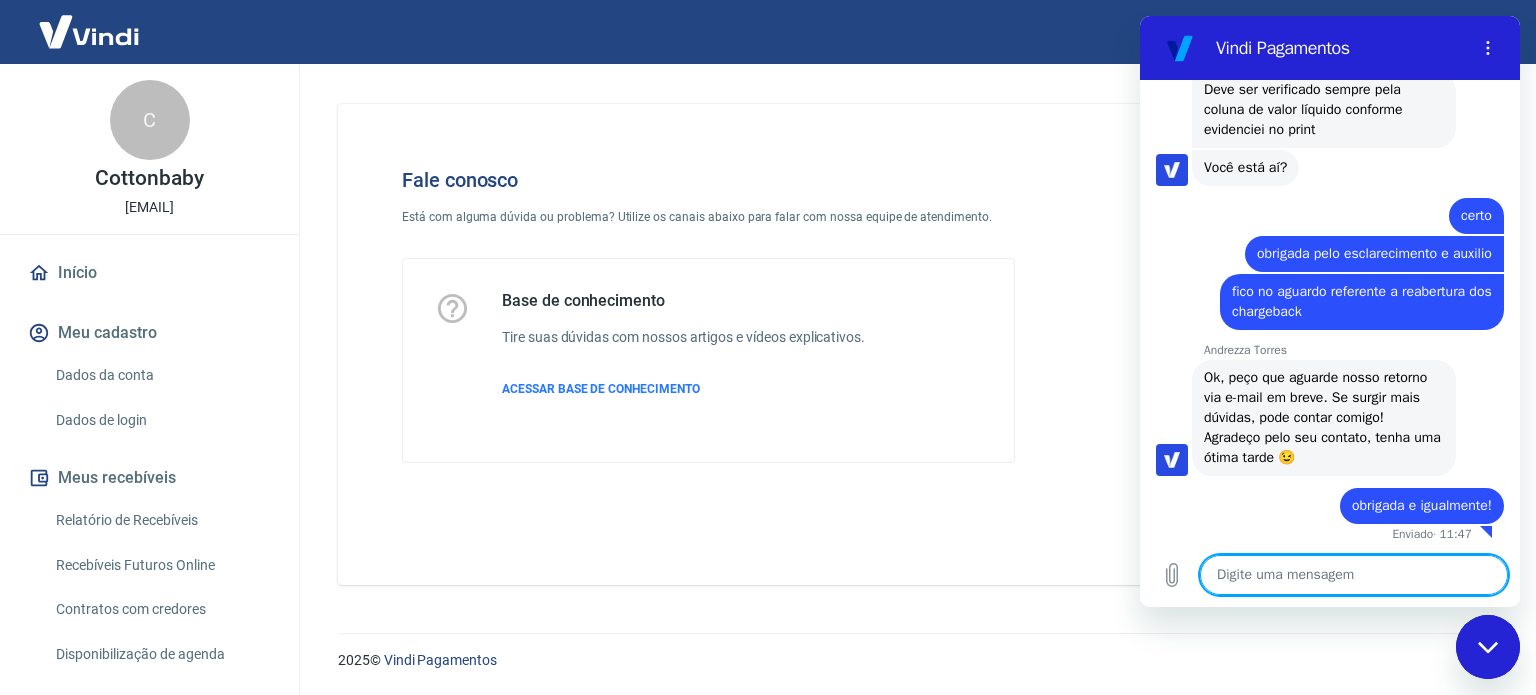 scroll, scrollTop: 4997, scrollLeft: 0, axis: vertical 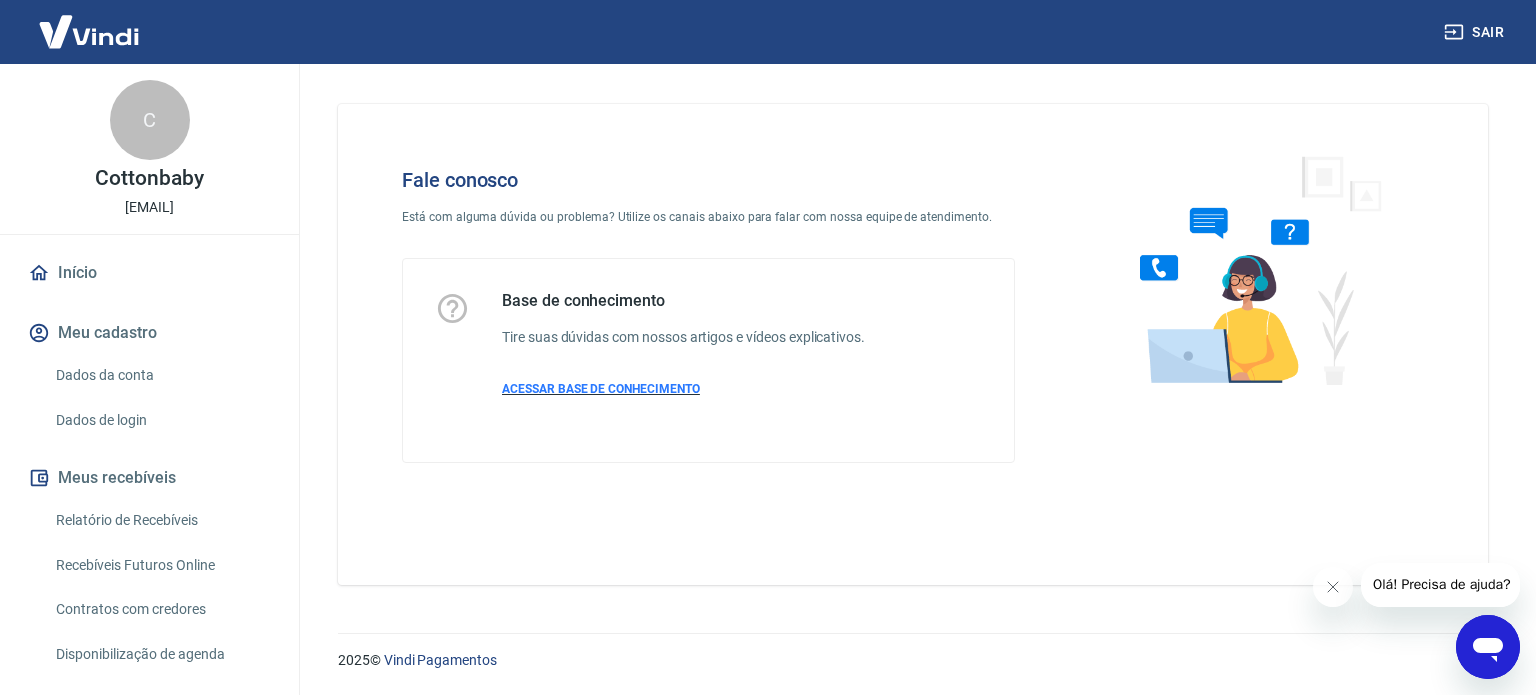 click on "ACESSAR BASE DE CONHECIMENTO" at bounding box center [601, 389] 